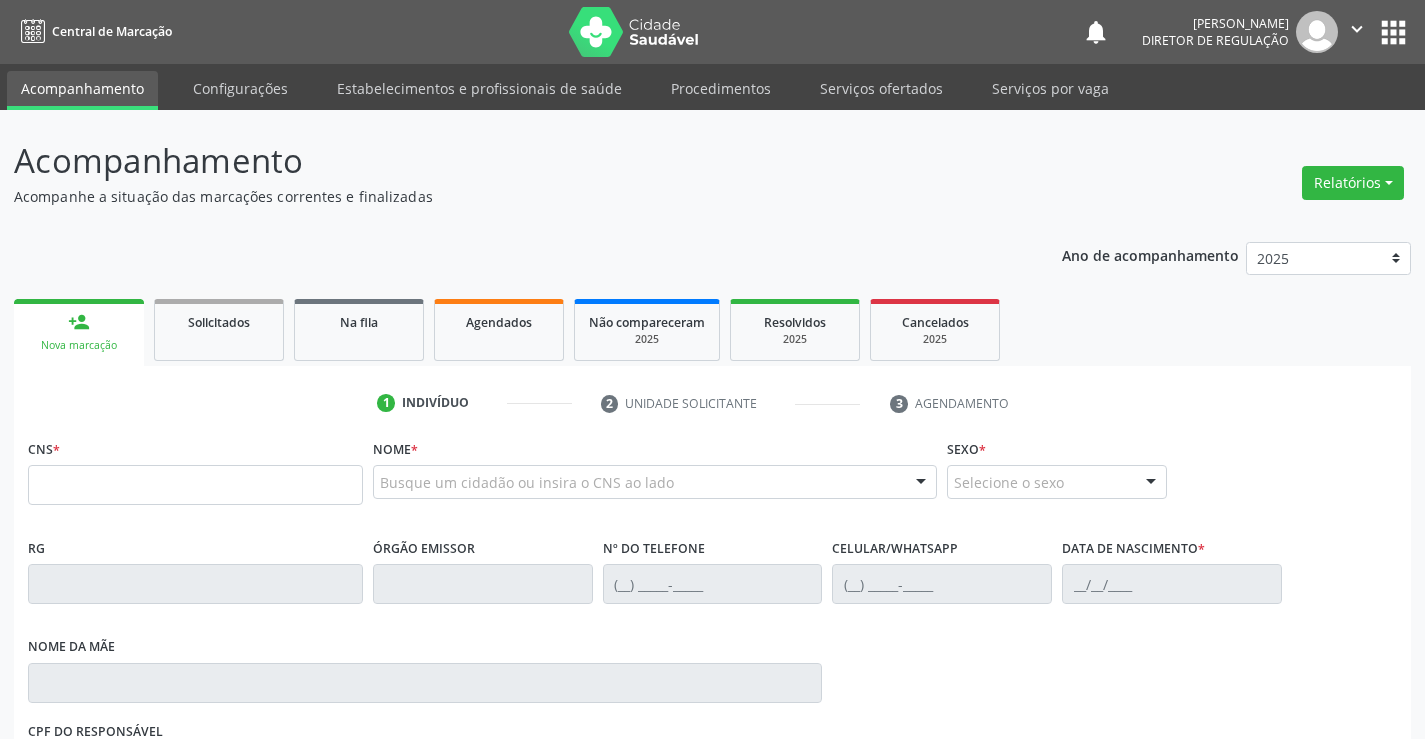 scroll, scrollTop: 0, scrollLeft: 0, axis: both 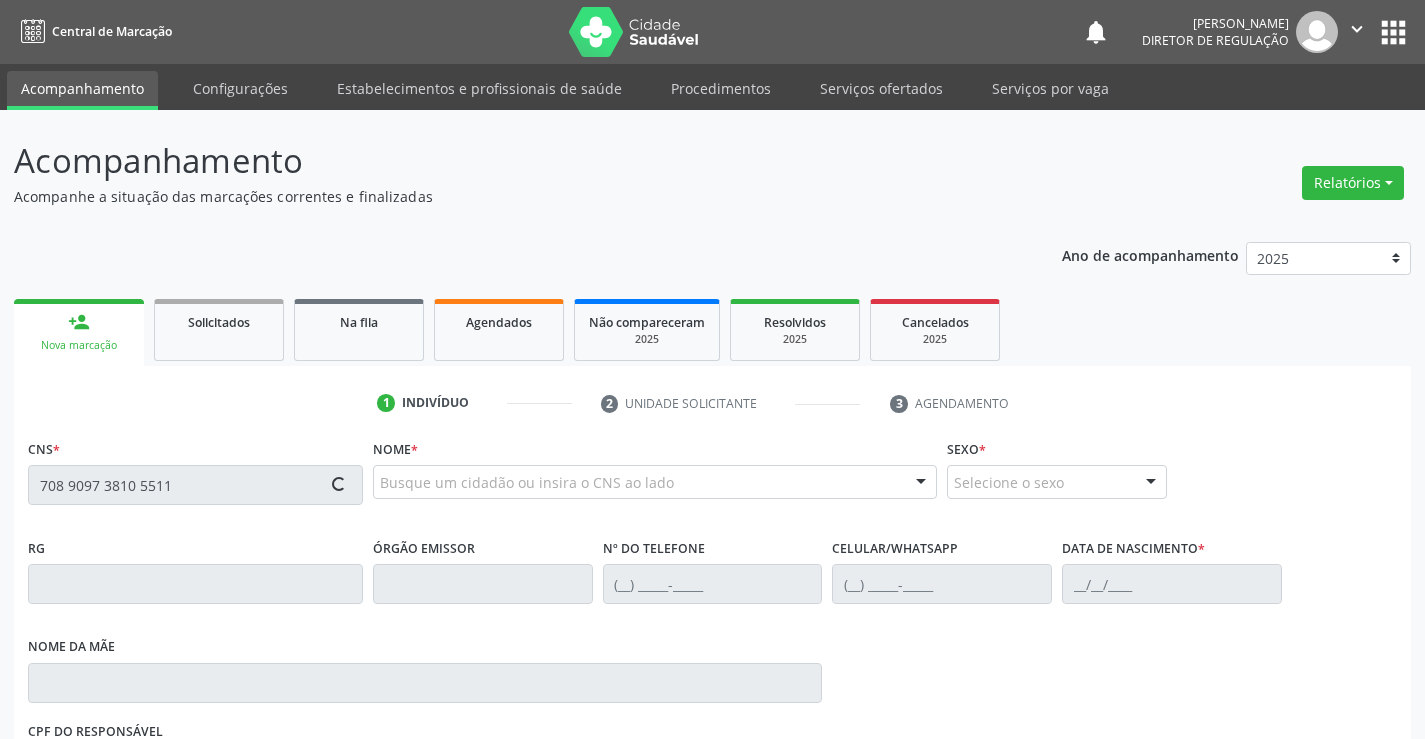 type on "708 9097 3810 5511" 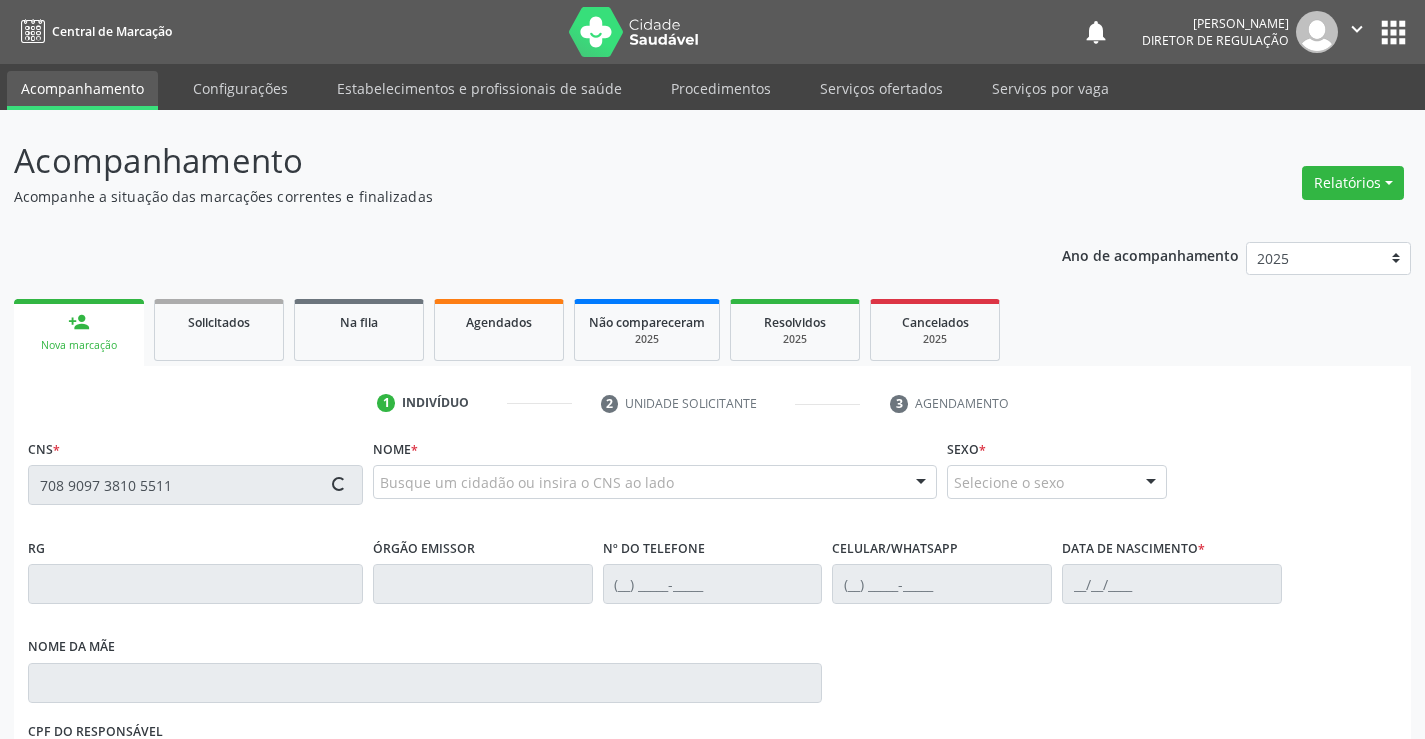 type 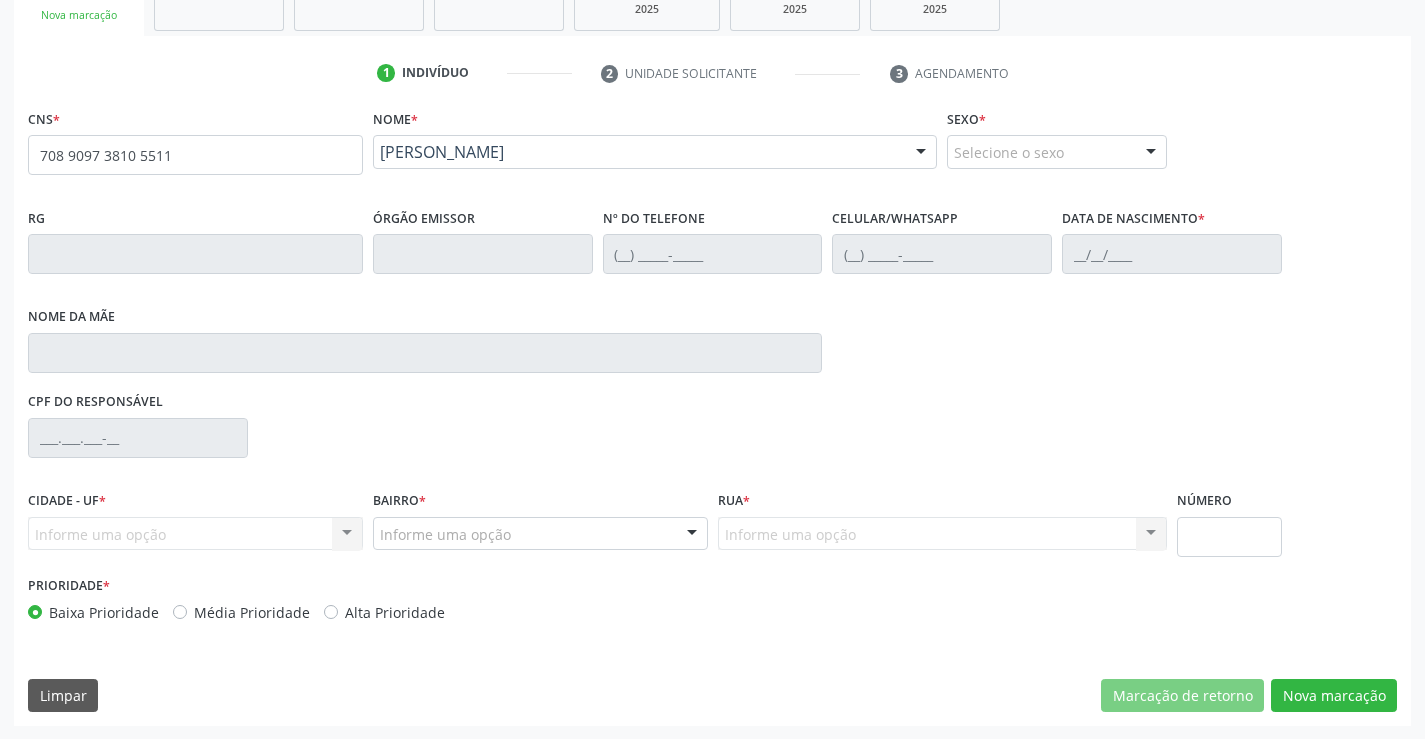 scroll, scrollTop: 331, scrollLeft: 0, axis: vertical 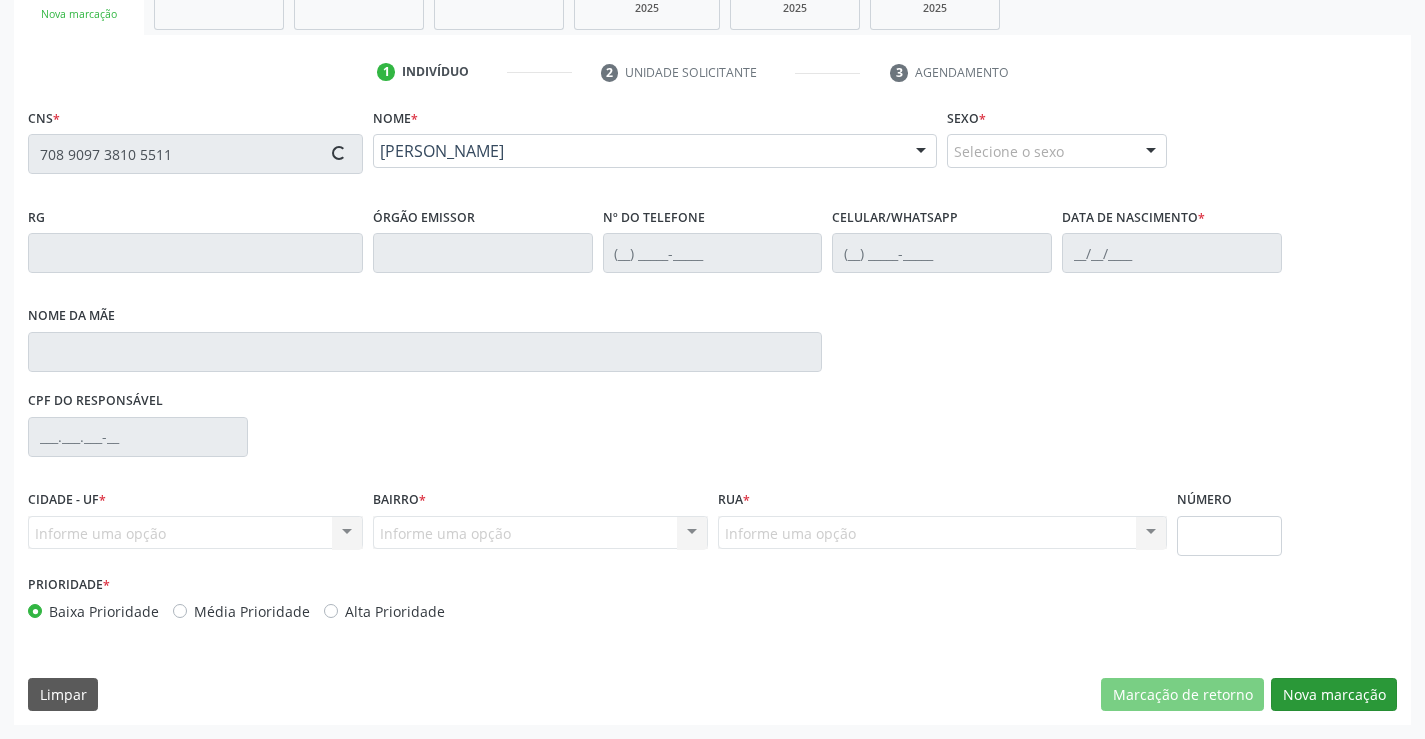 type on "1169119484" 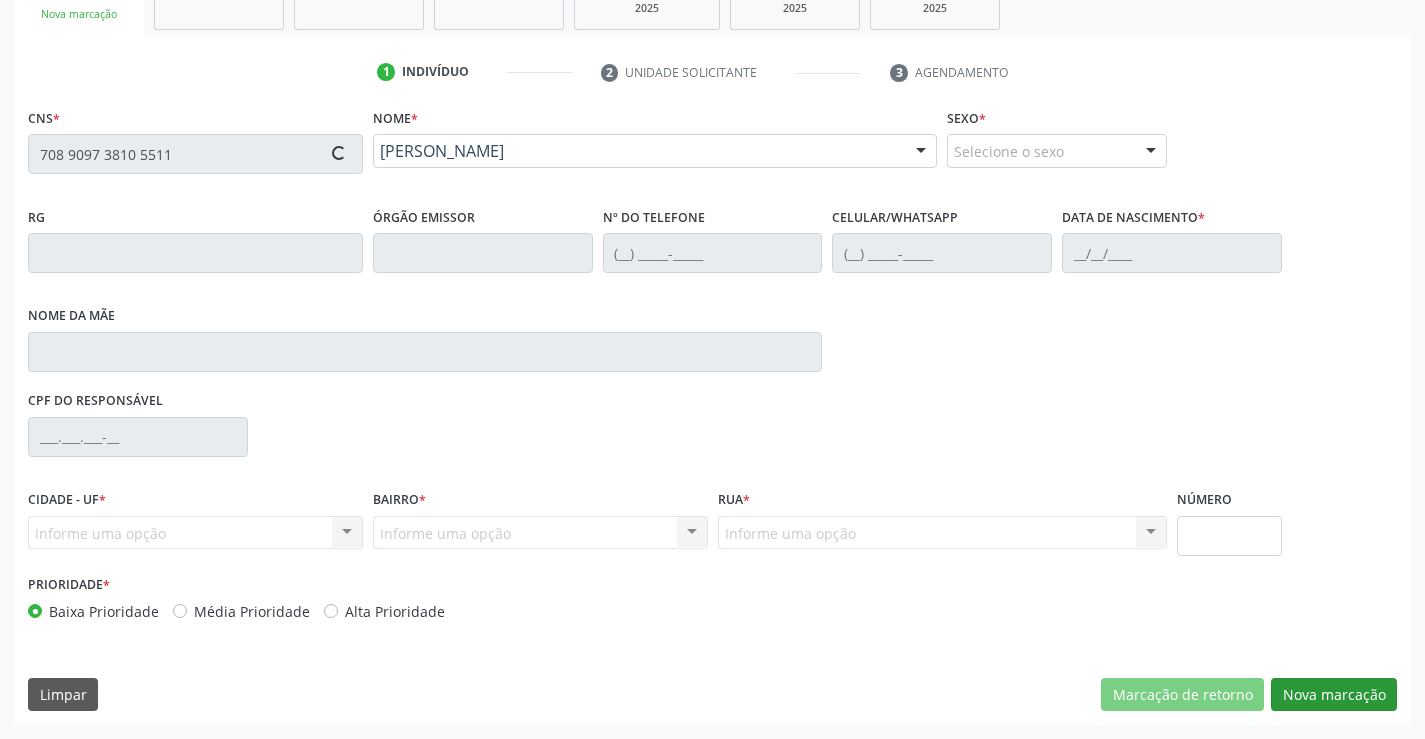 type on "[PHONE_NUMBER]" 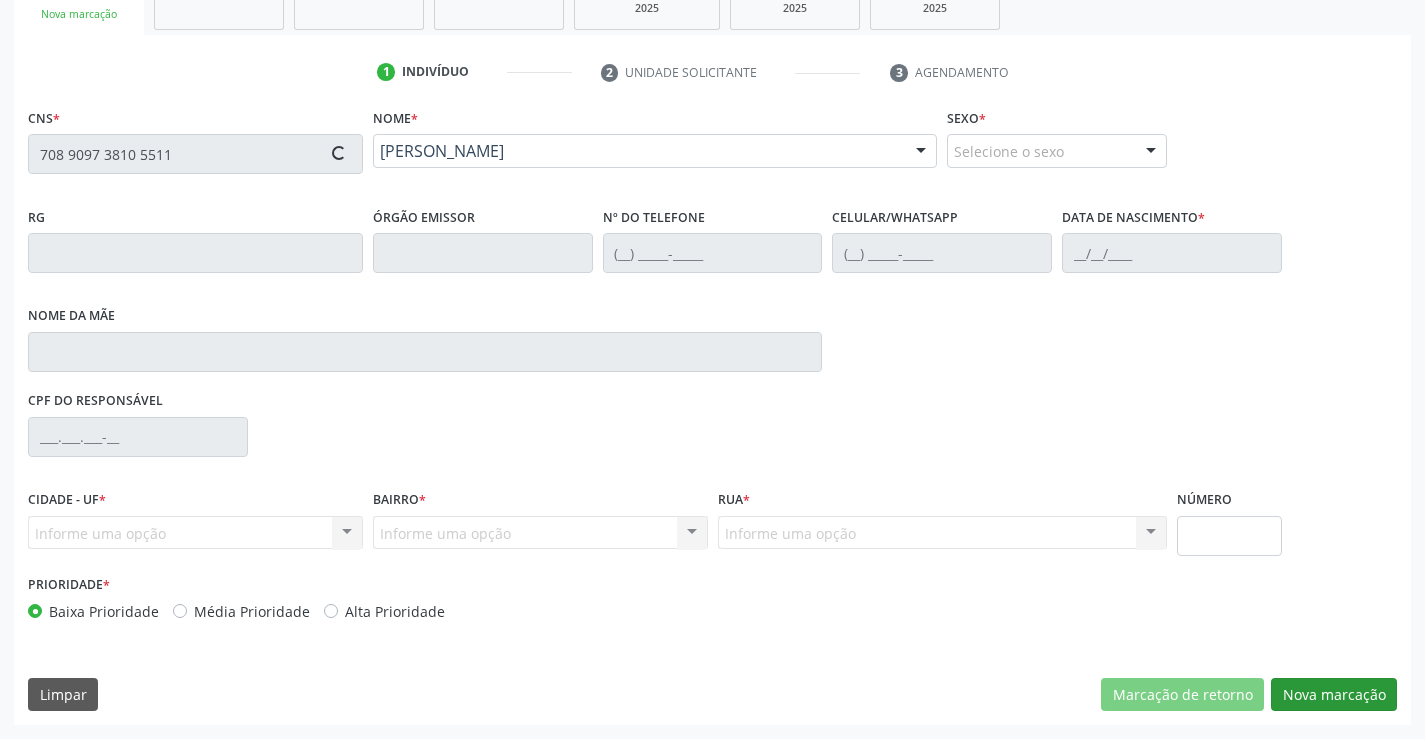type on "[PHONE_NUMBER]" 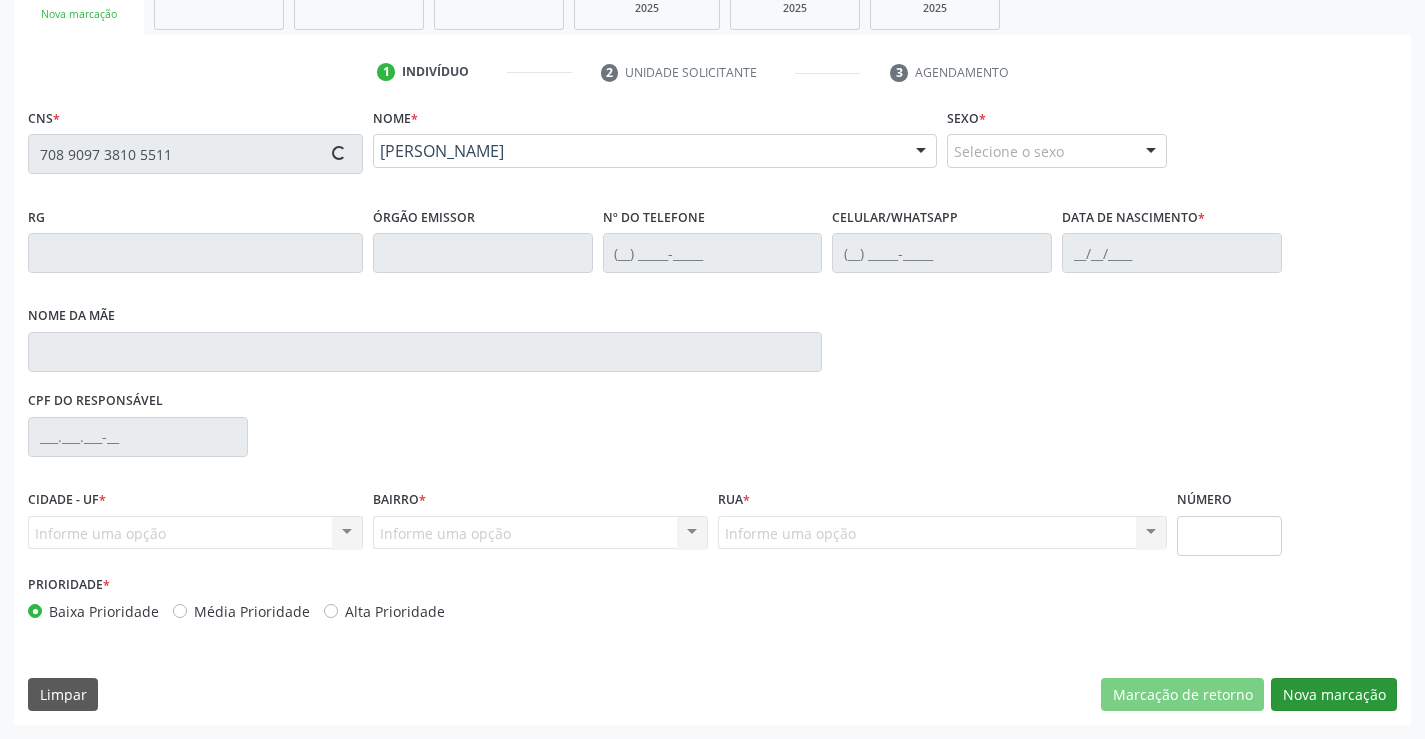 type on "29/[DATE]" 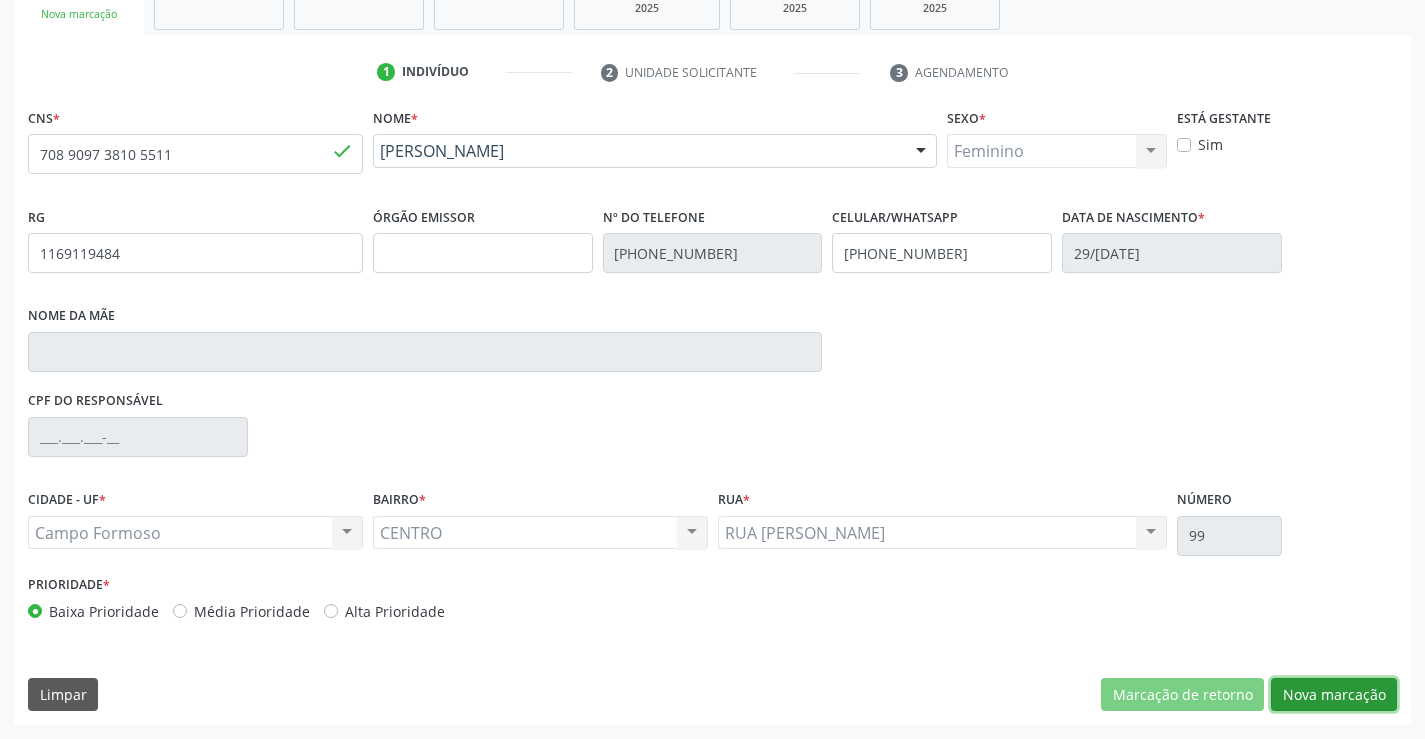 click on "Nova marcação" at bounding box center (1334, 695) 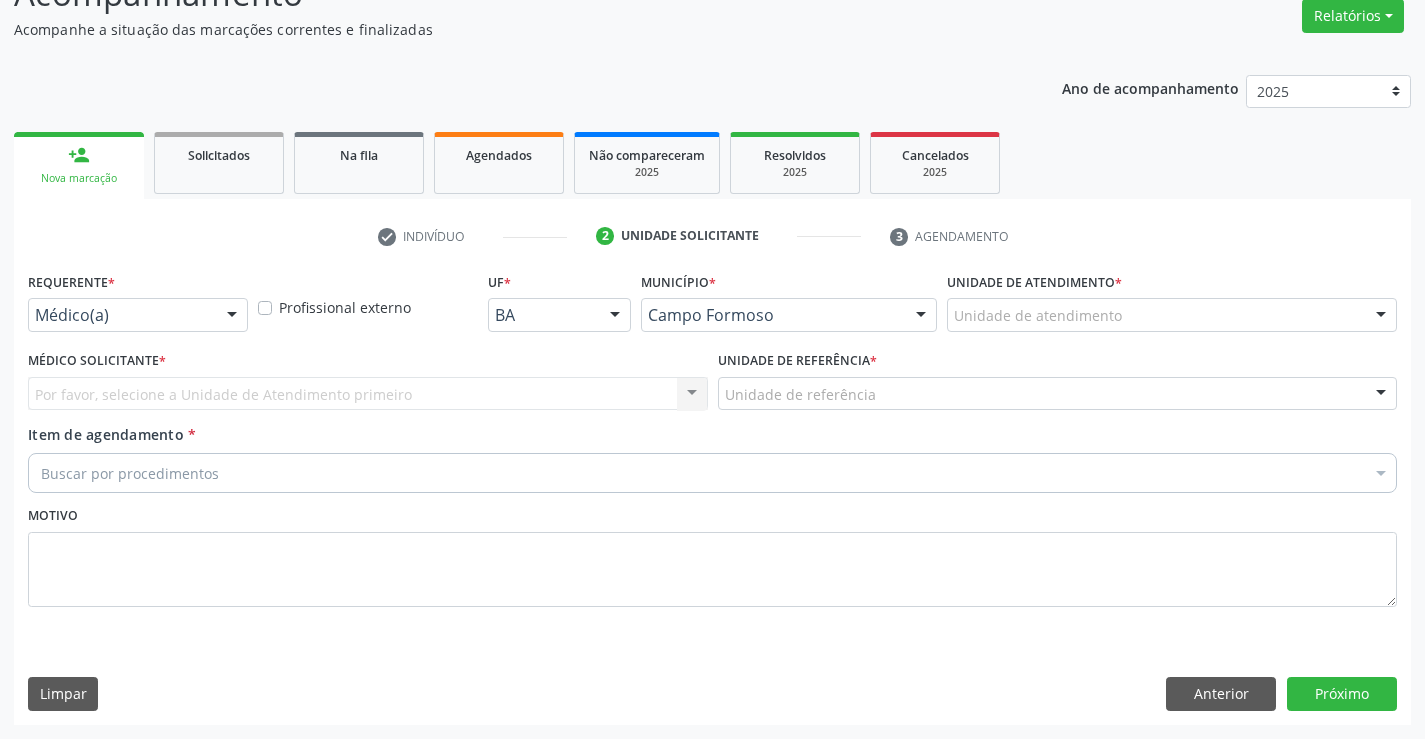 scroll, scrollTop: 167, scrollLeft: 0, axis: vertical 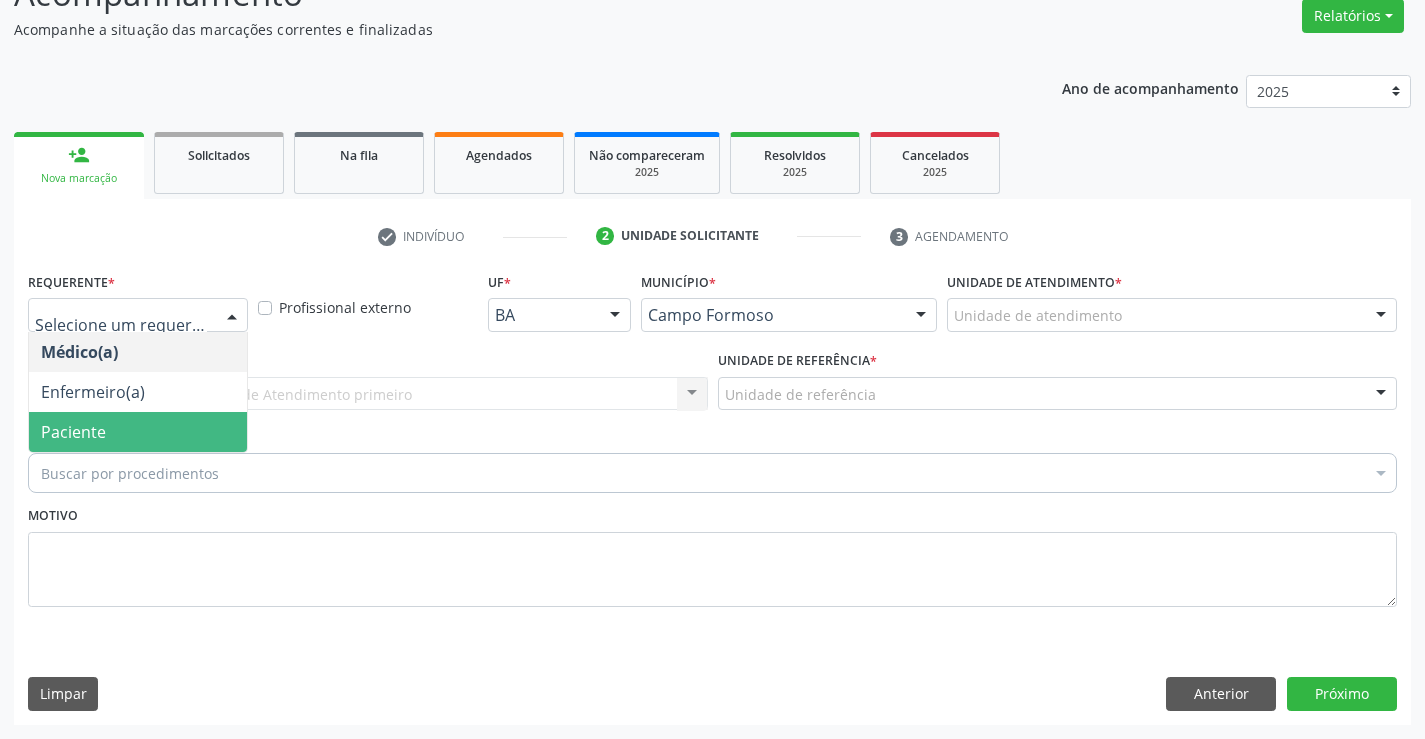 click on "Paciente" at bounding box center [138, 432] 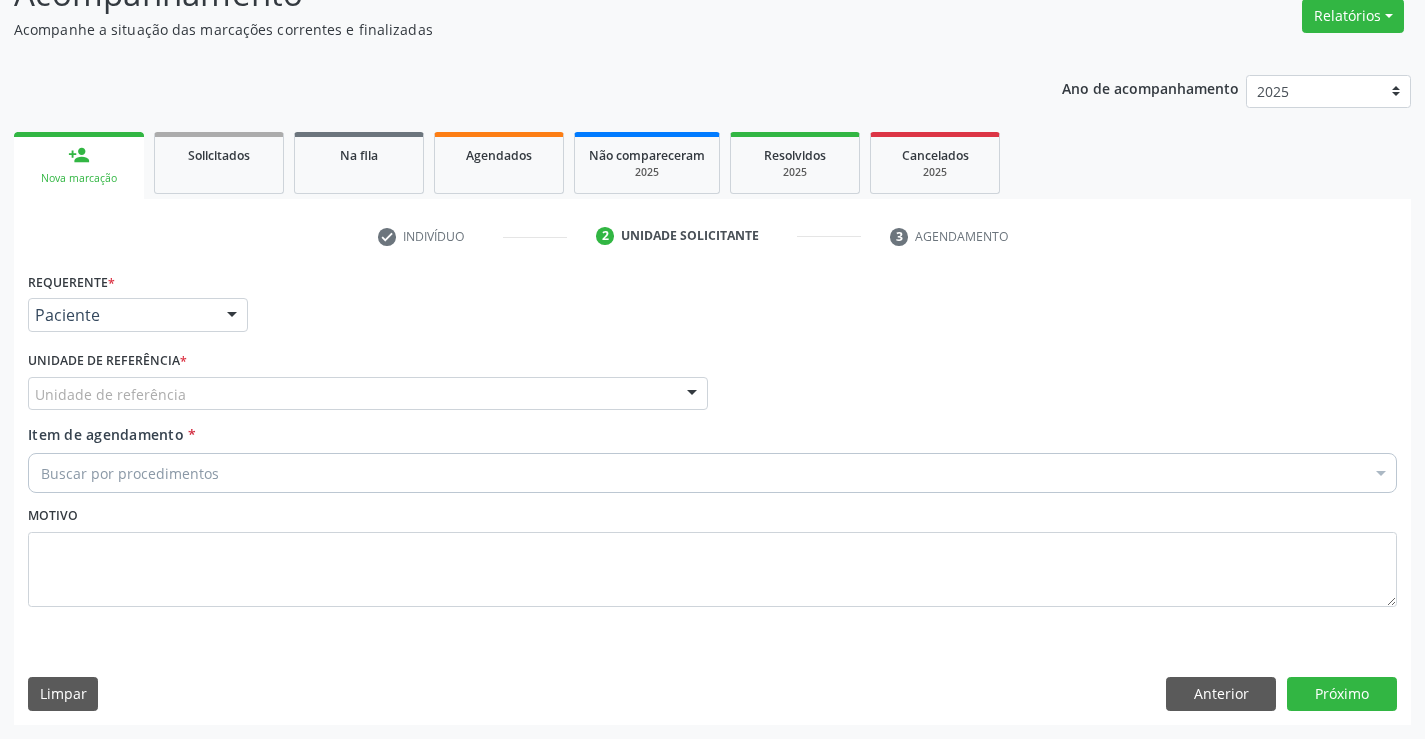 click on "Unidade de referência" at bounding box center [368, 394] 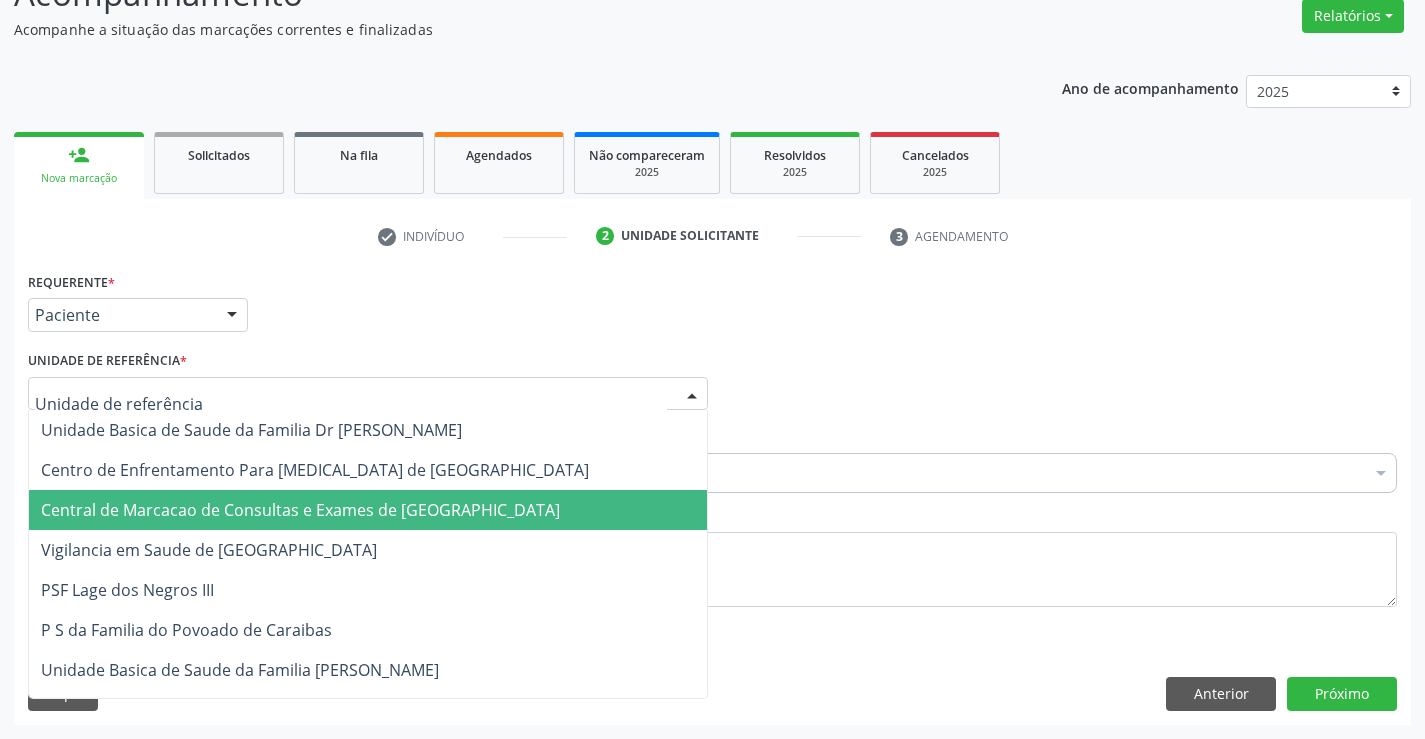 click on "Central de Marcacao de Consultas e Exames de [GEOGRAPHIC_DATA]" at bounding box center (368, 510) 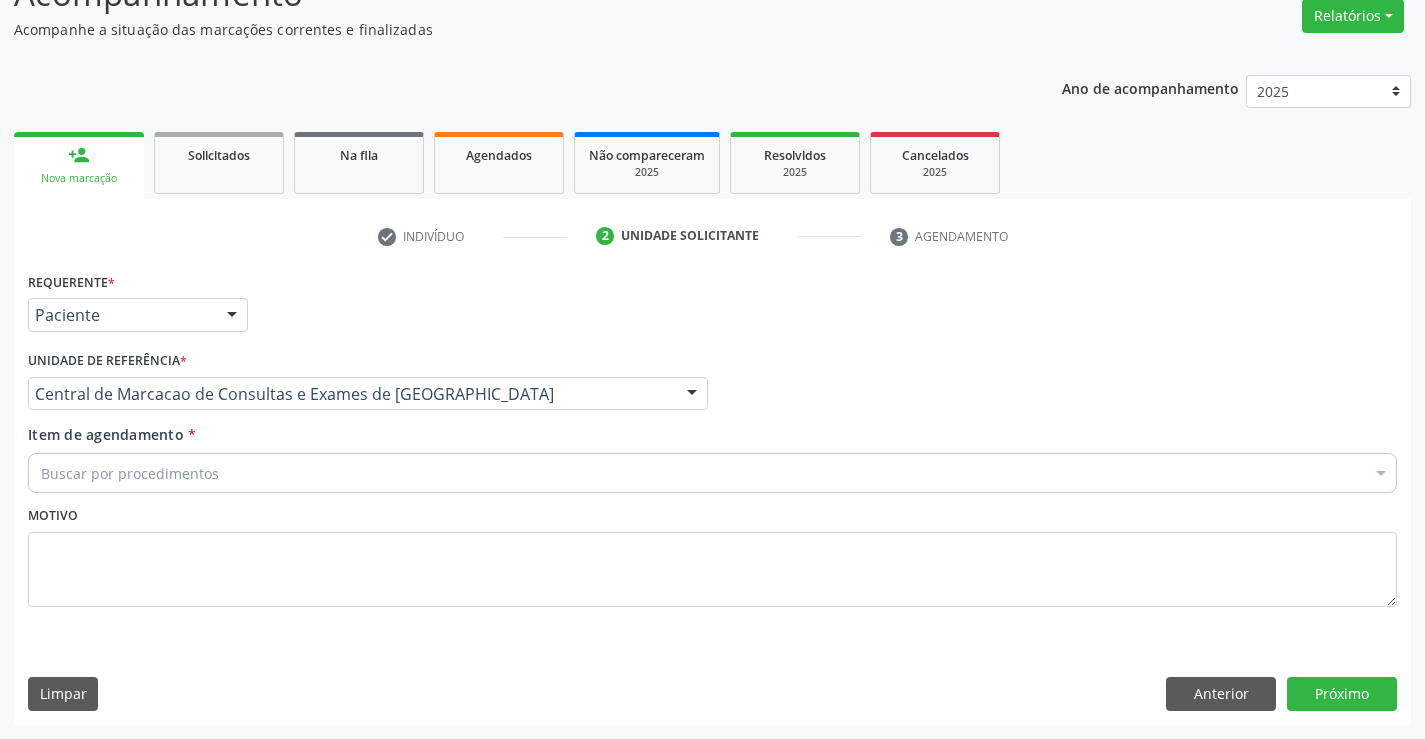 click on "Buscar por procedimentos" at bounding box center [712, 473] 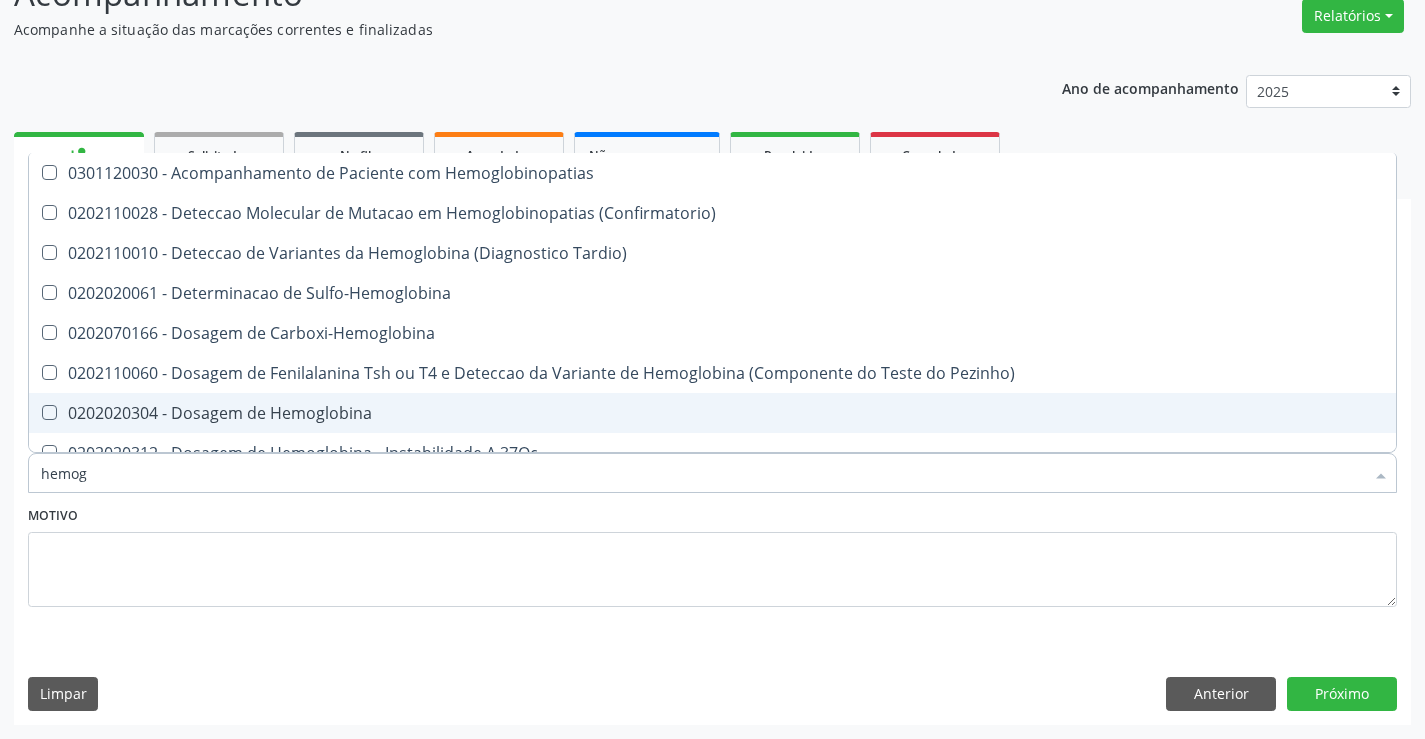 type on "hemogr" 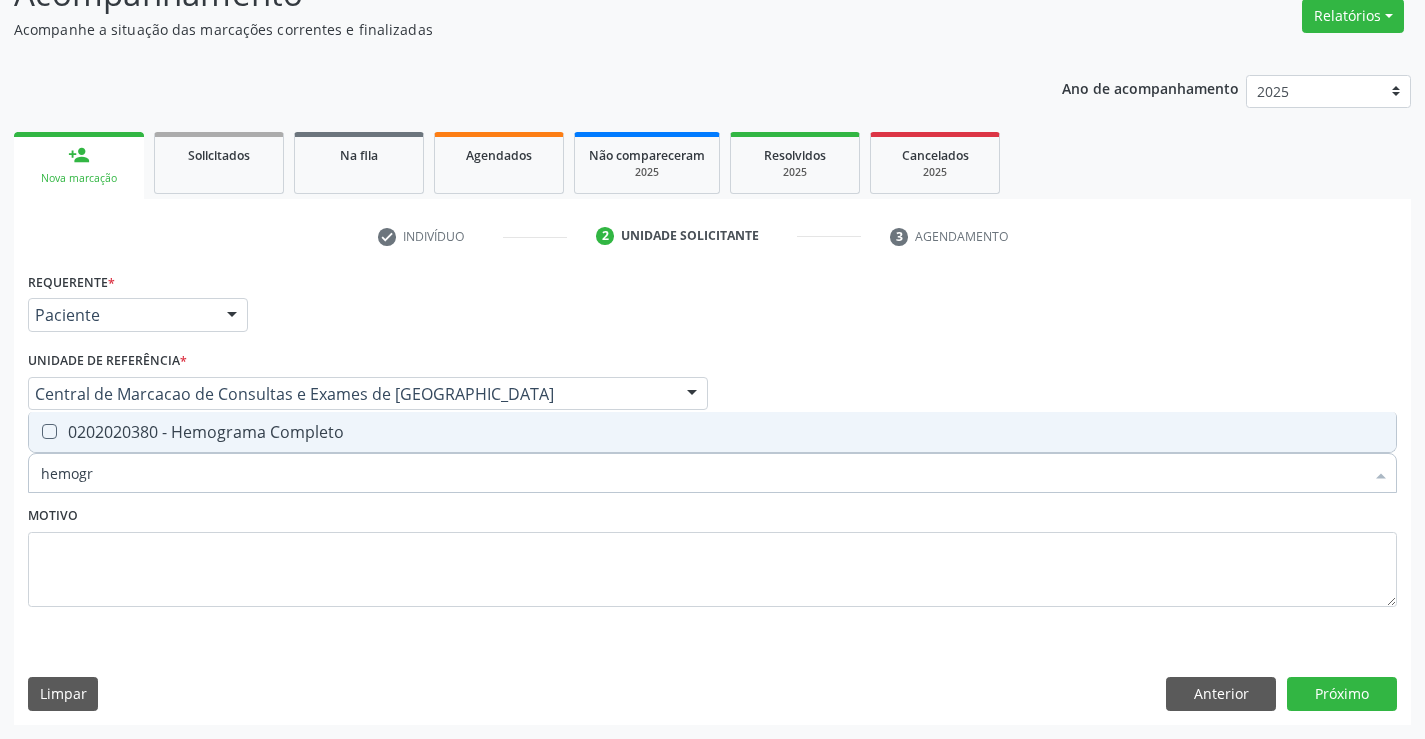 click on "0202020380 - Hemograma Completo" at bounding box center [712, 432] 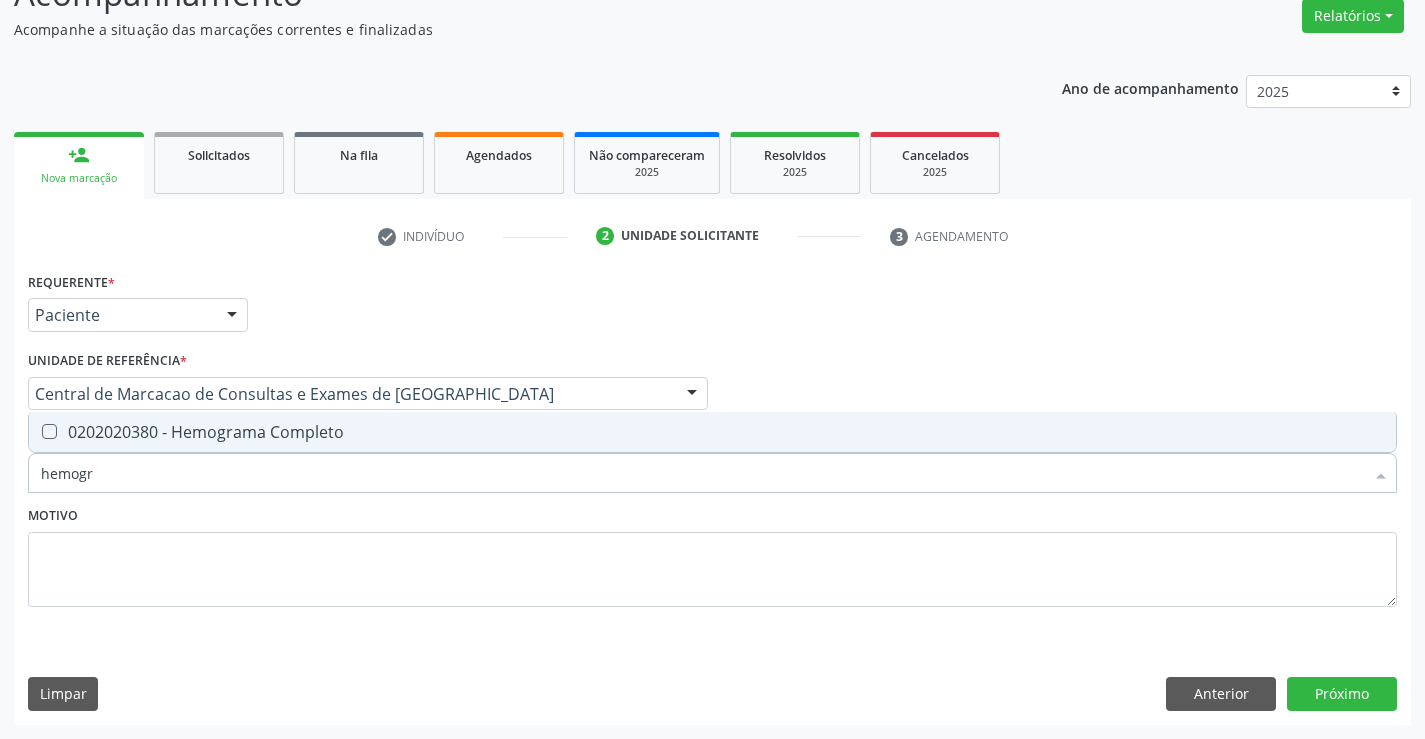 checkbox on "true" 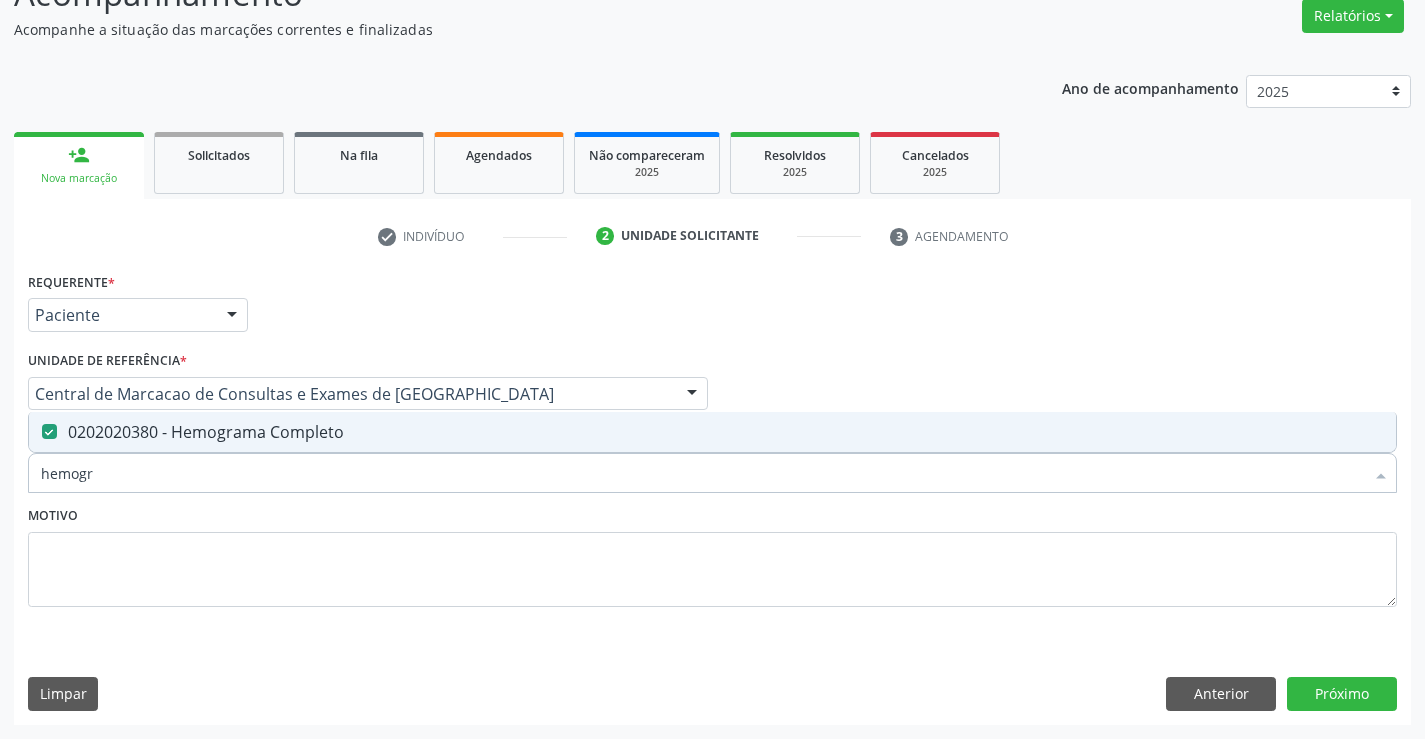 drag, startPoint x: 368, startPoint y: 522, endPoint x: 362, endPoint y: 489, distance: 33.54102 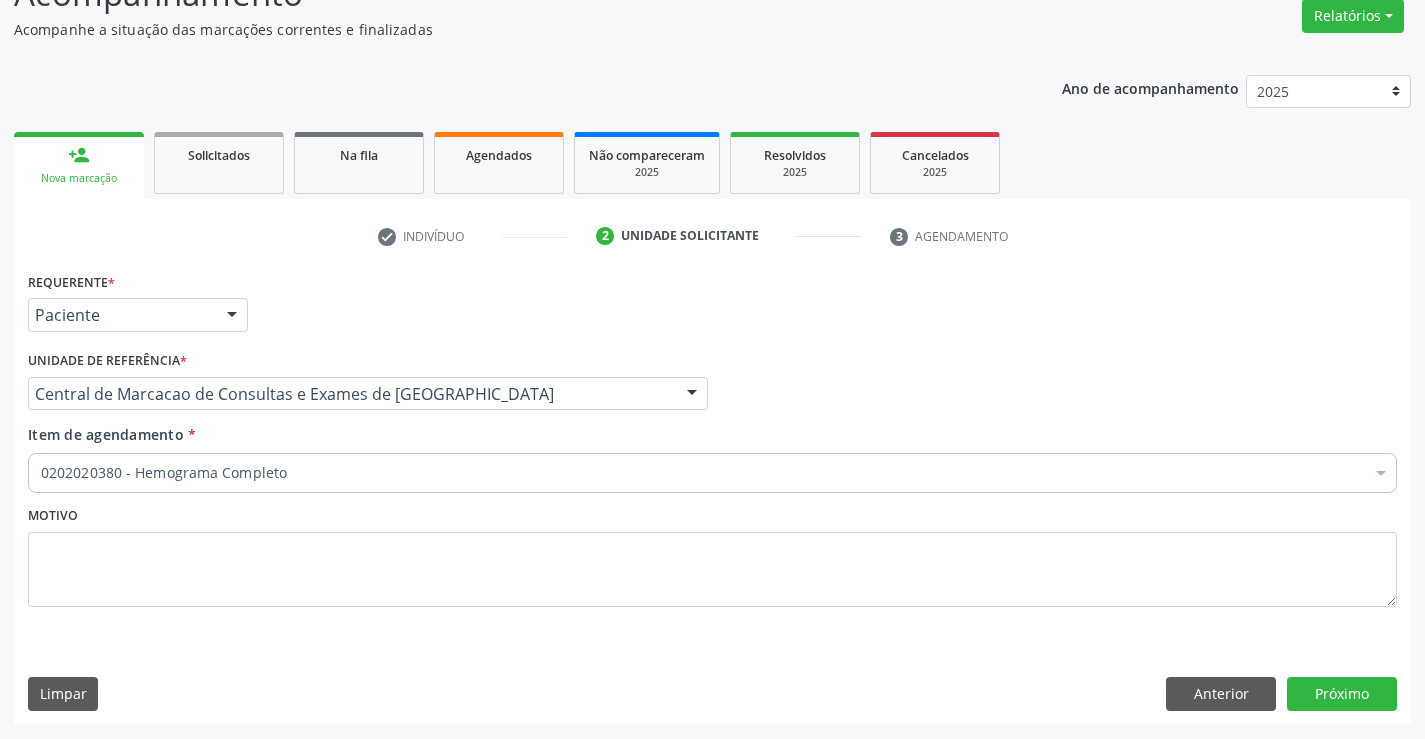 click on "0202020380 - Hemograma Completo" at bounding box center [712, 473] 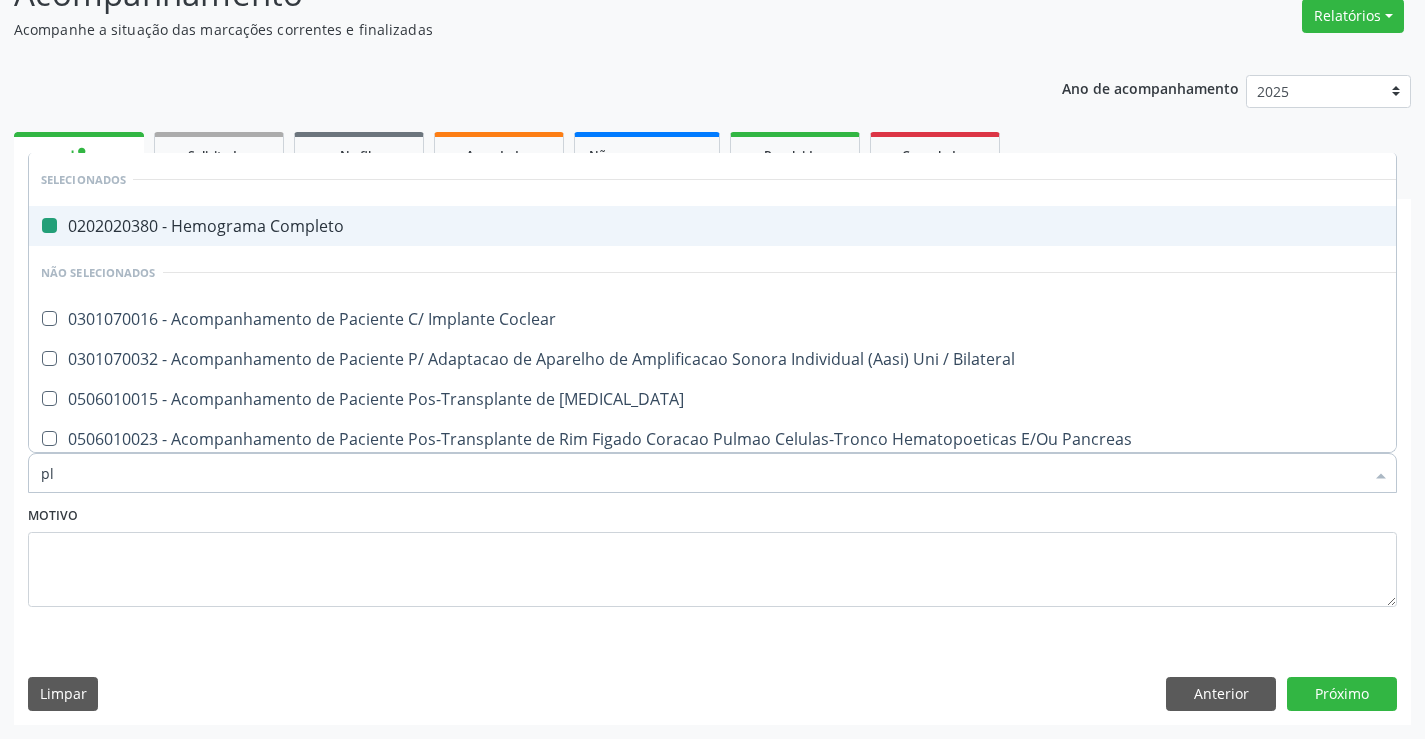 type on "pla" 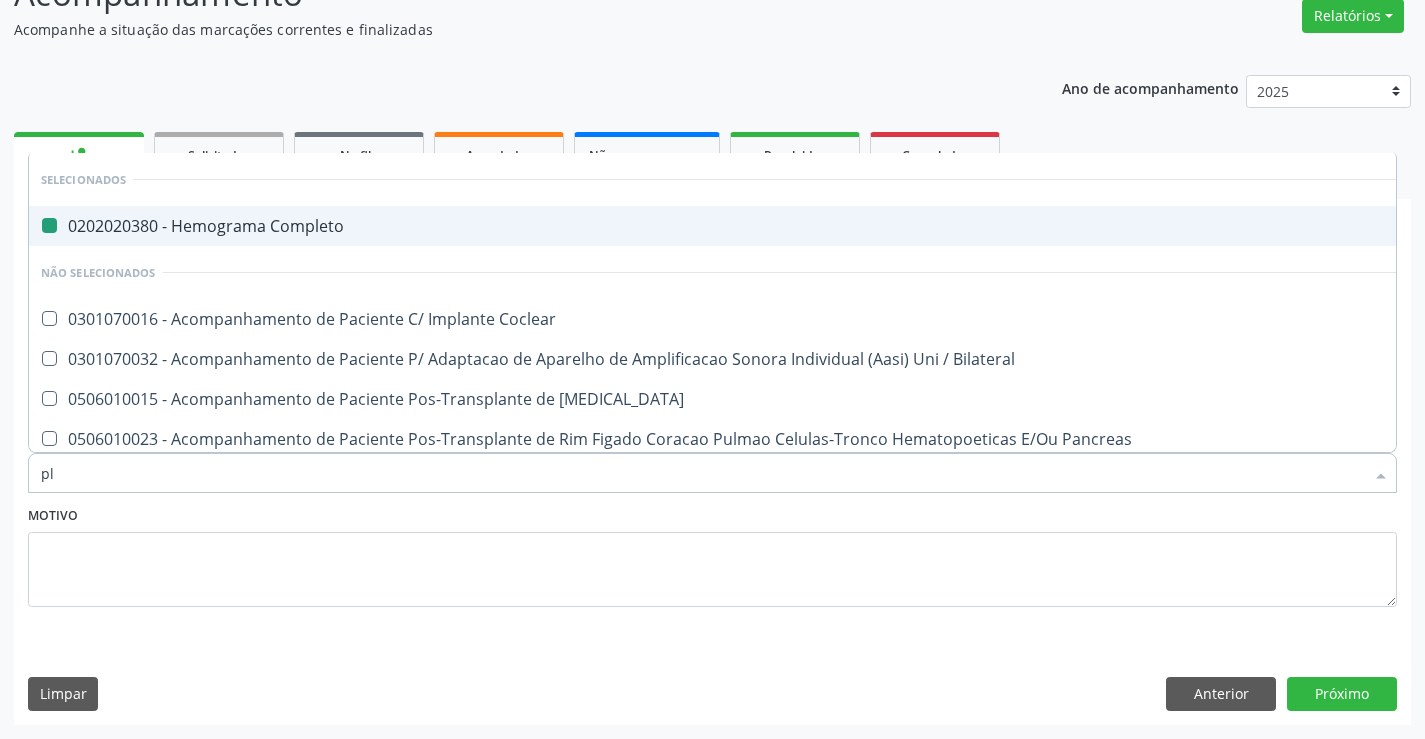 checkbox on "false" 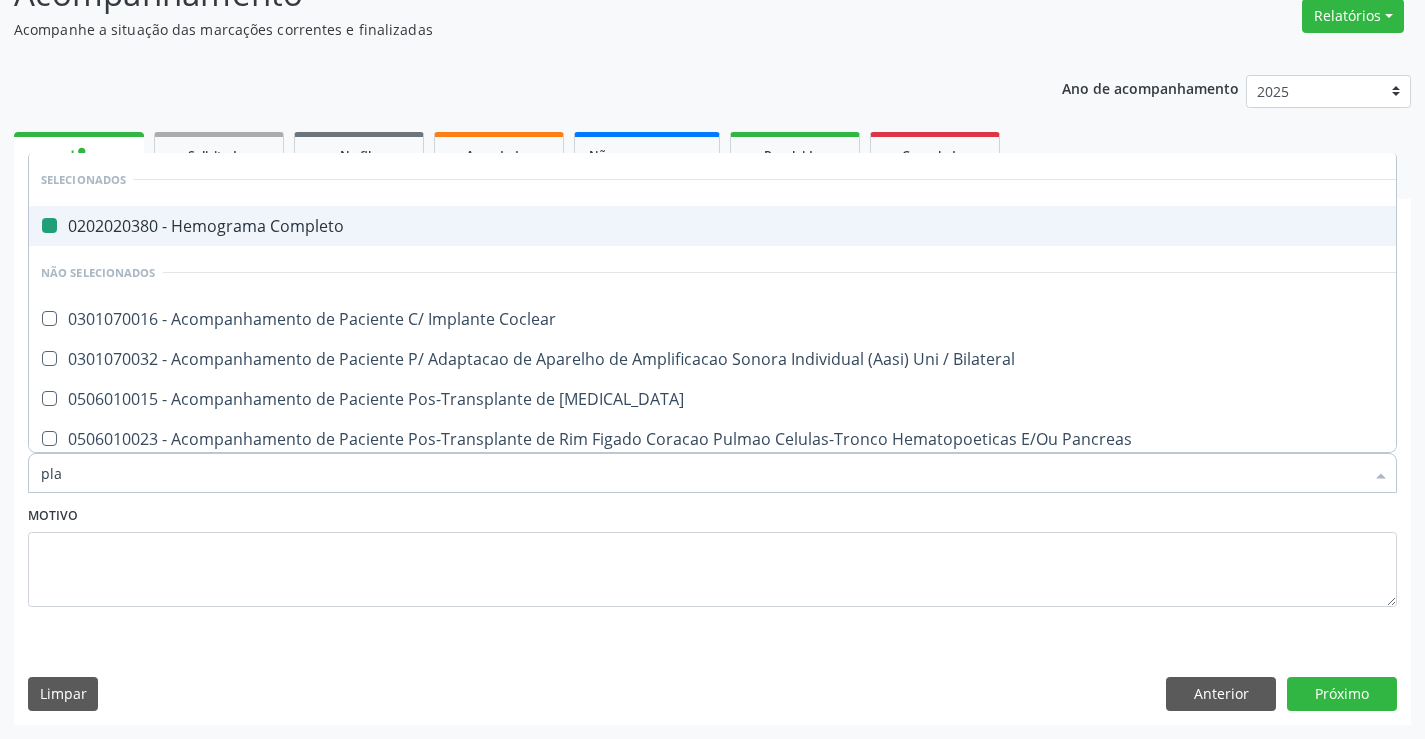 type on "plaq" 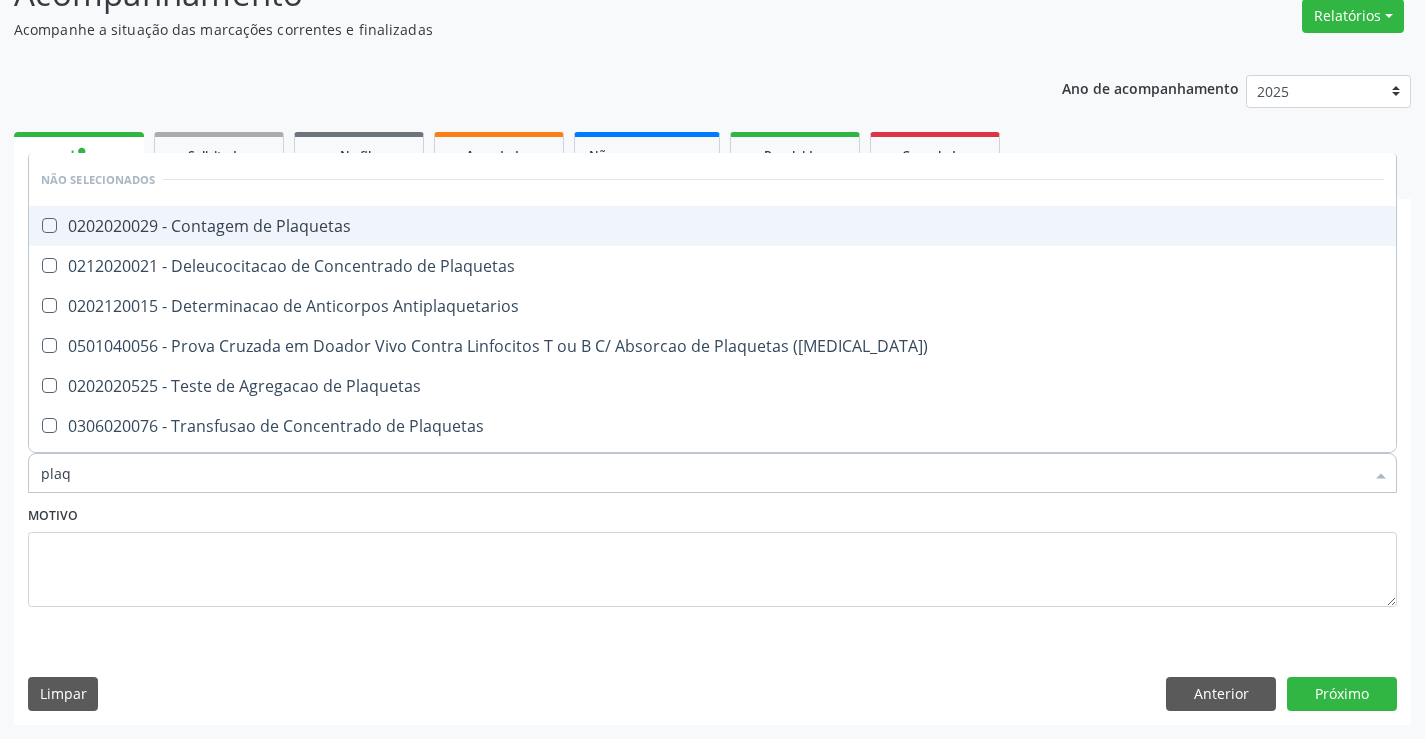 click on "0202020029 - Contagem de Plaquetas" at bounding box center [712, 226] 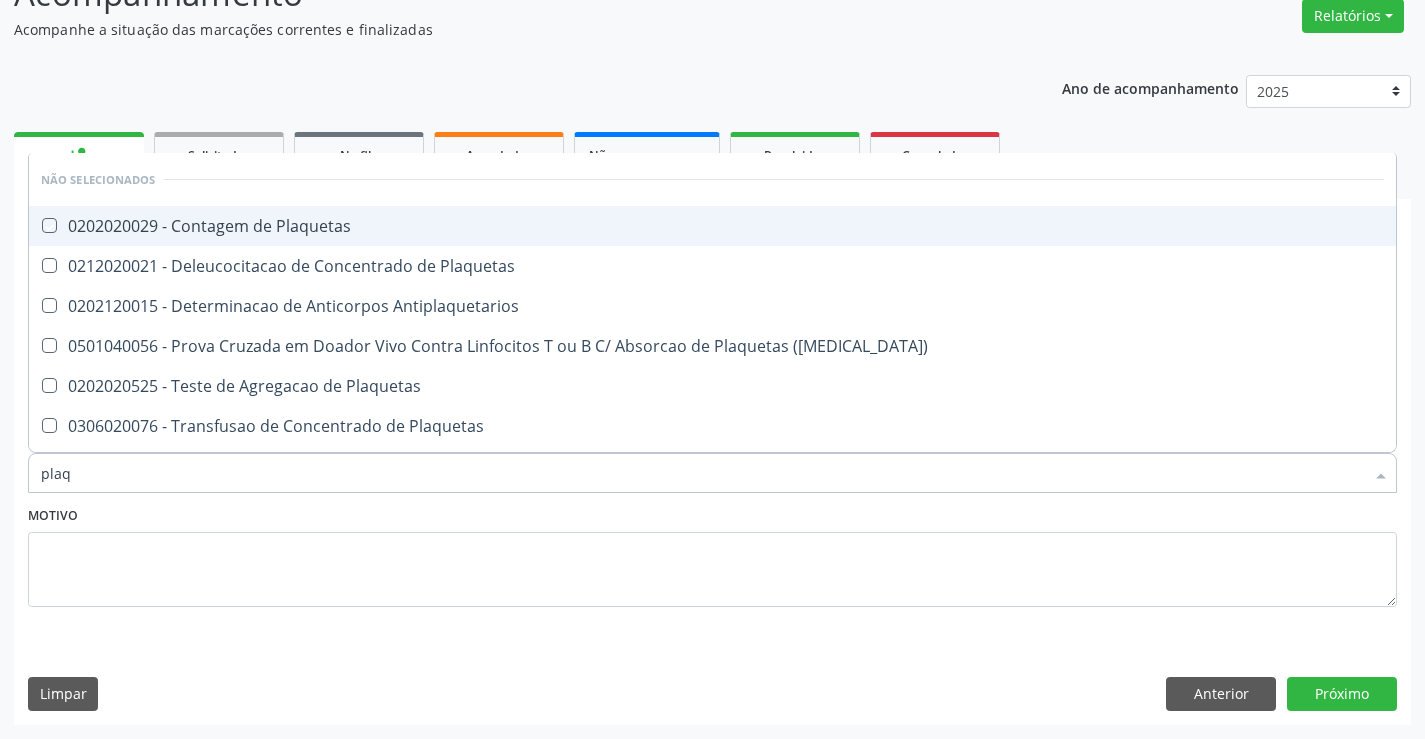 checkbox on "true" 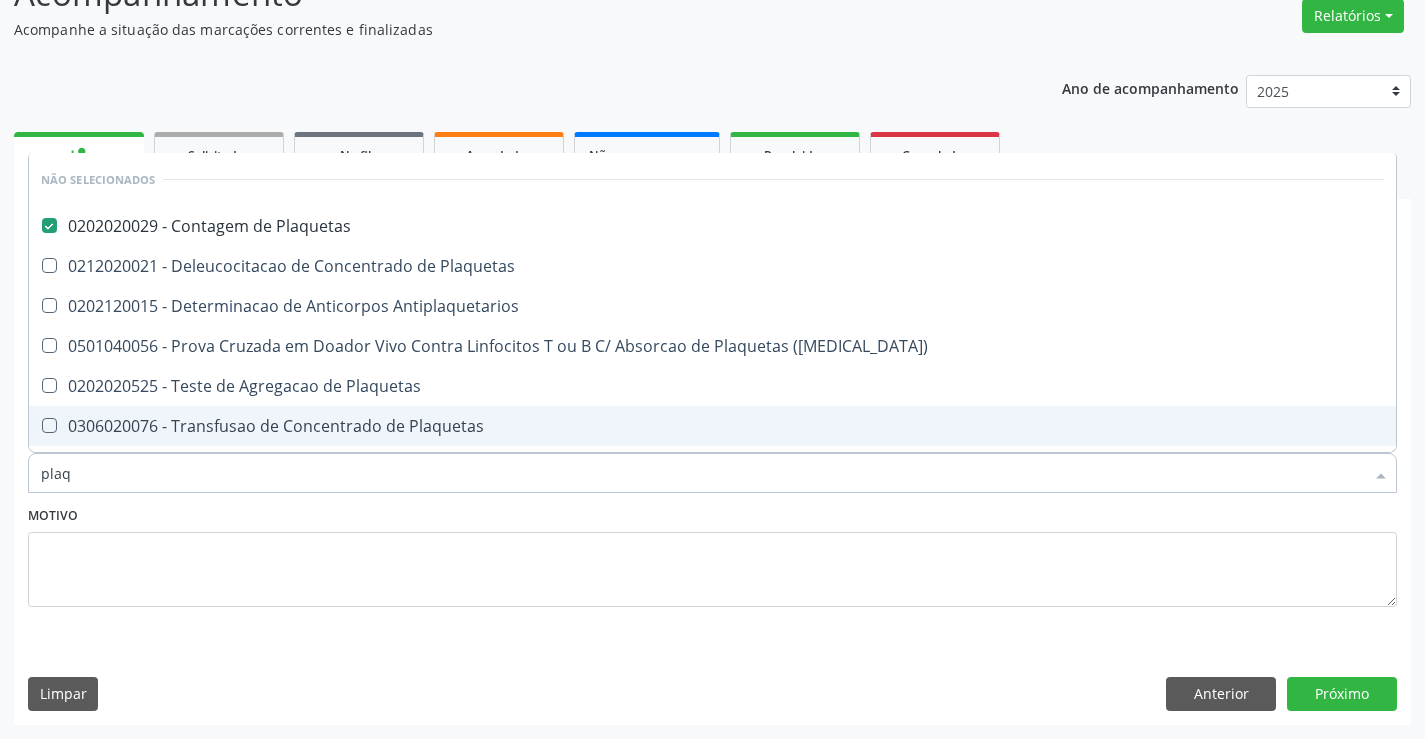 type on "plaq" 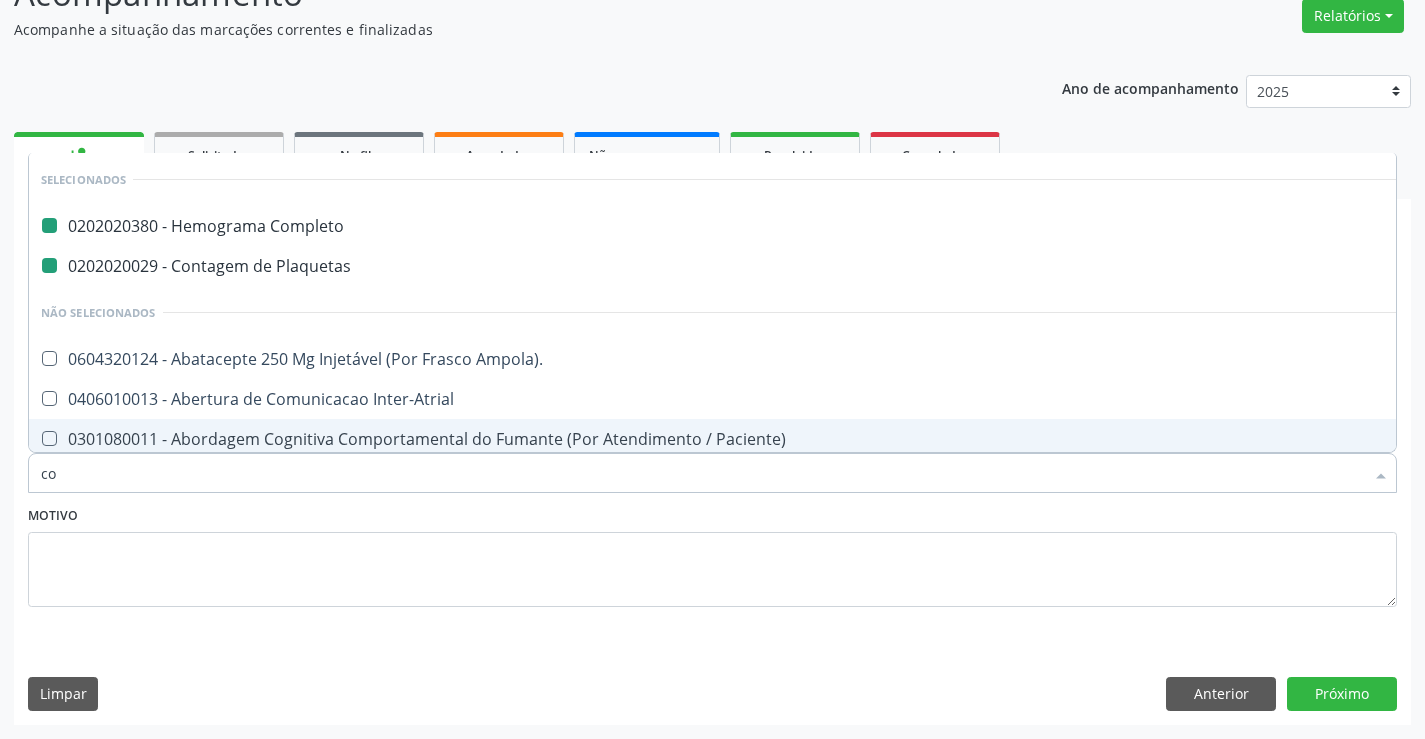 type on "col" 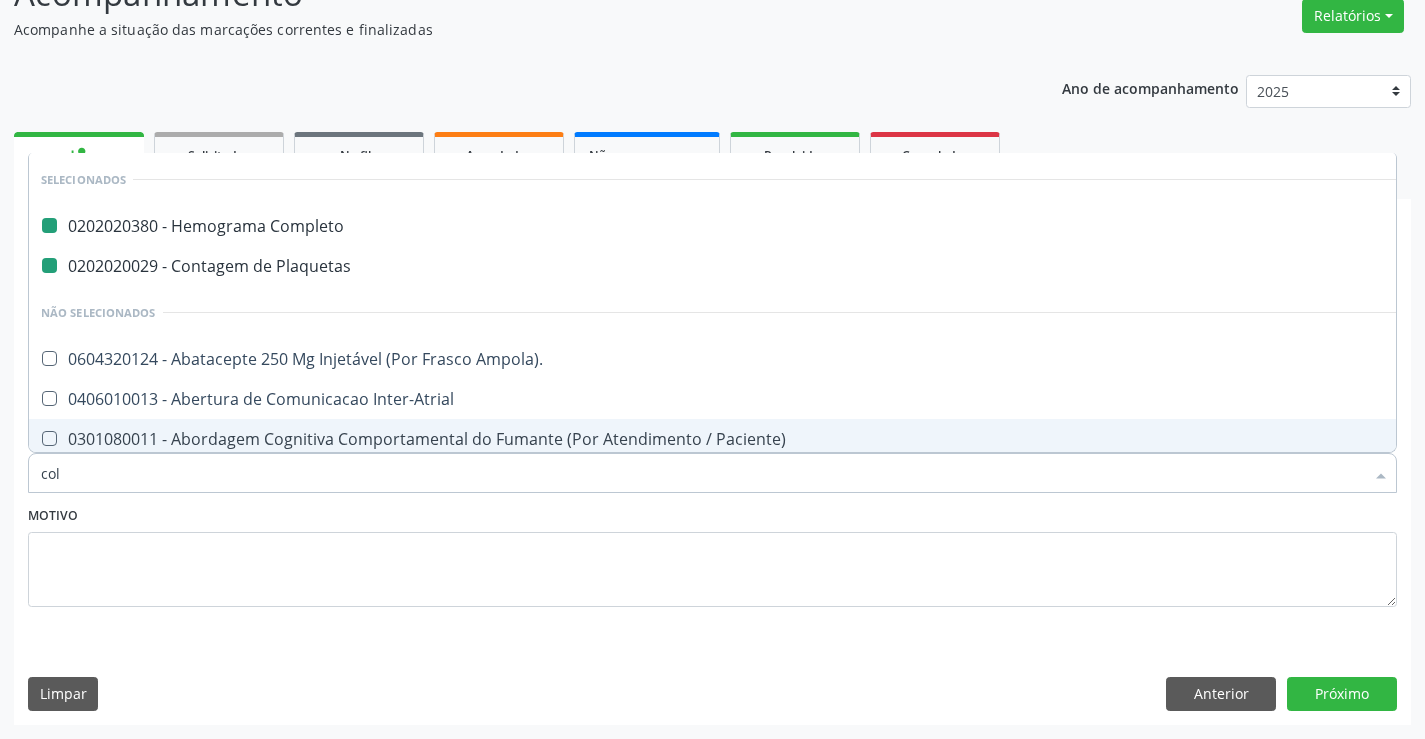 checkbox on "false" 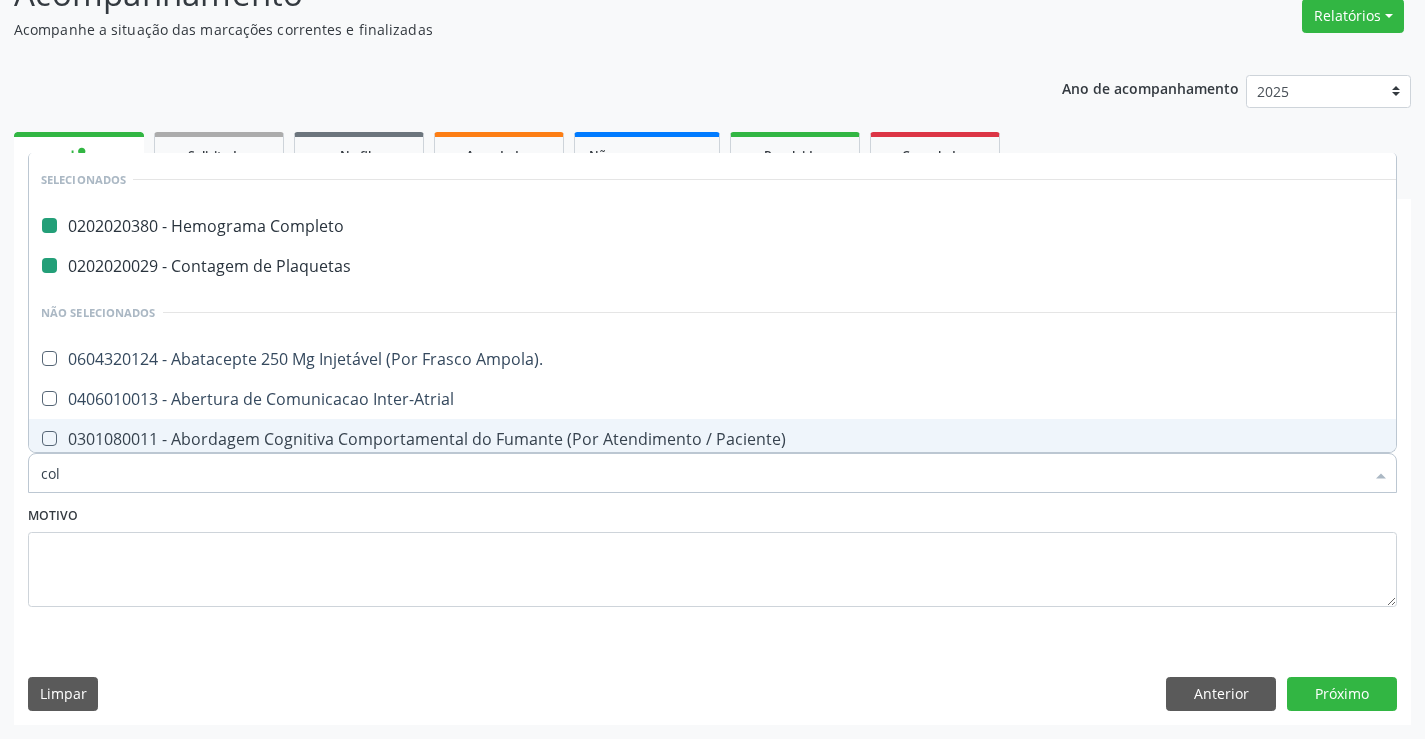 checkbox on "false" 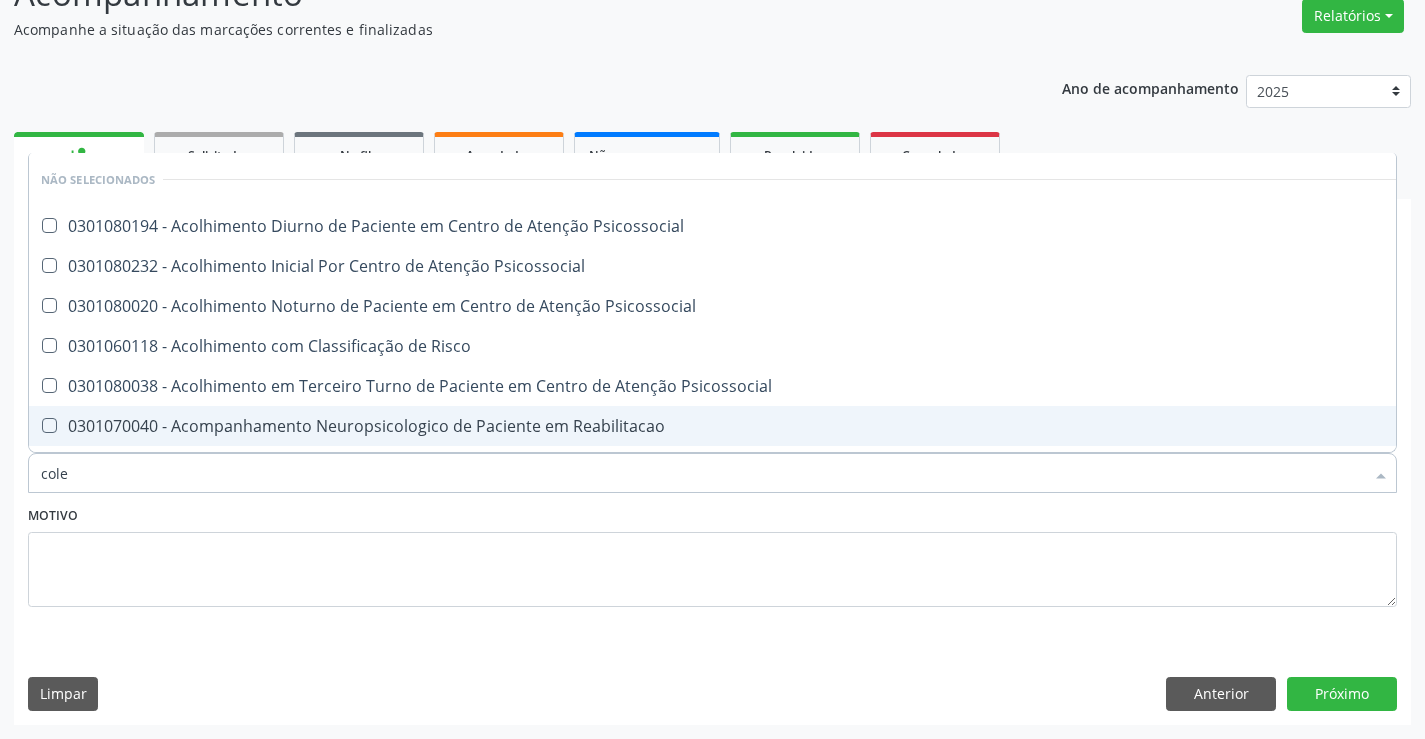 type on "coles" 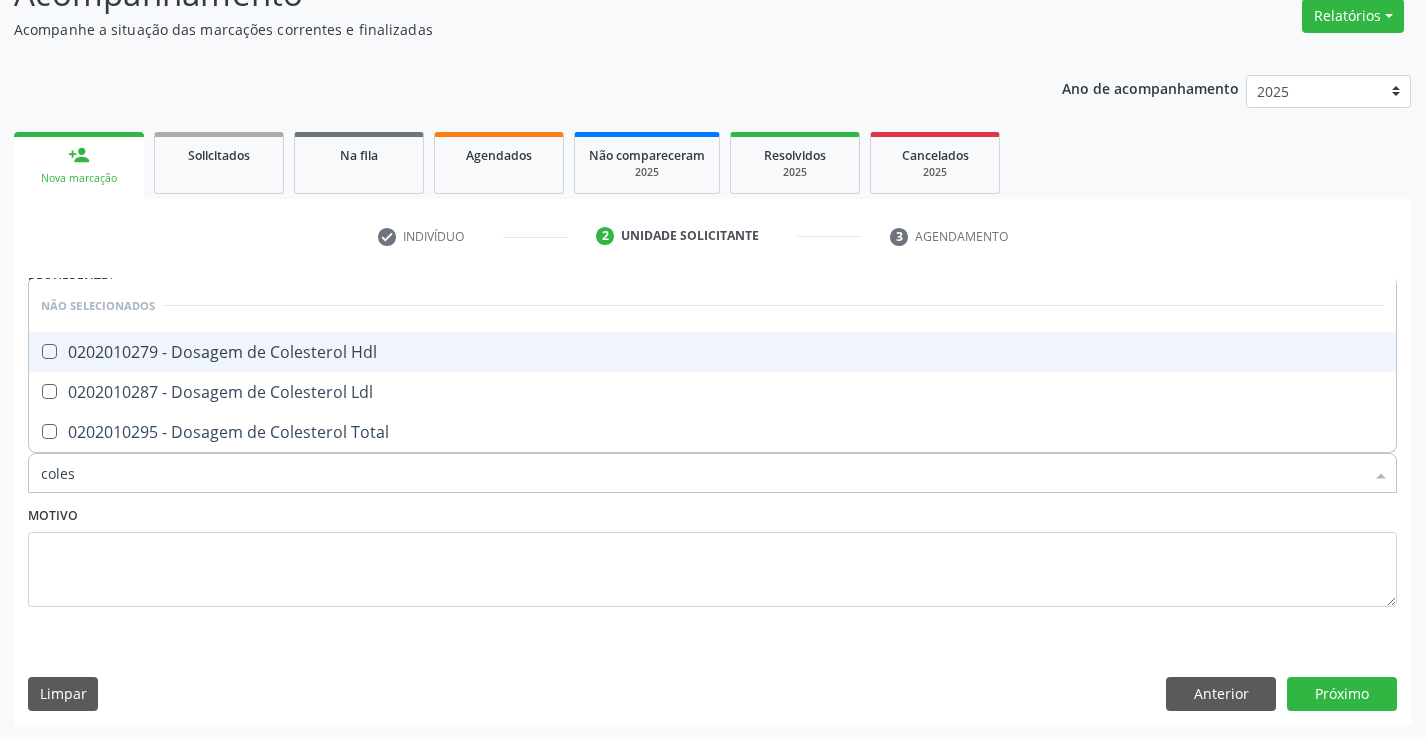 click on "0202010279 - Dosagem de Colesterol Hdl" at bounding box center (712, 352) 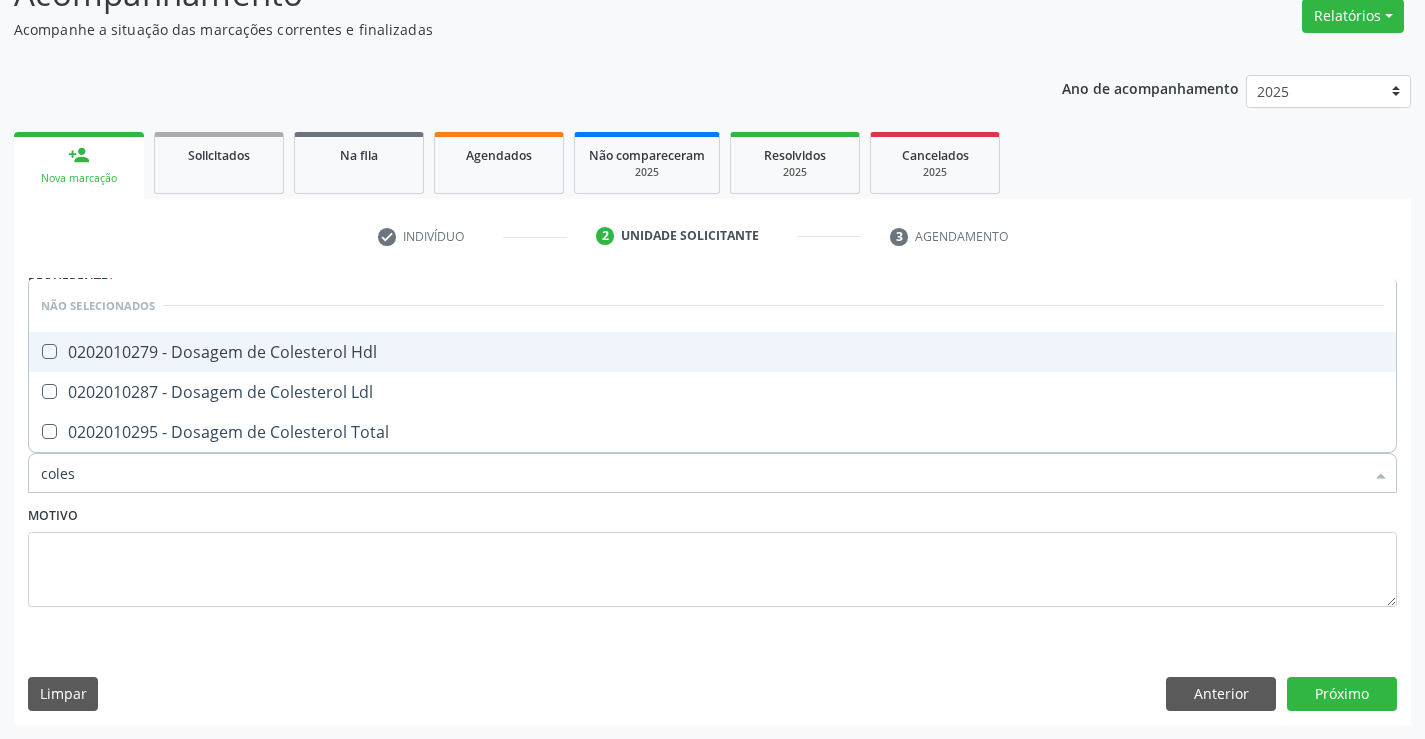 checkbox on "true" 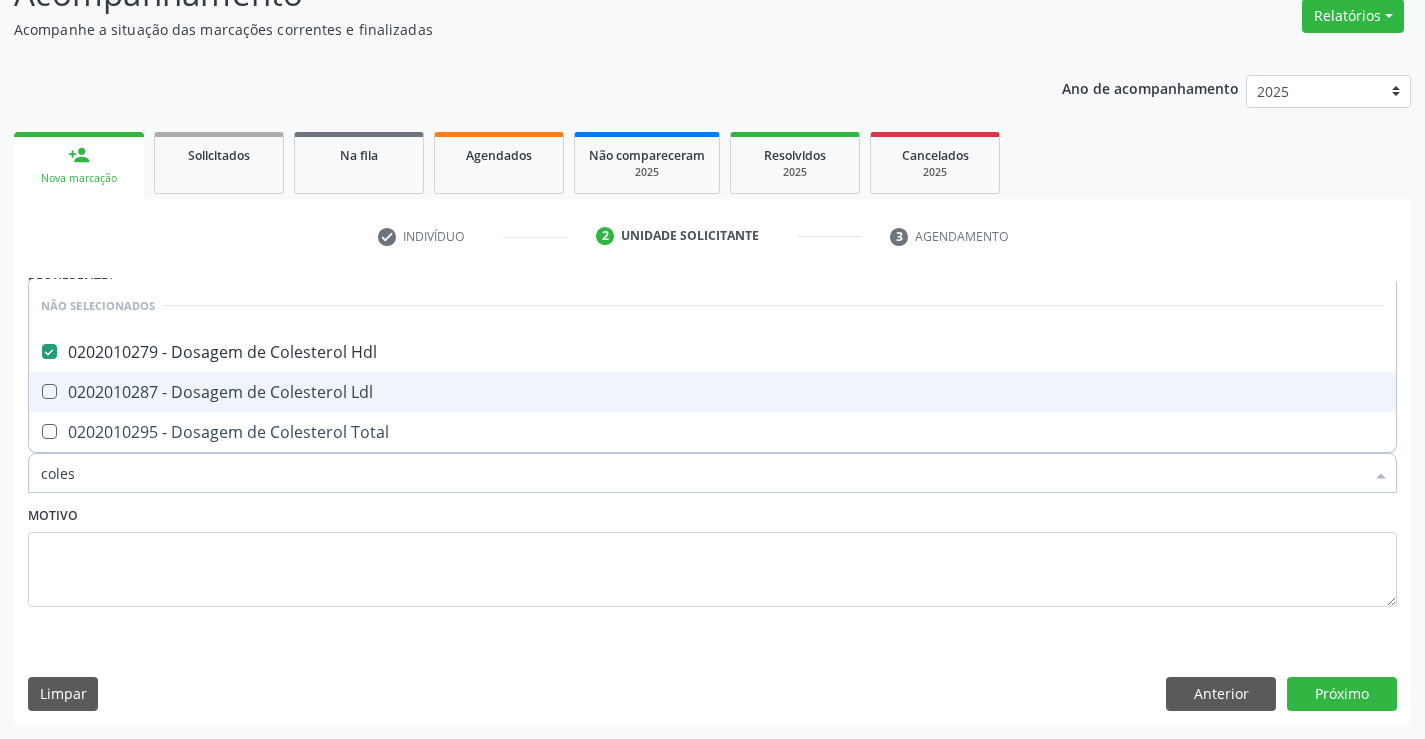 click on "0202010287 - Dosagem de Colesterol Ldl" at bounding box center [712, 392] 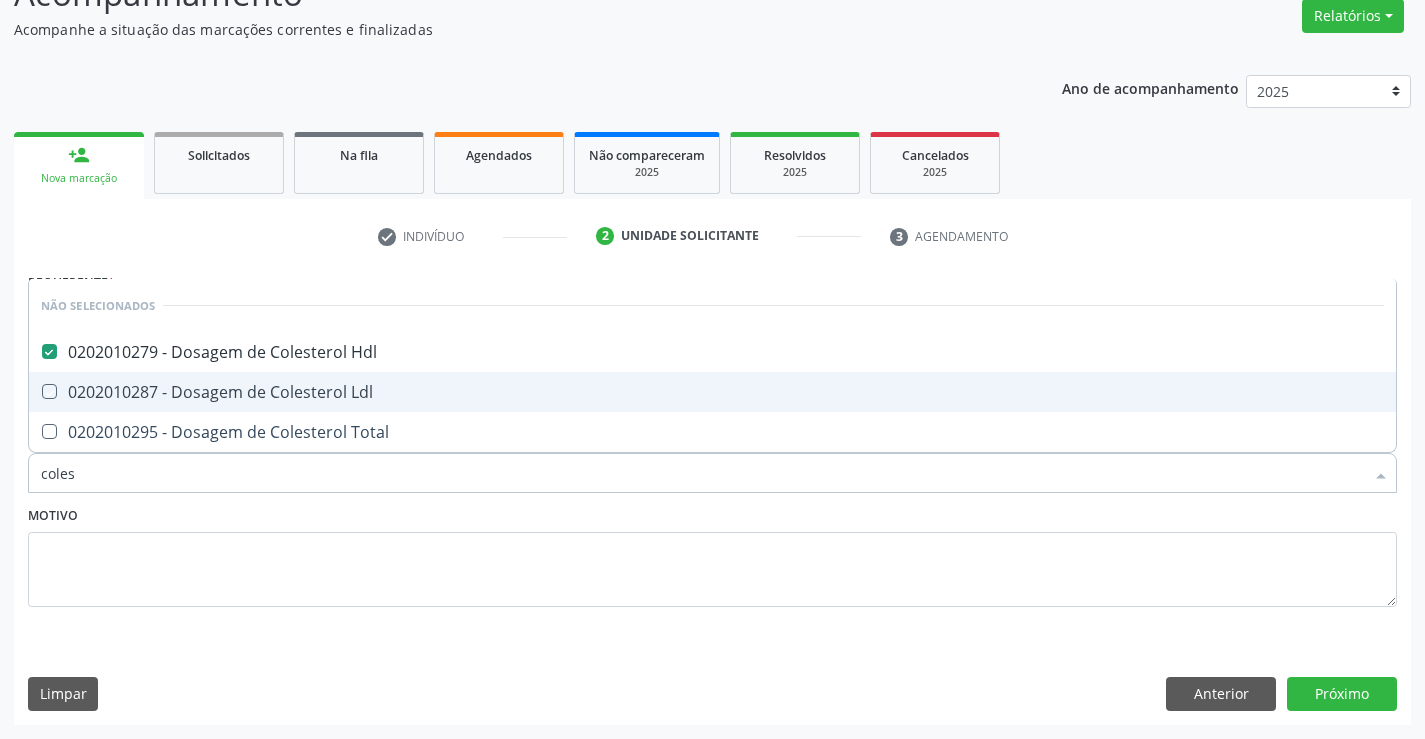 checkbox on "true" 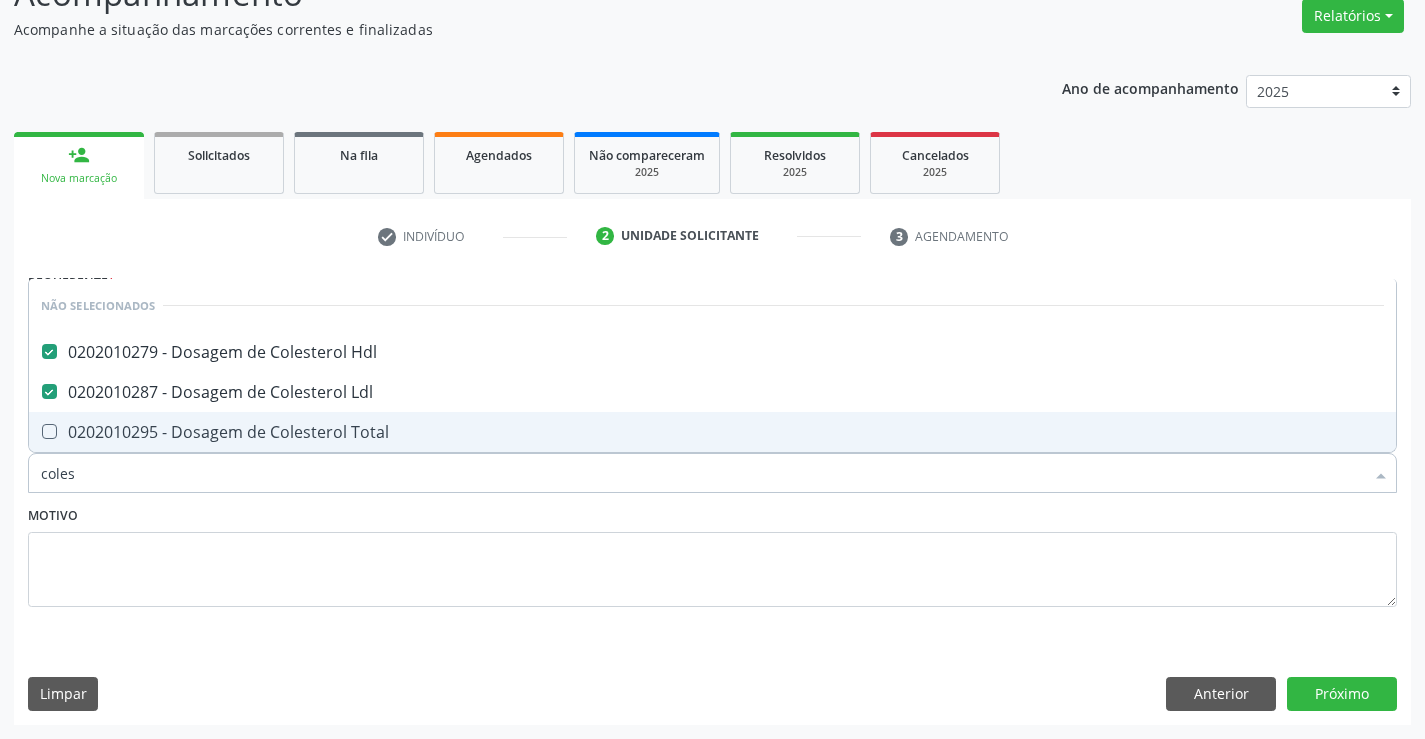 click on "0202010295 - Dosagem de Colesterol Total" at bounding box center [712, 432] 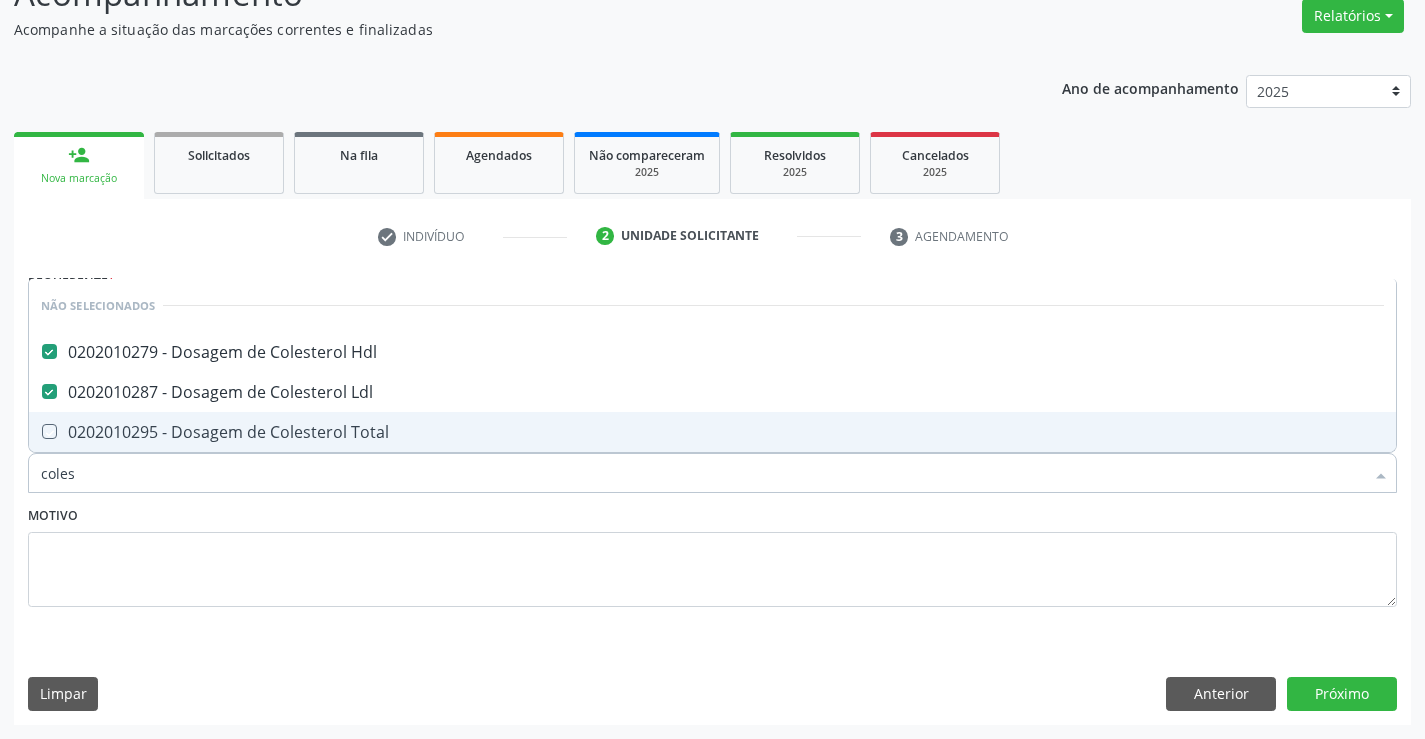 checkbox on "true" 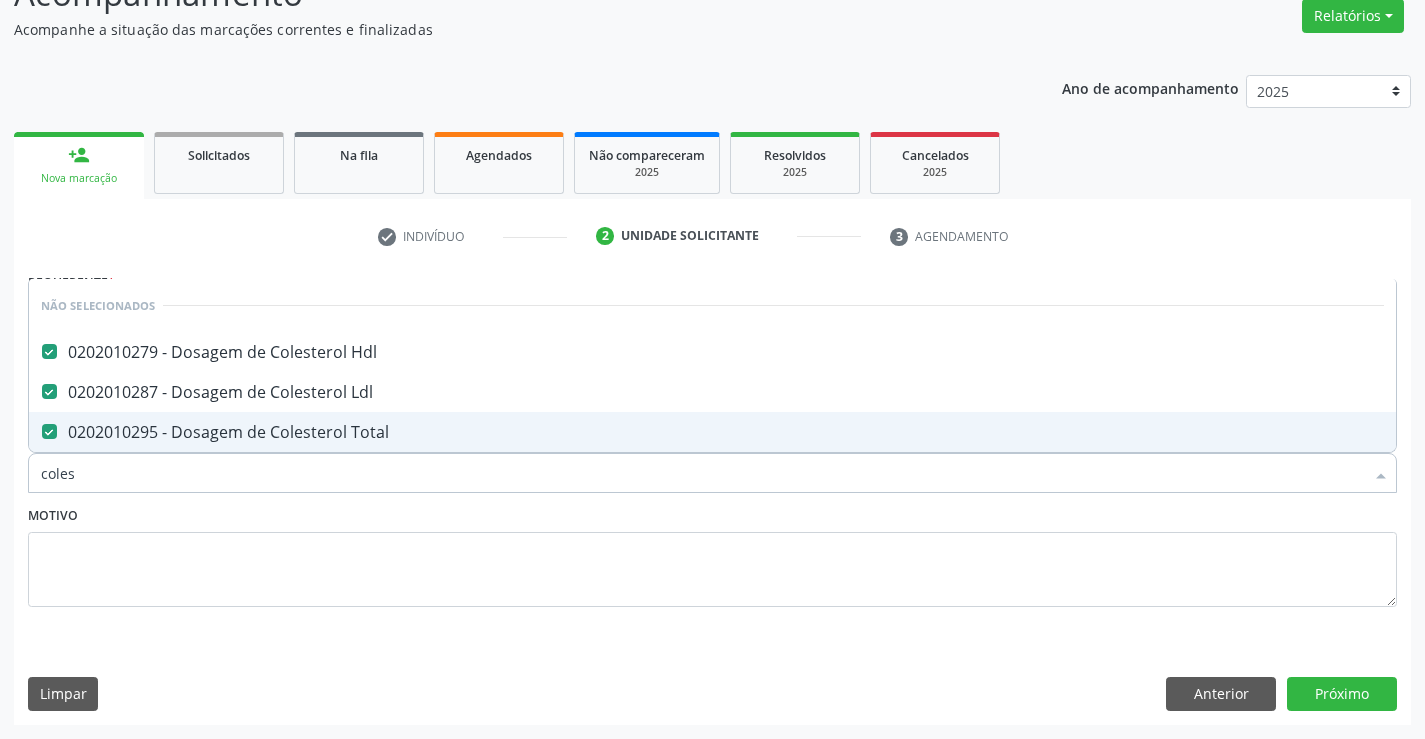 click on "Motivo" at bounding box center [712, 554] 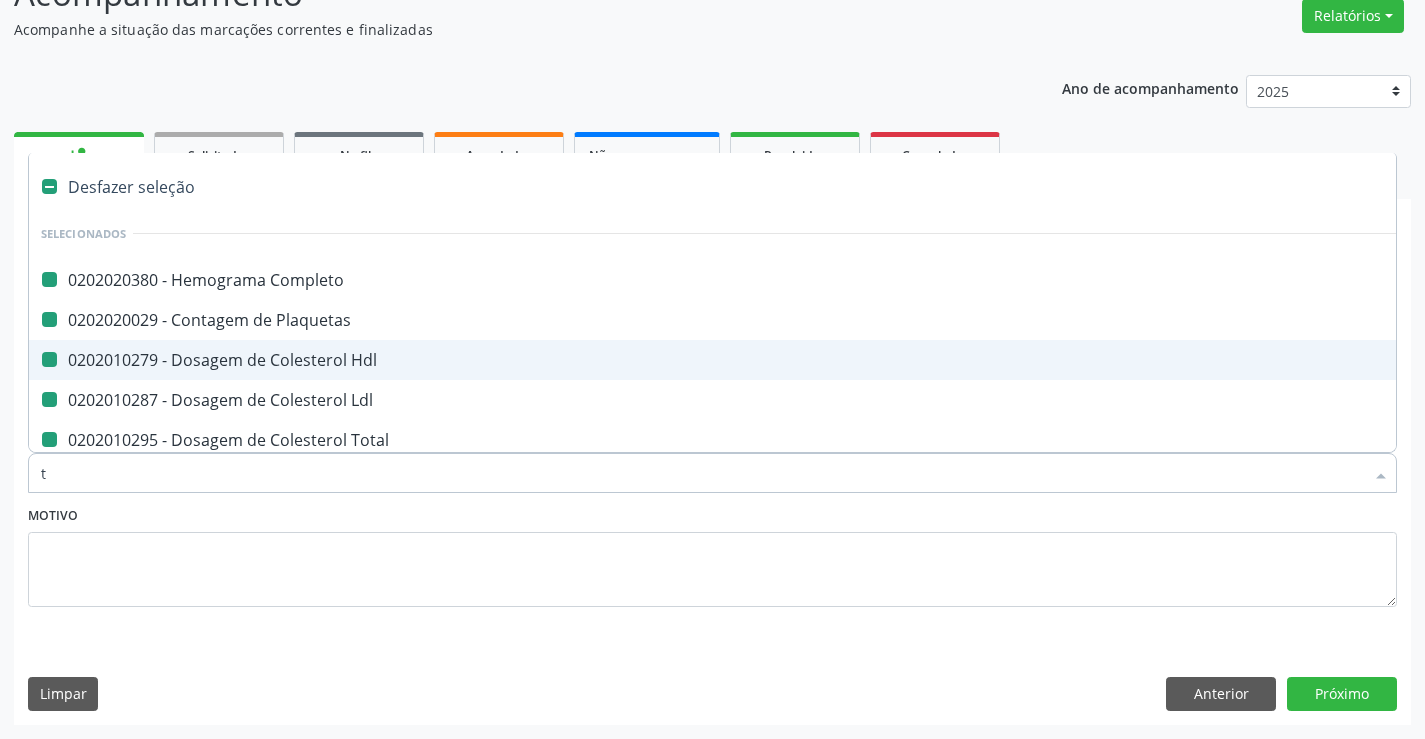 type on "tr" 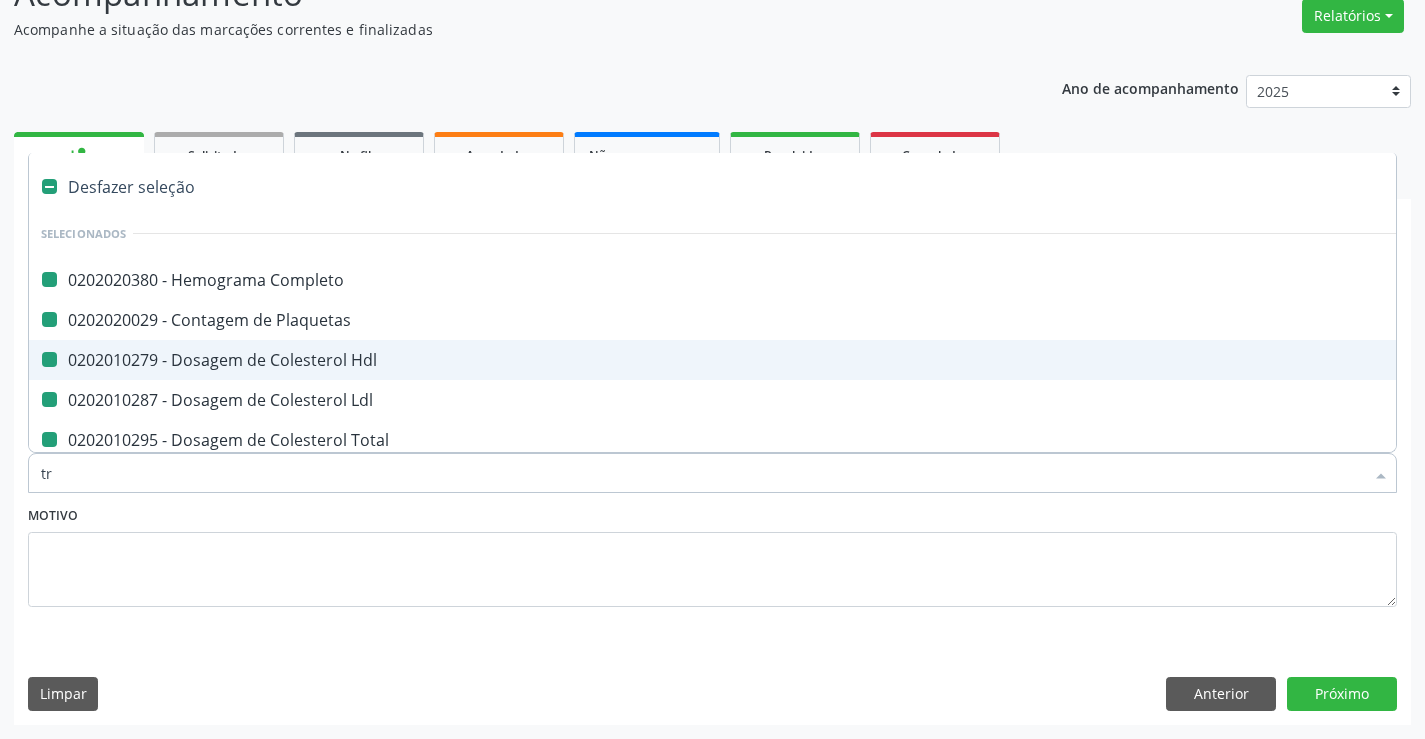 checkbox on "false" 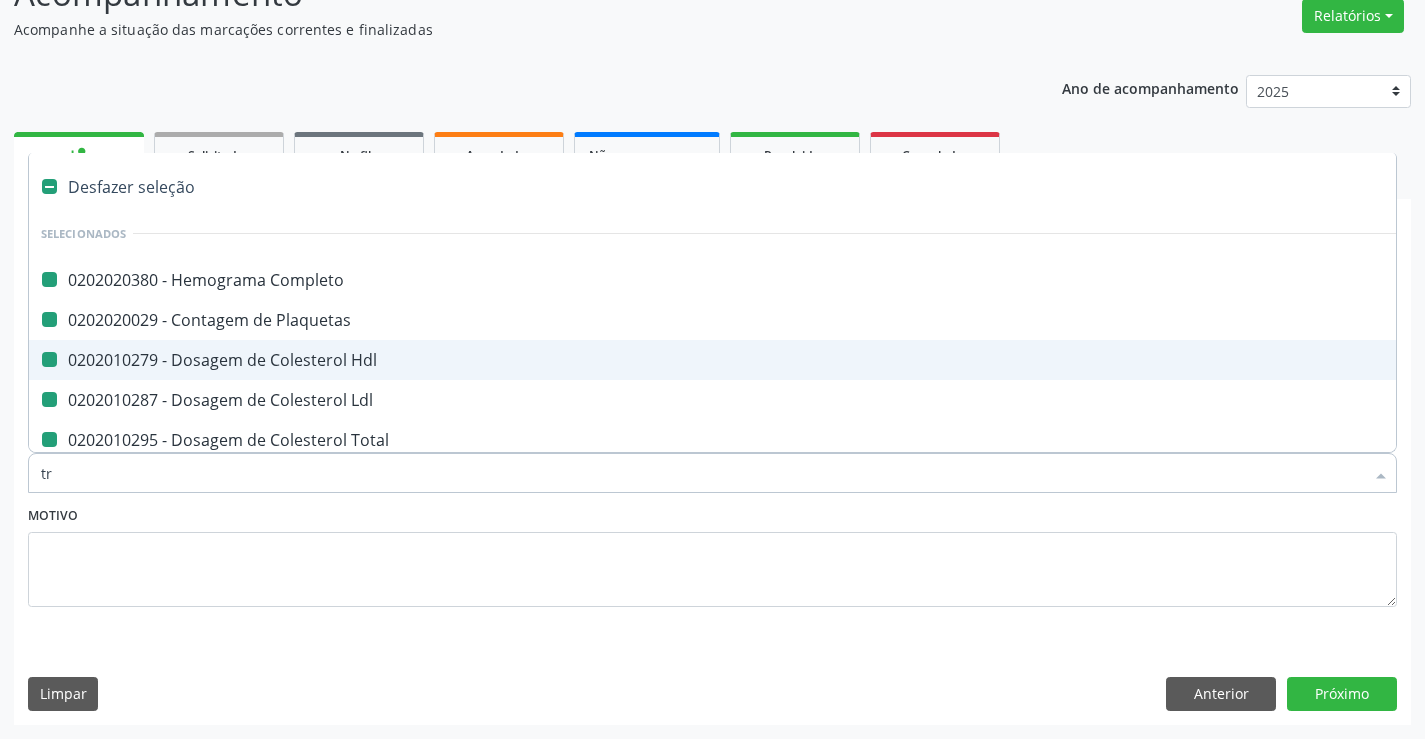 checkbox on "false" 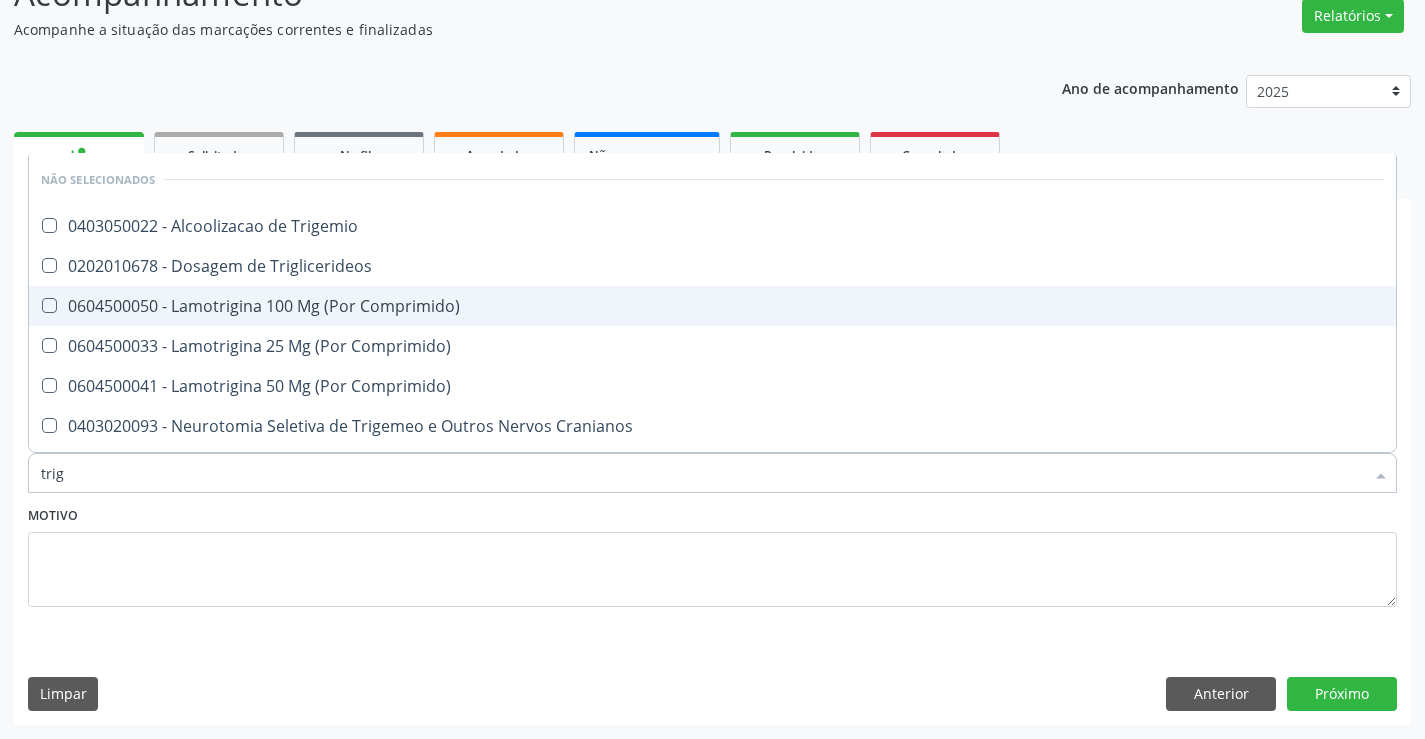 type on "trigl" 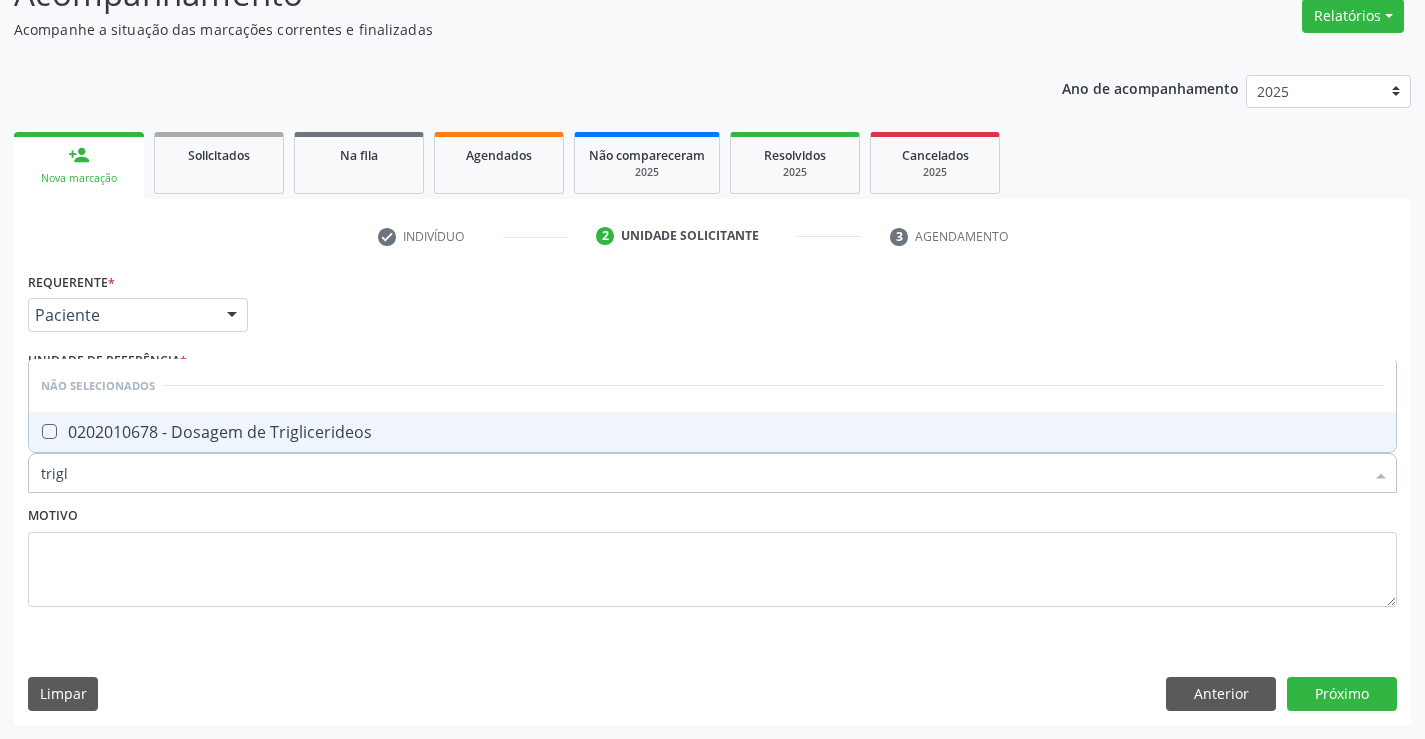 click on "0202010678 - Dosagem de Triglicerideos" at bounding box center (712, 432) 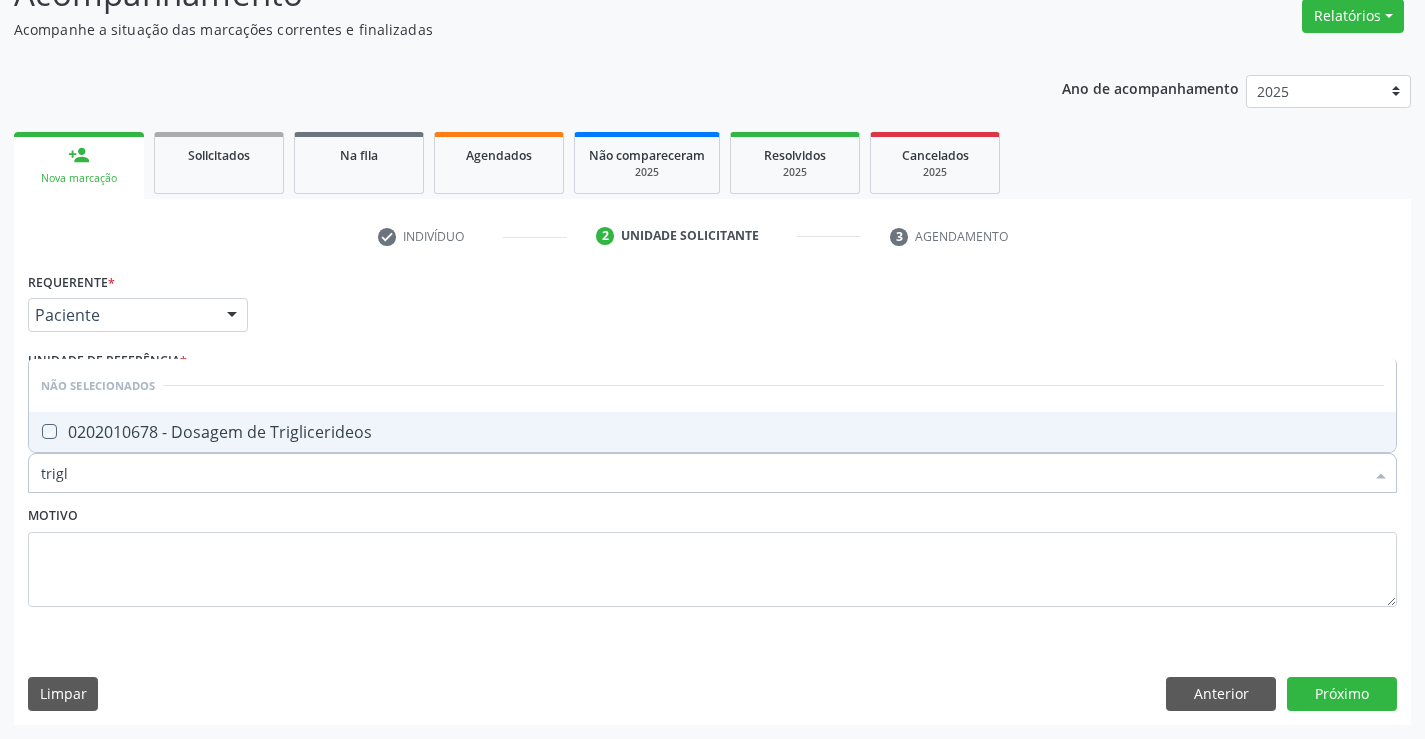 checkbox on "true" 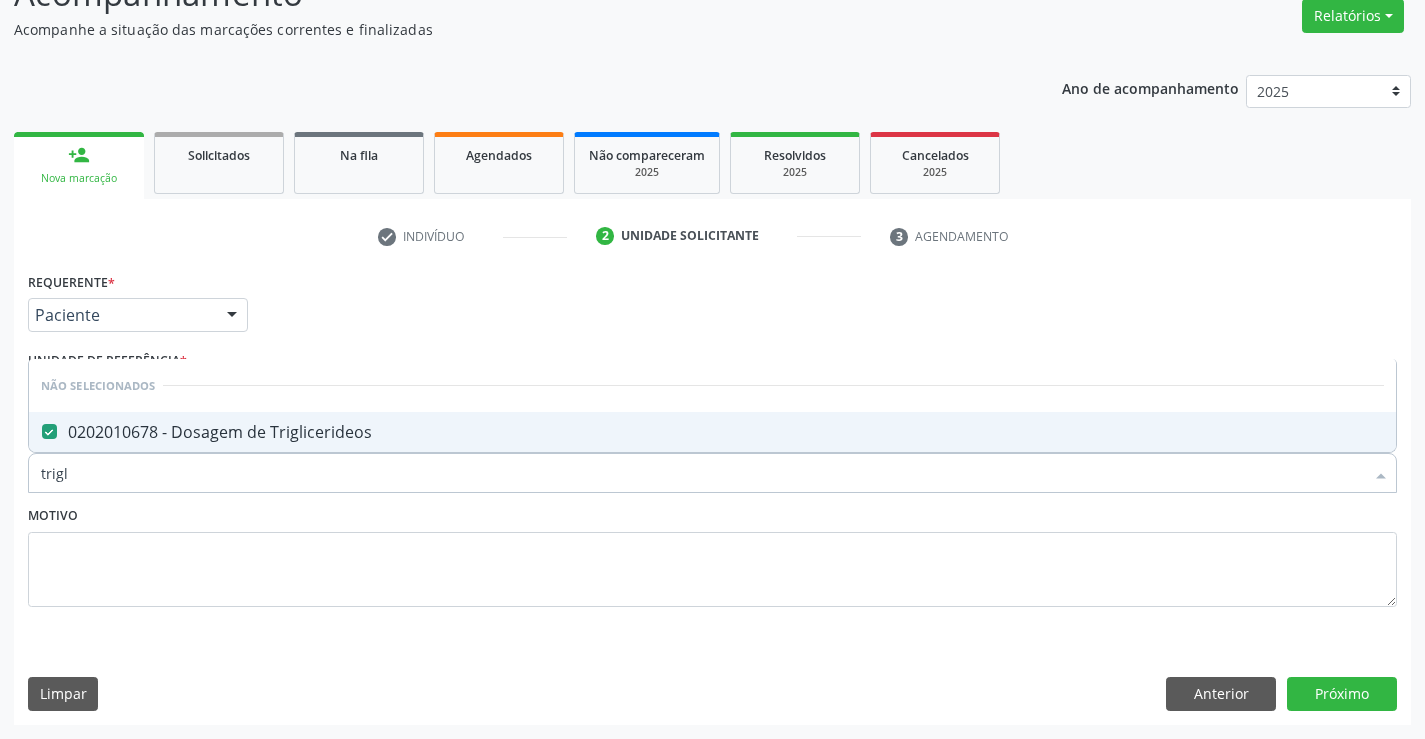 click on "Motivo" at bounding box center [712, 554] 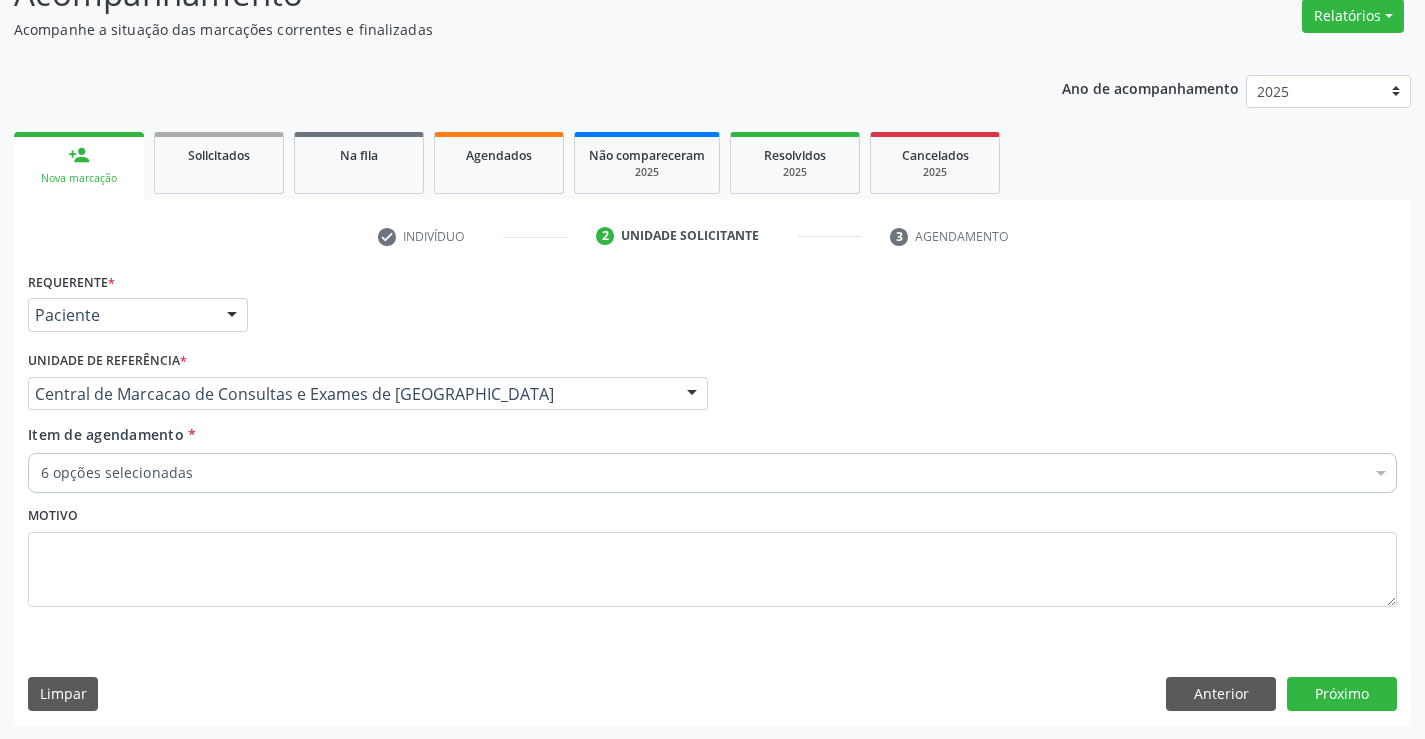 click on "6 opções selecionadas" at bounding box center (712, 473) 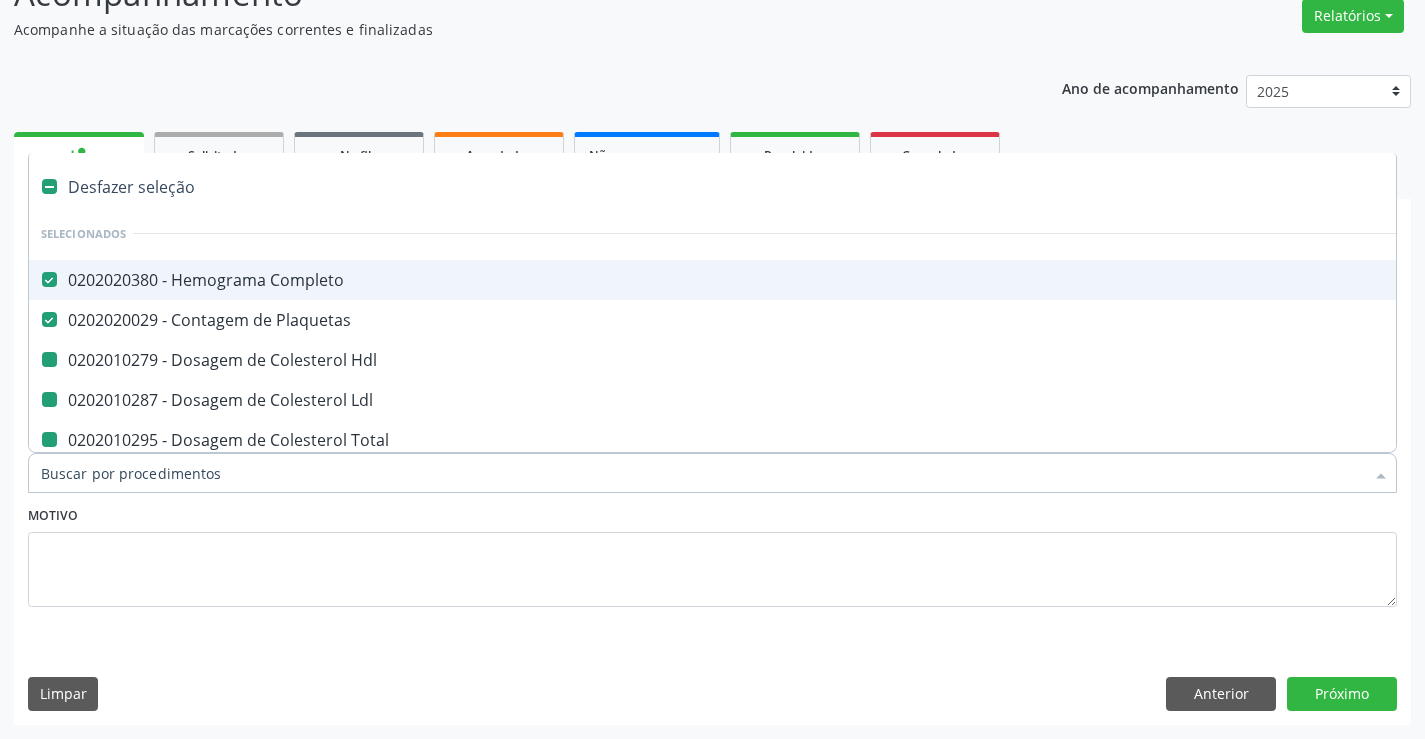 type on "u" 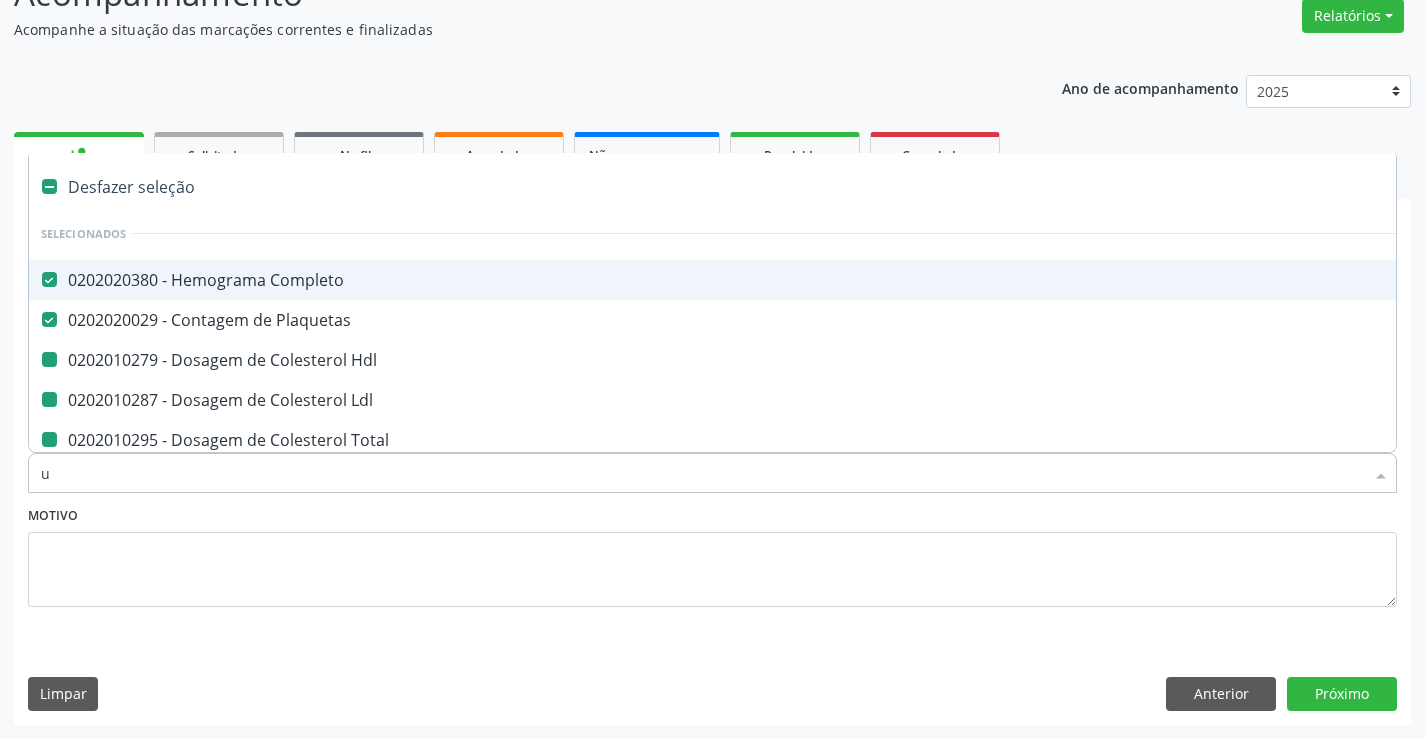 checkbox on "false" 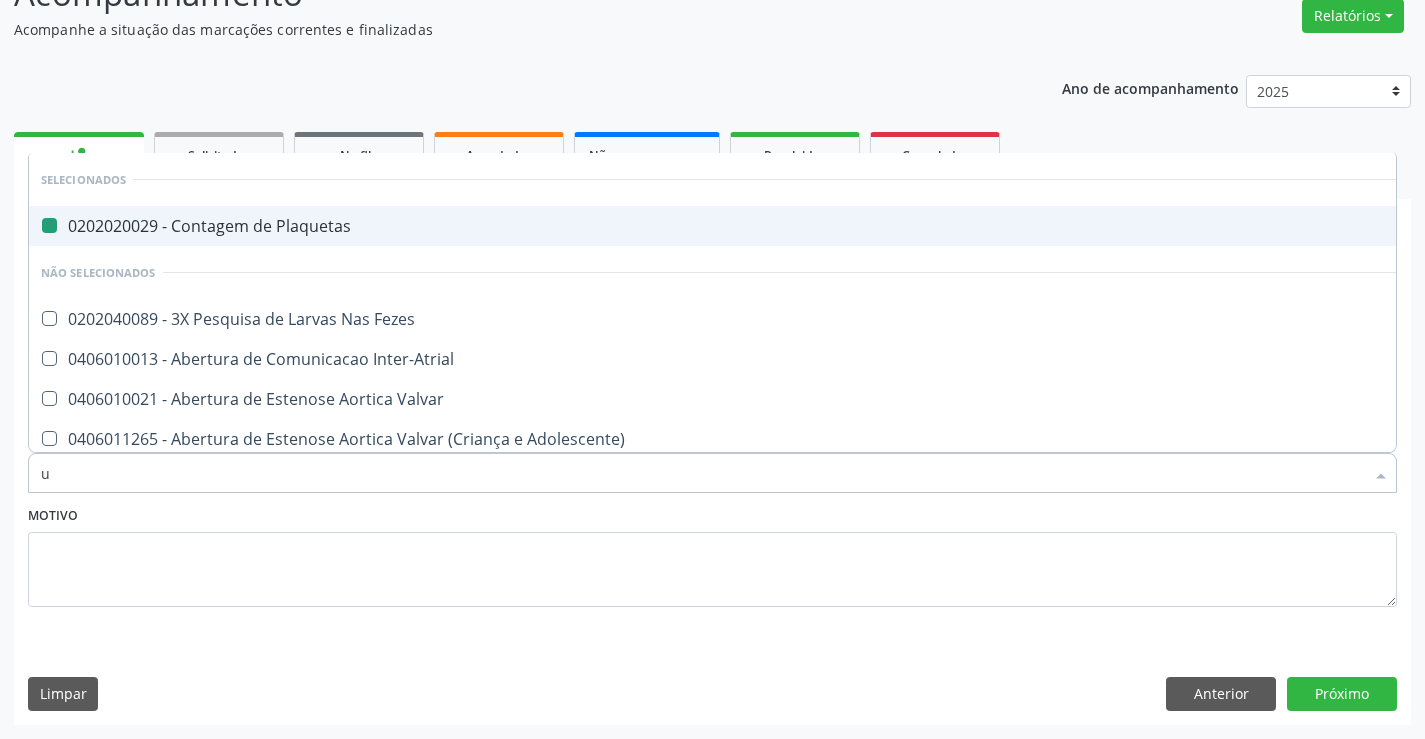 type on "ur" 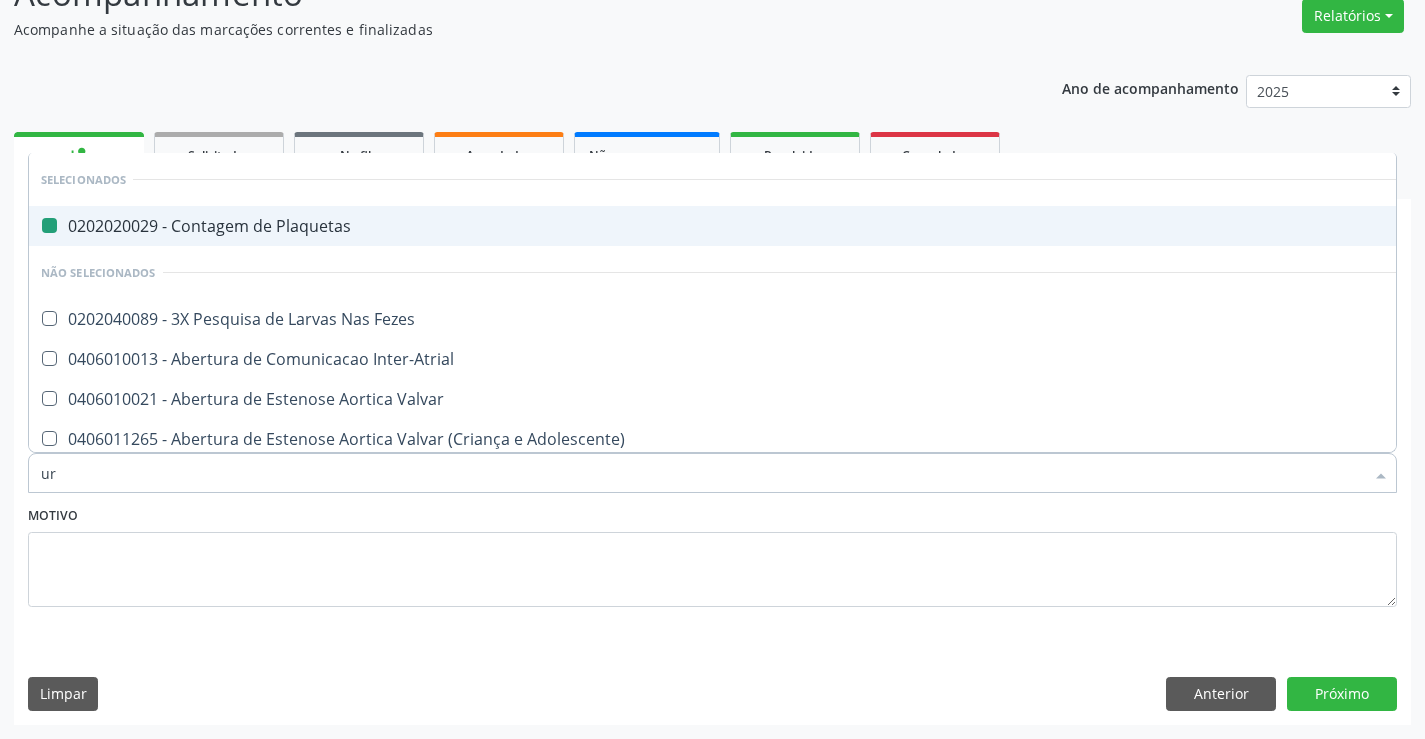 checkbox on "false" 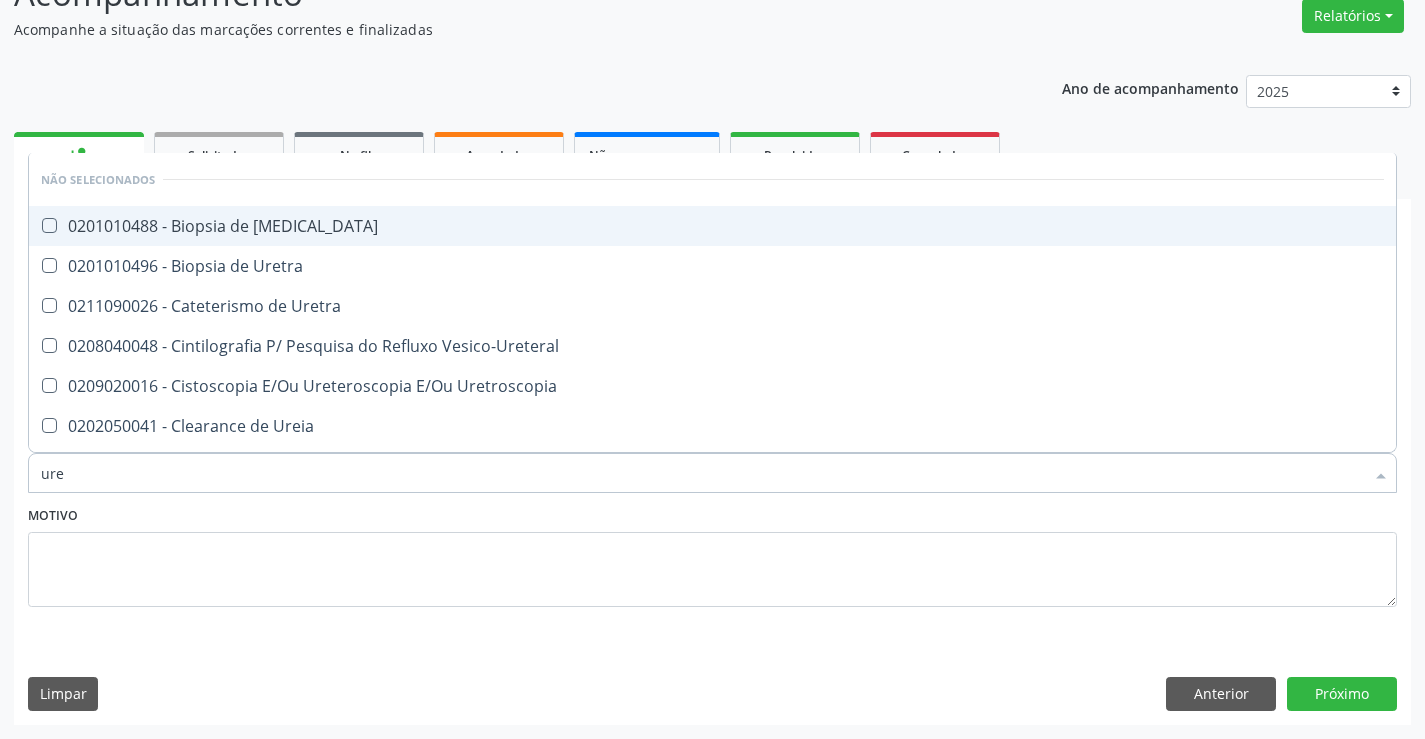 type on "urei" 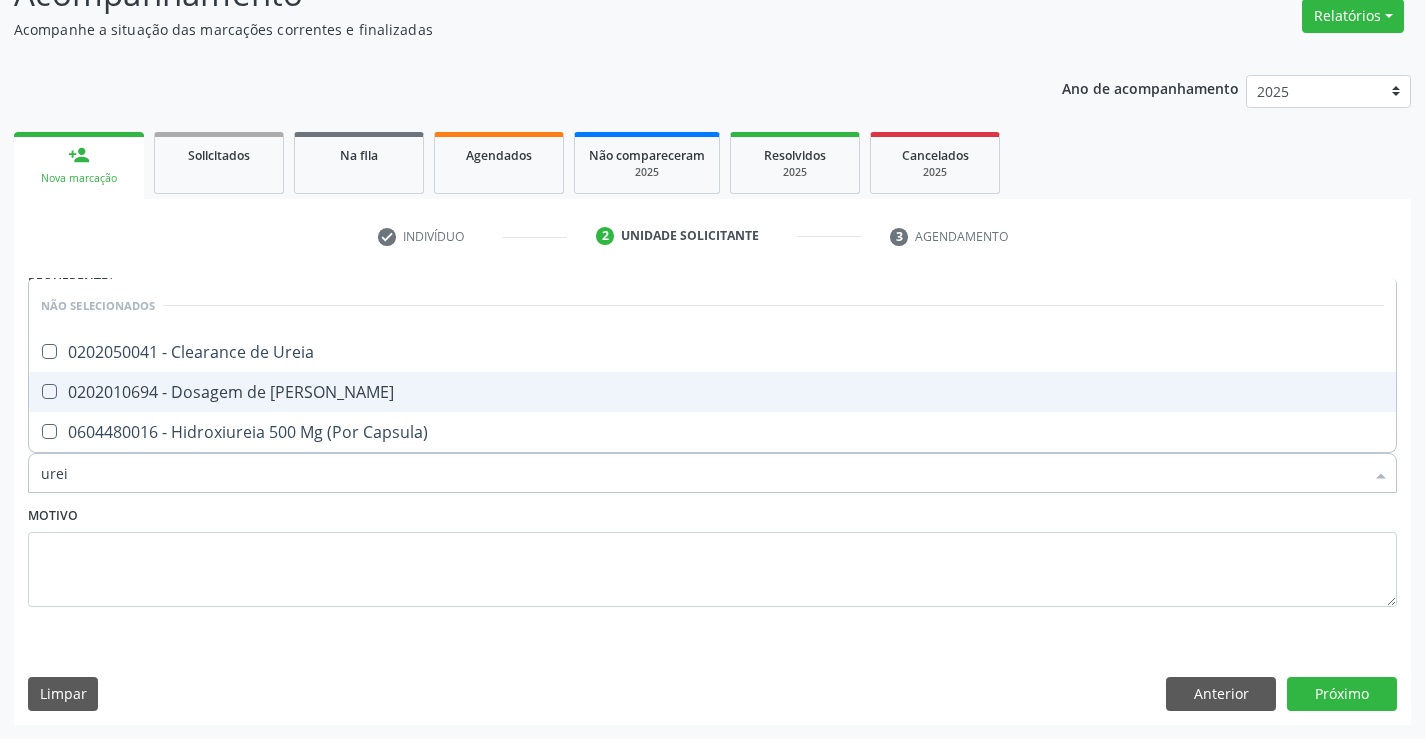 click on "0202010694 - Dosagem de [PERSON_NAME]" at bounding box center [712, 392] 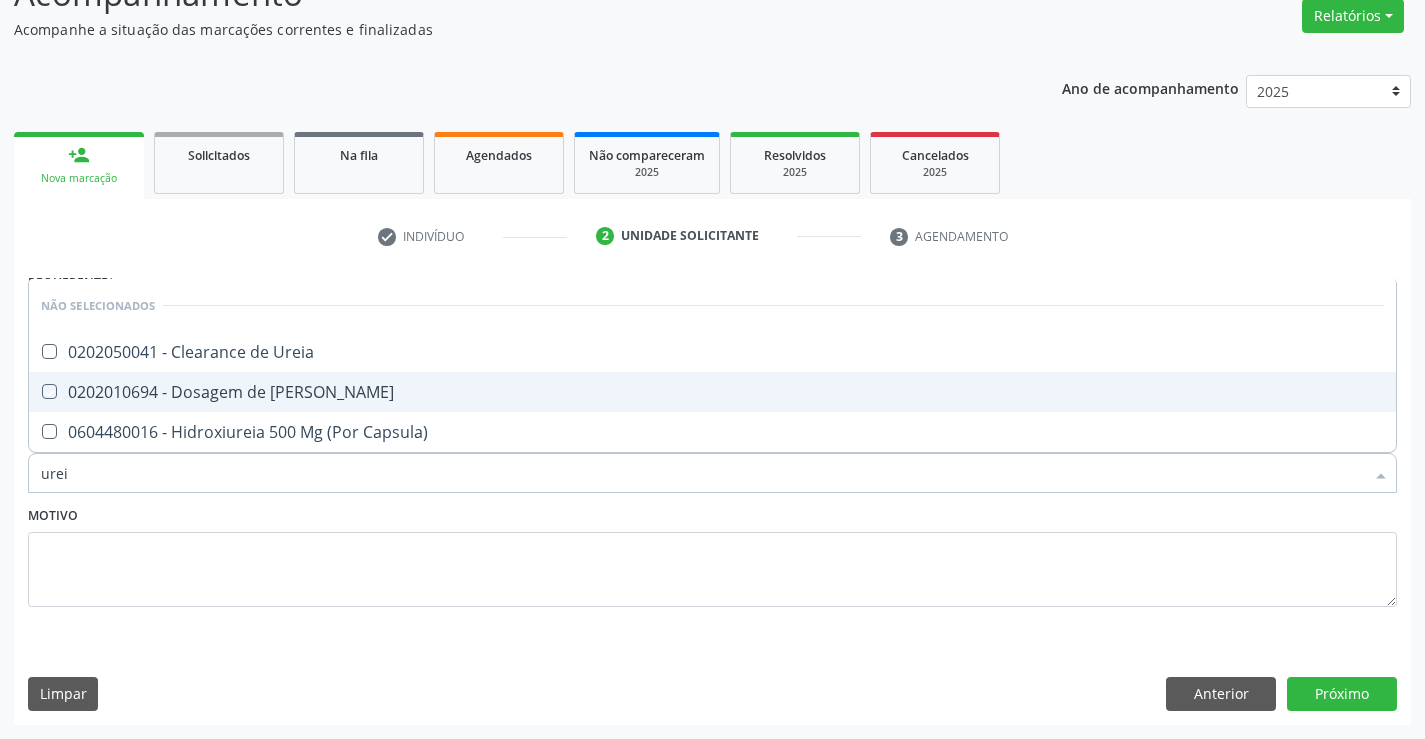 checkbox on "true" 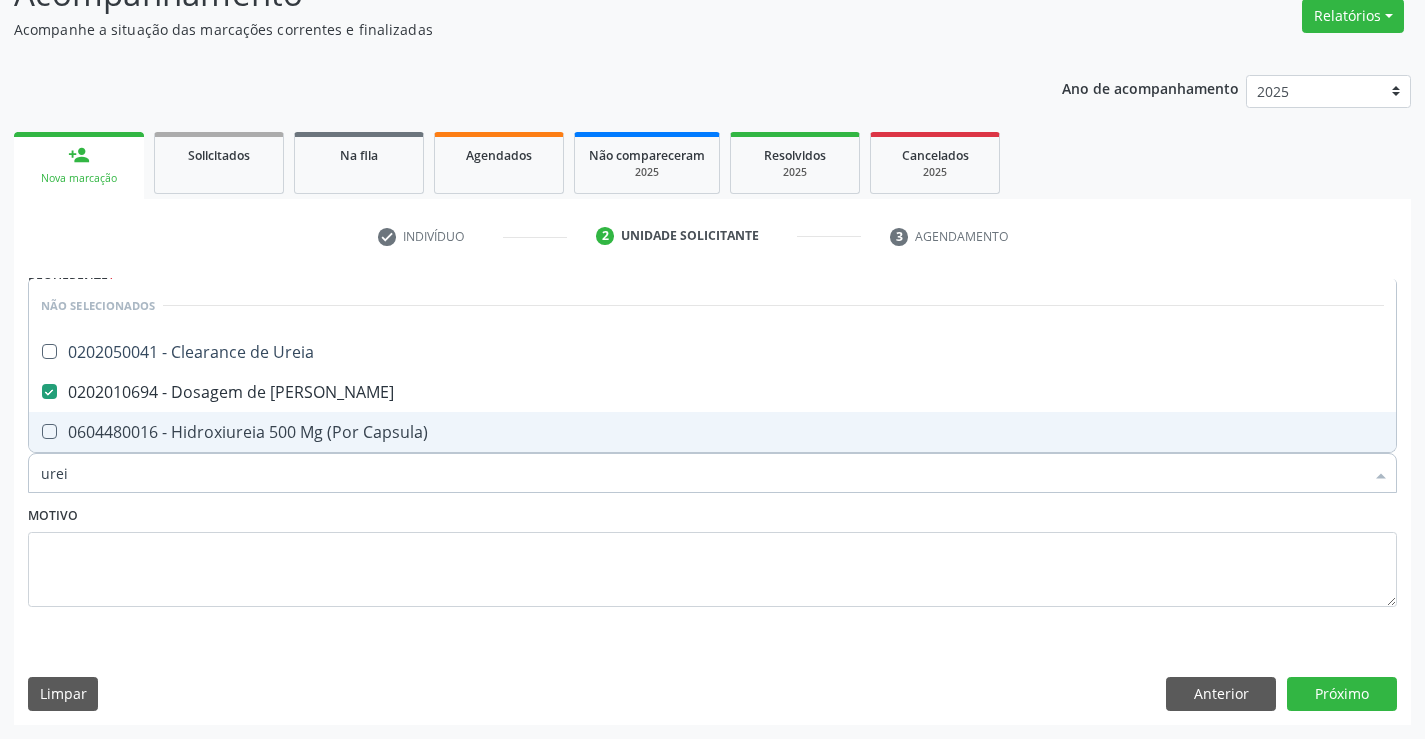 type on "urei" 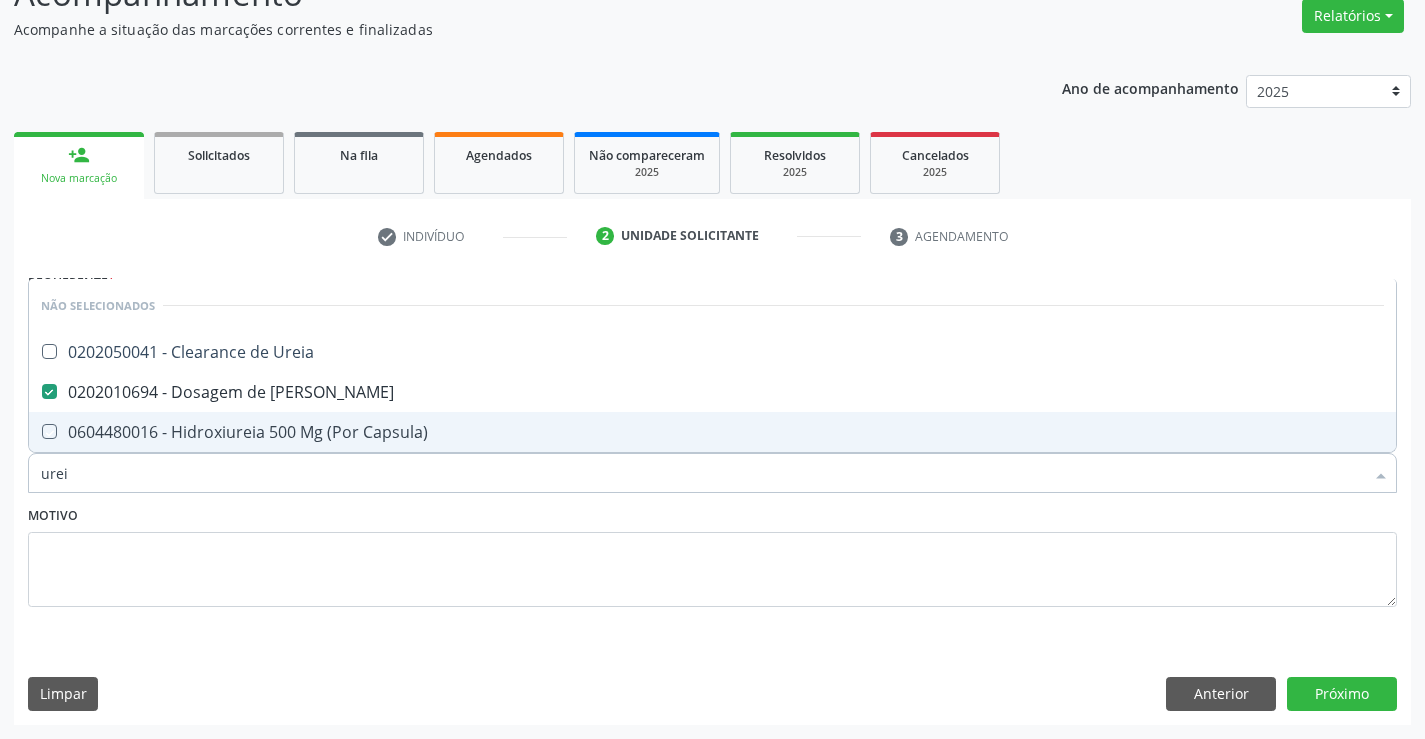 click on "Motivo" at bounding box center (712, 554) 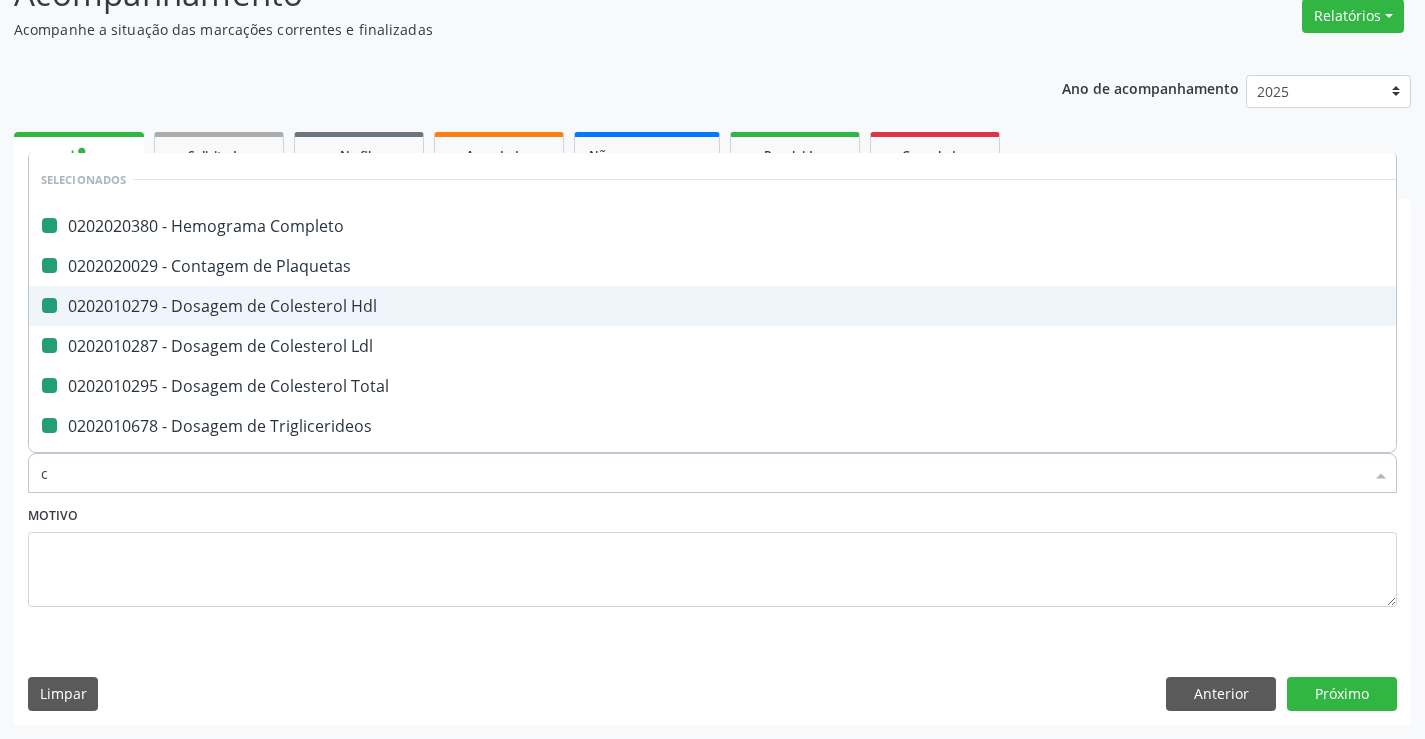 type on "cr" 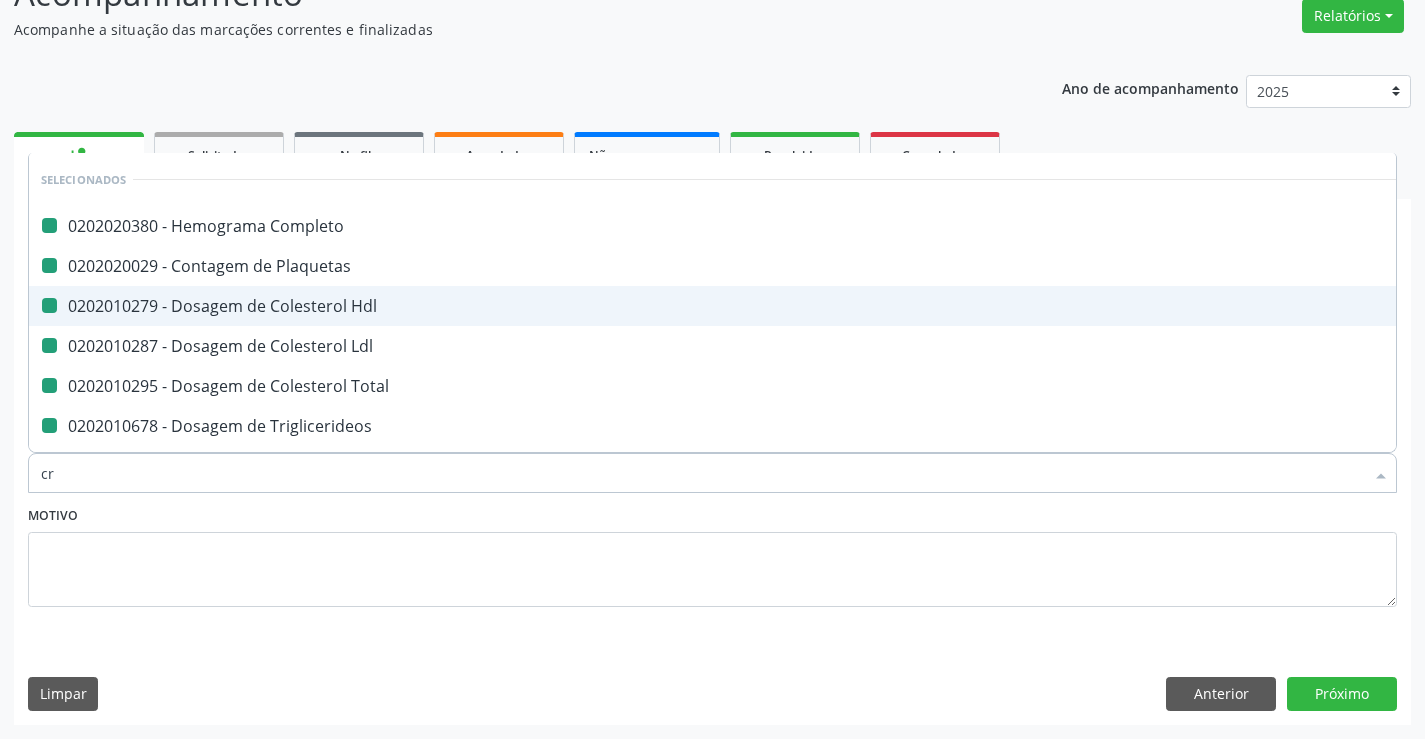 checkbox on "false" 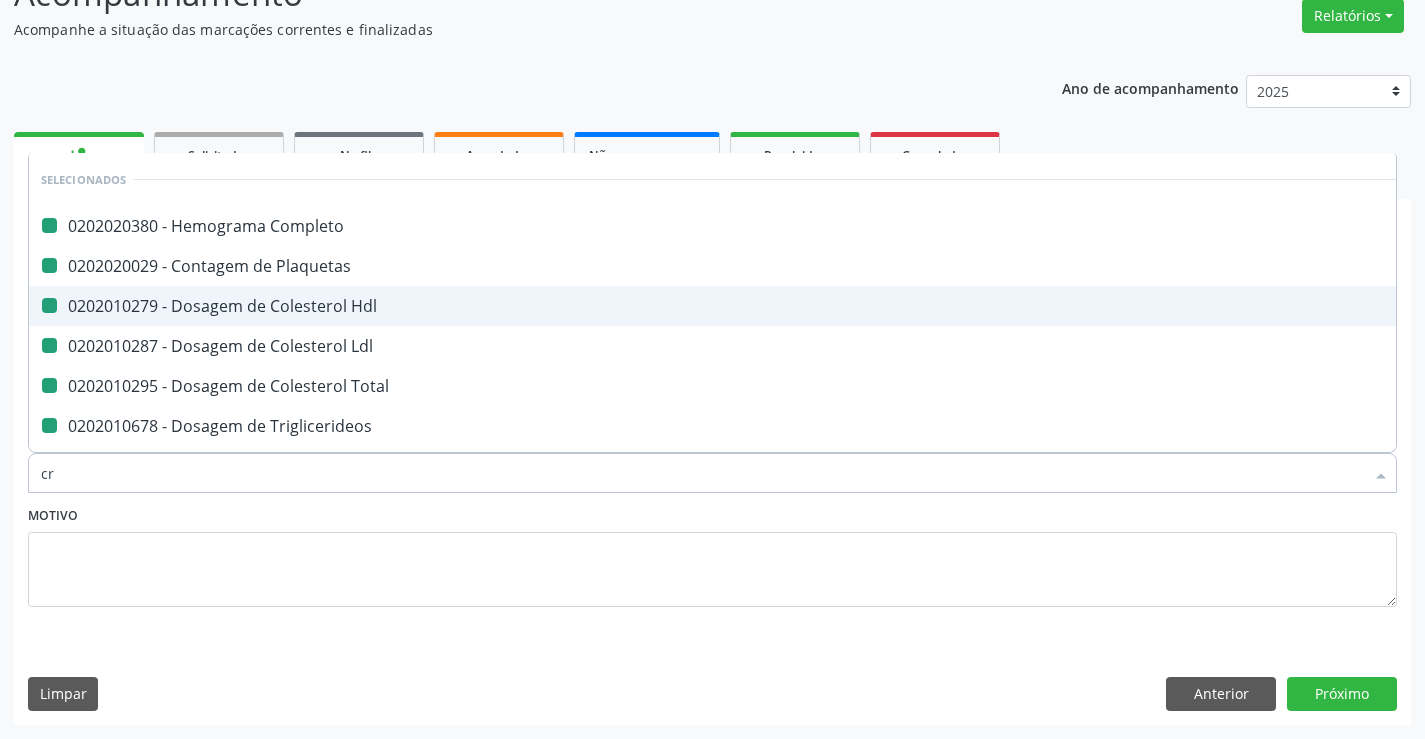 checkbox on "false" 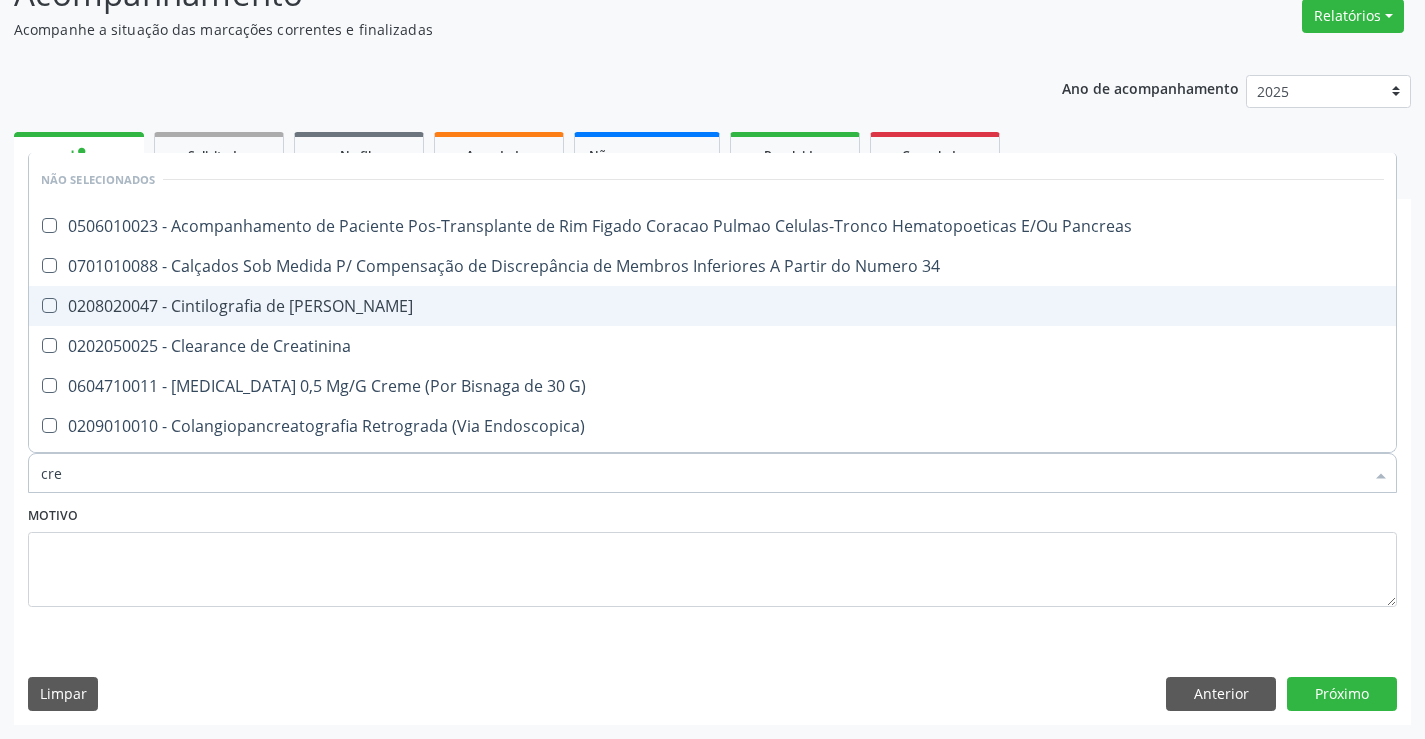 type on "crea" 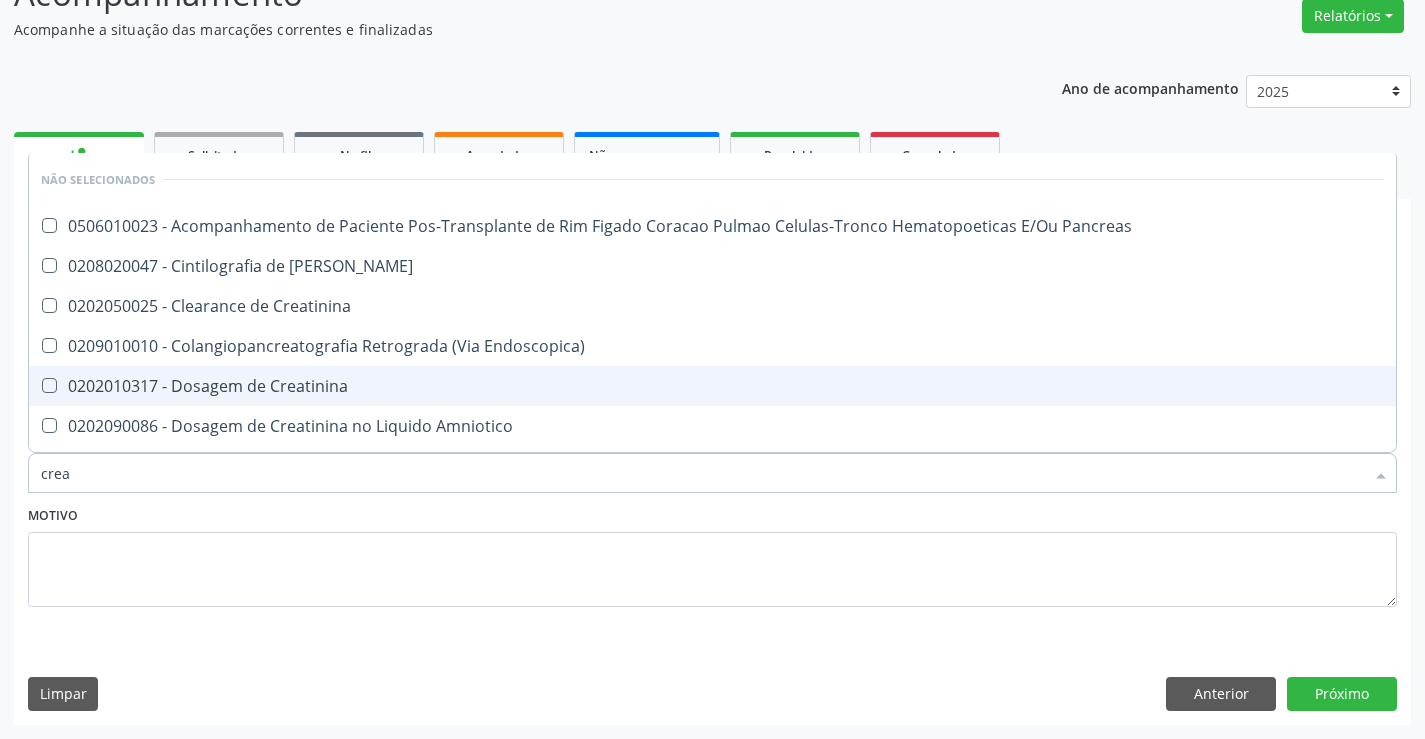 click on "0202010317 - Dosagem de Creatinina" at bounding box center (712, 386) 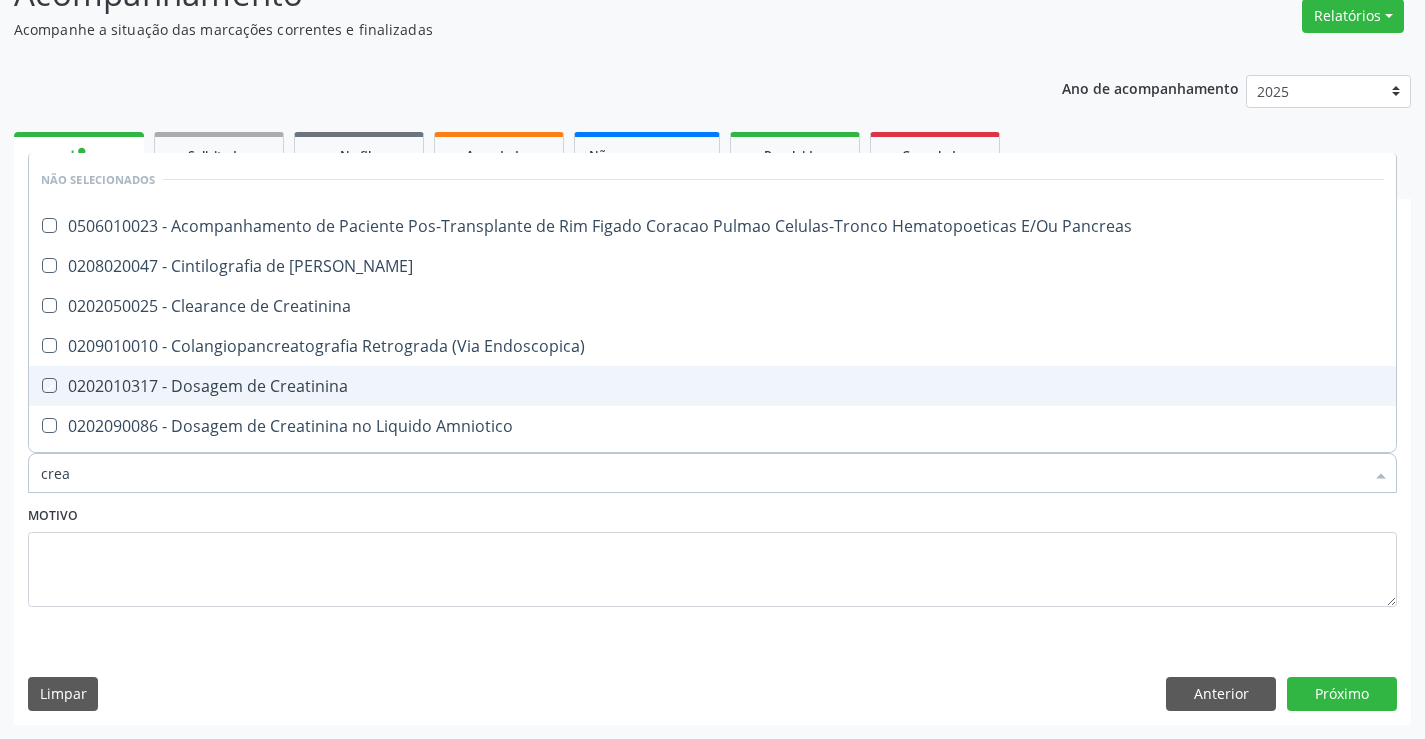 checkbox on "true" 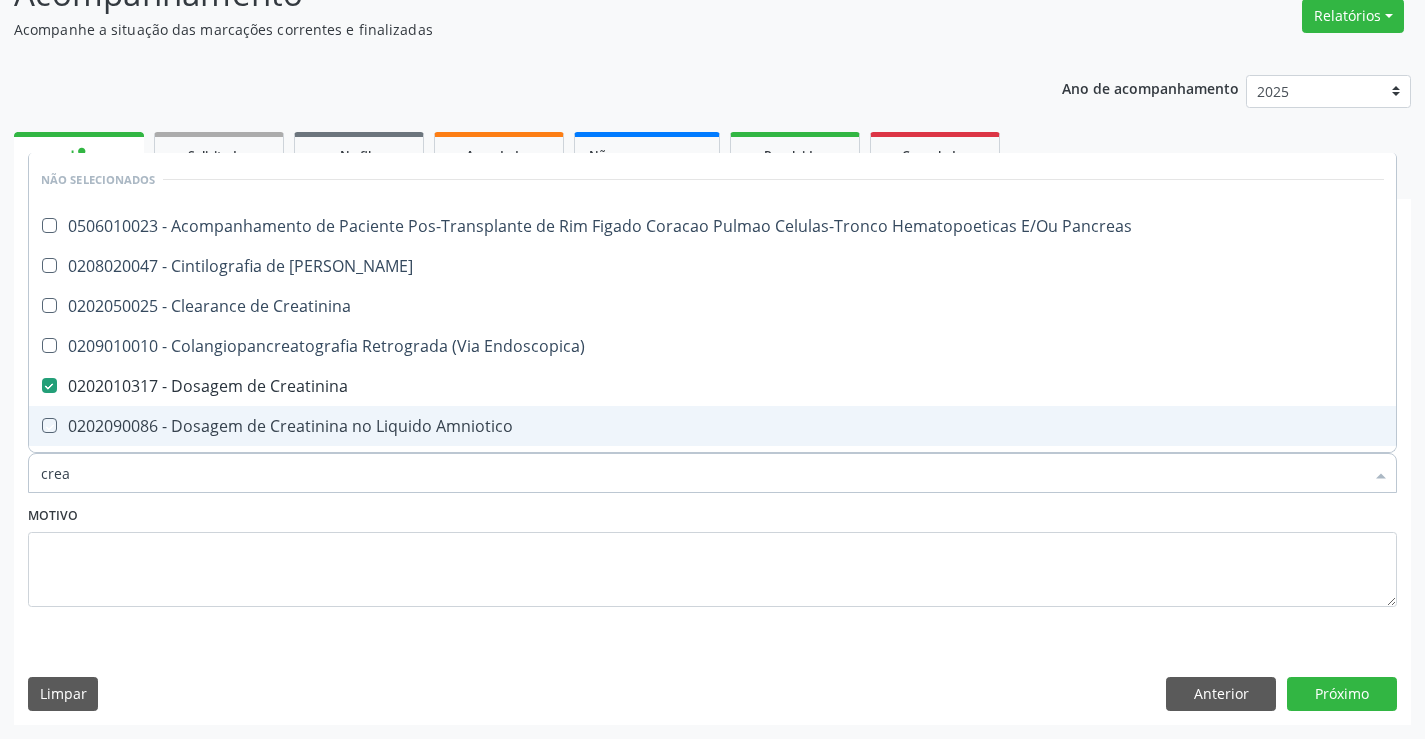 click on "Motivo" at bounding box center [712, 554] 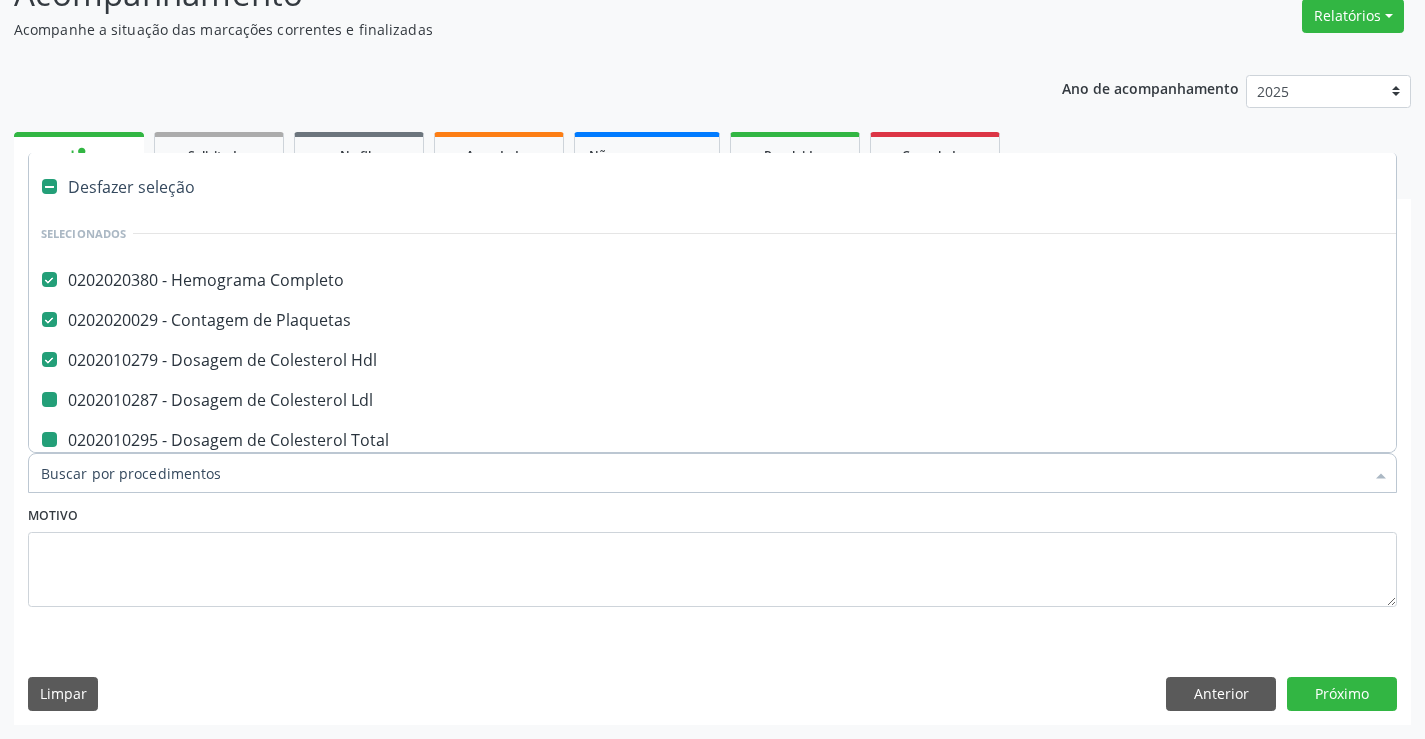 type on "u" 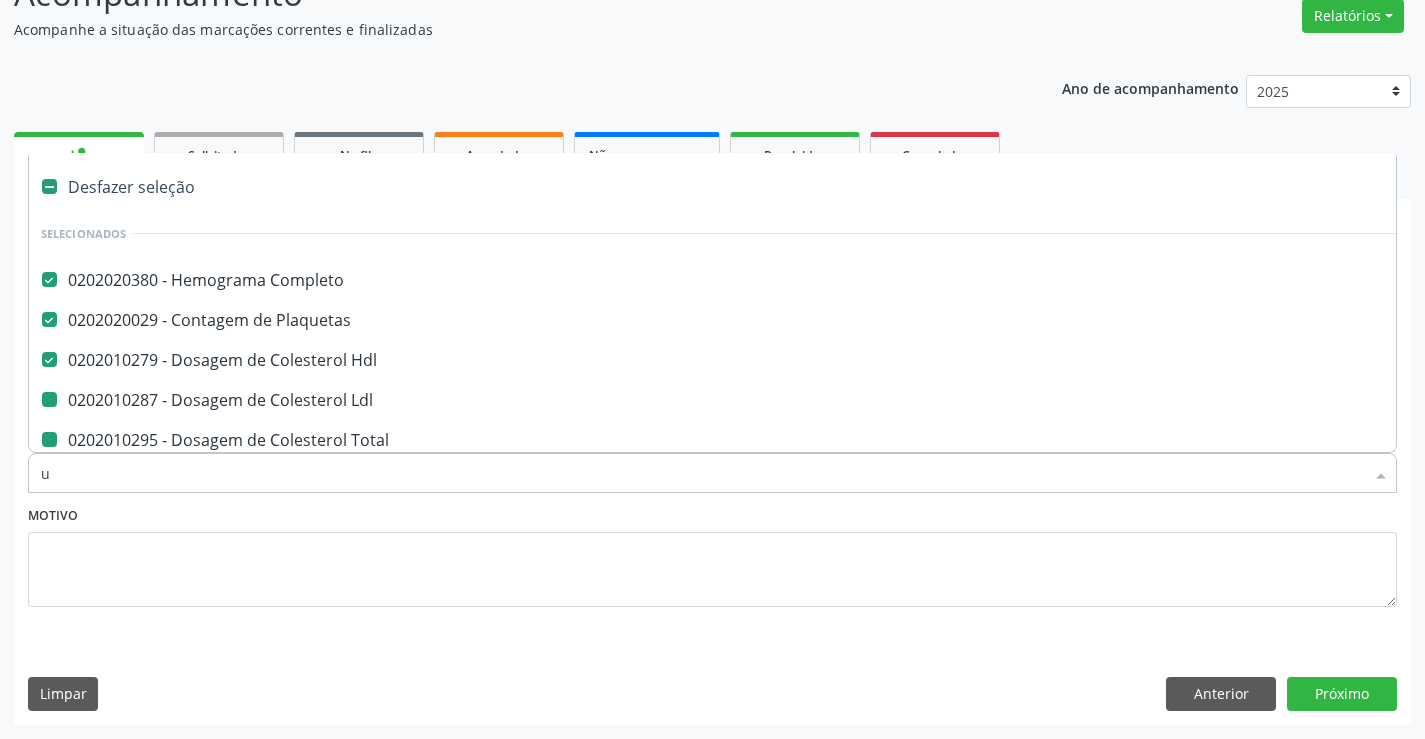 checkbox on "false" 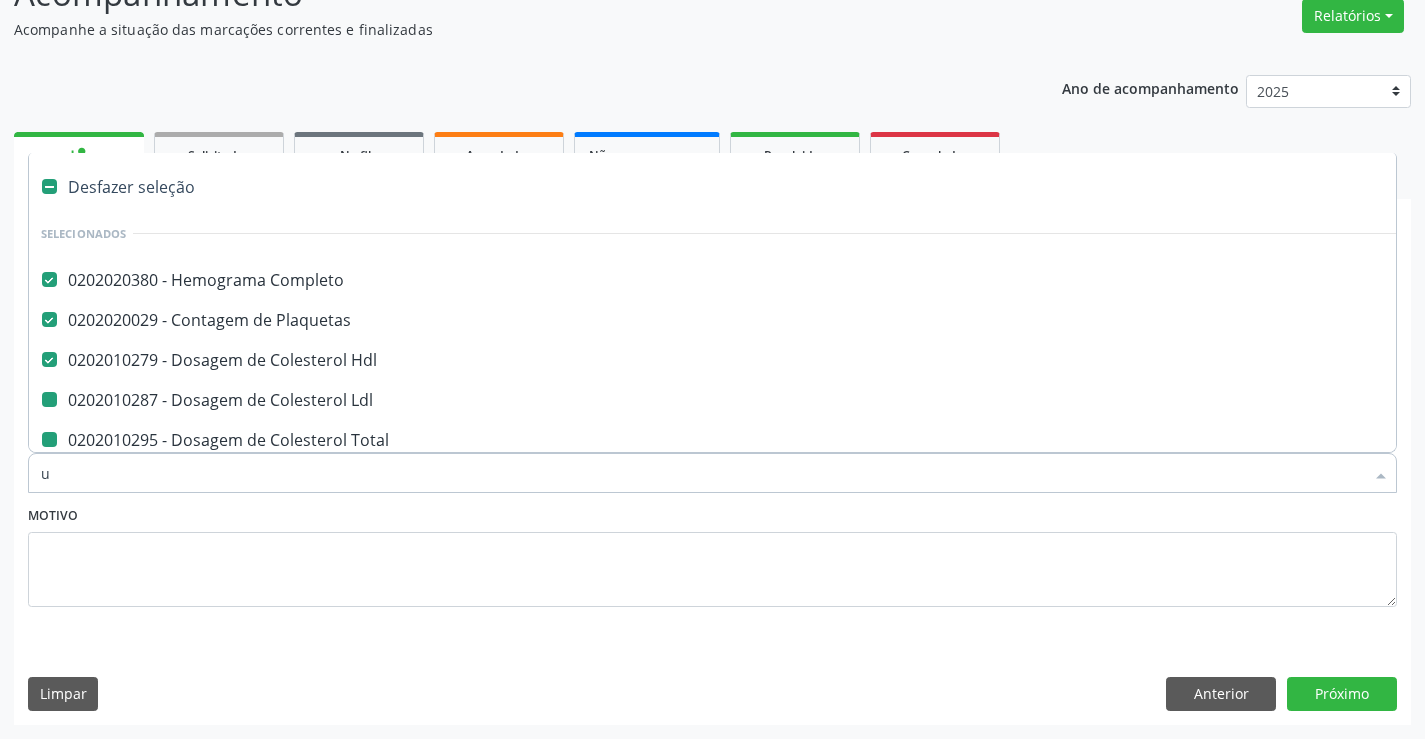 checkbox on "false" 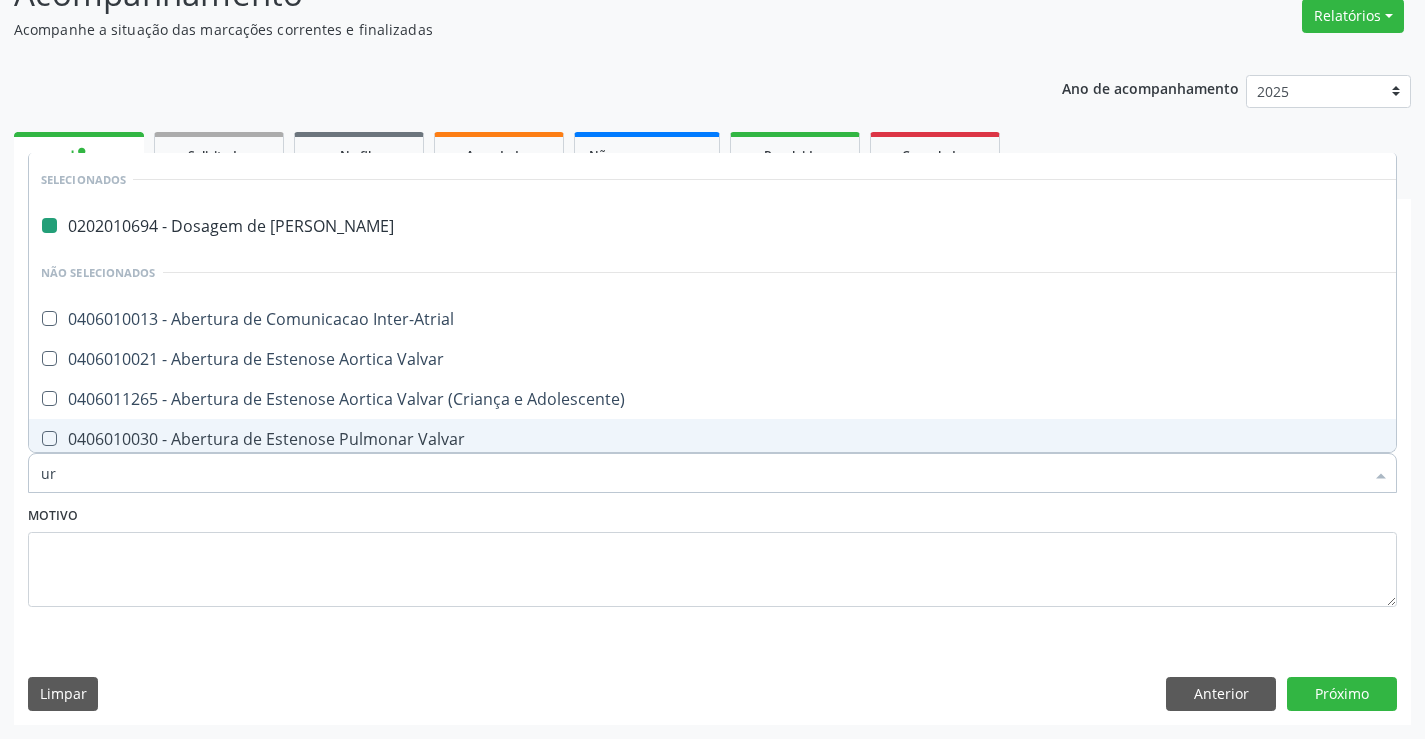 type on "uri" 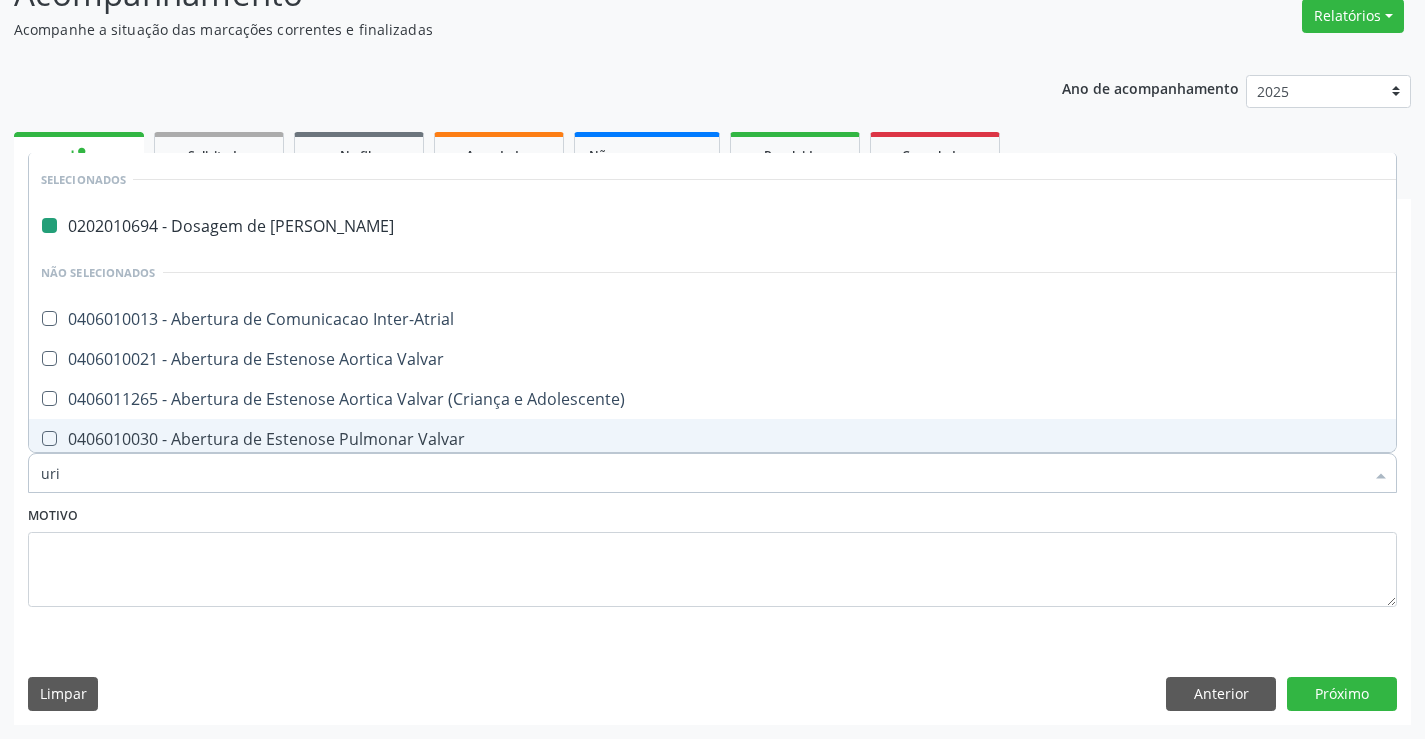 checkbox on "false" 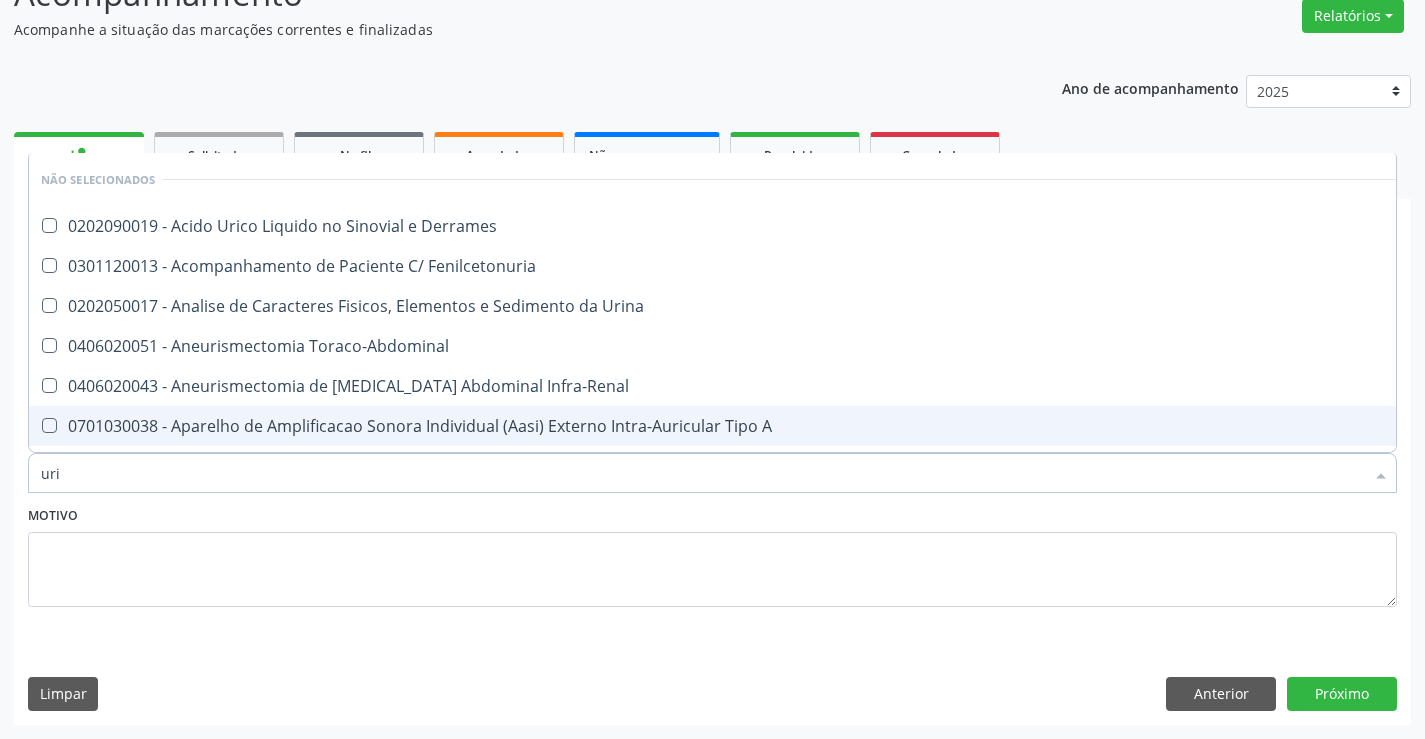 type on "urin" 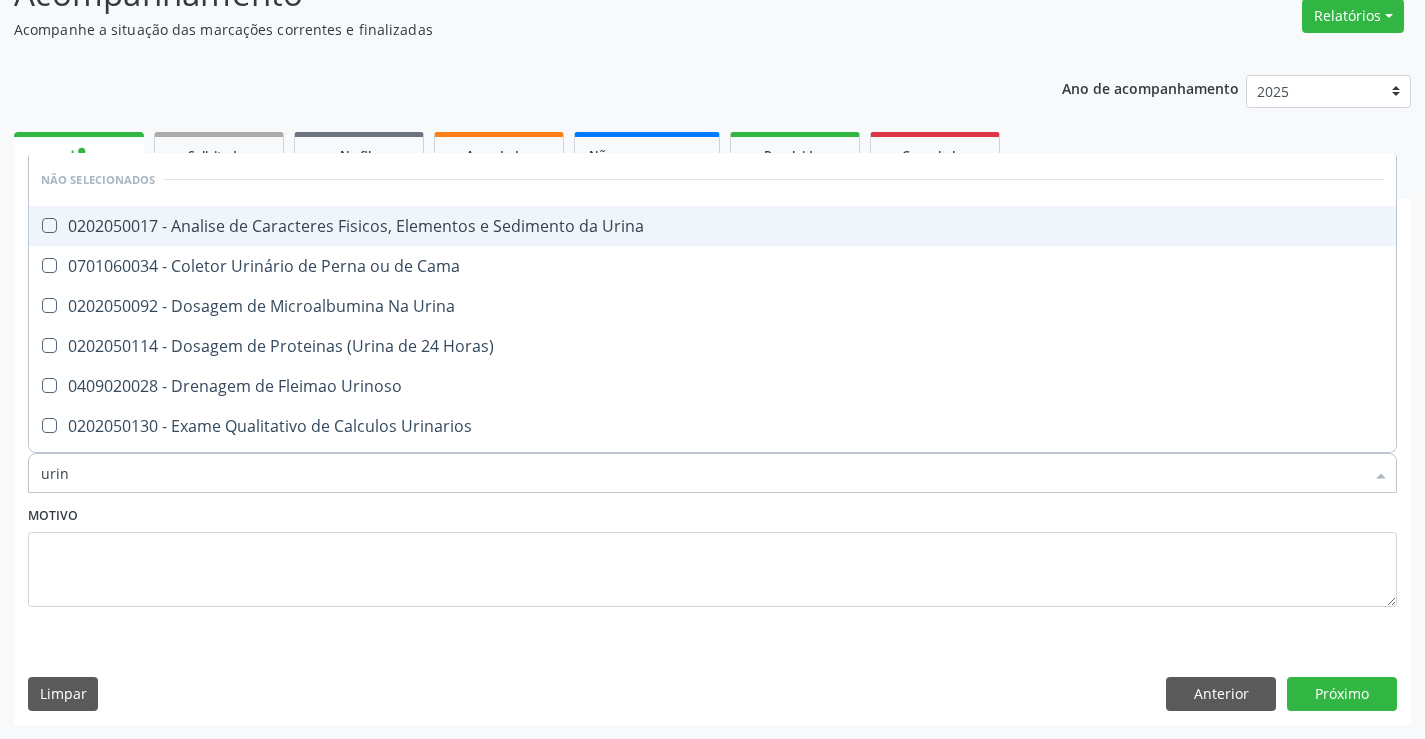 click on "0202050017 - Analise de Caracteres Fisicos, Elementos e Sedimento da Urina" at bounding box center (712, 226) 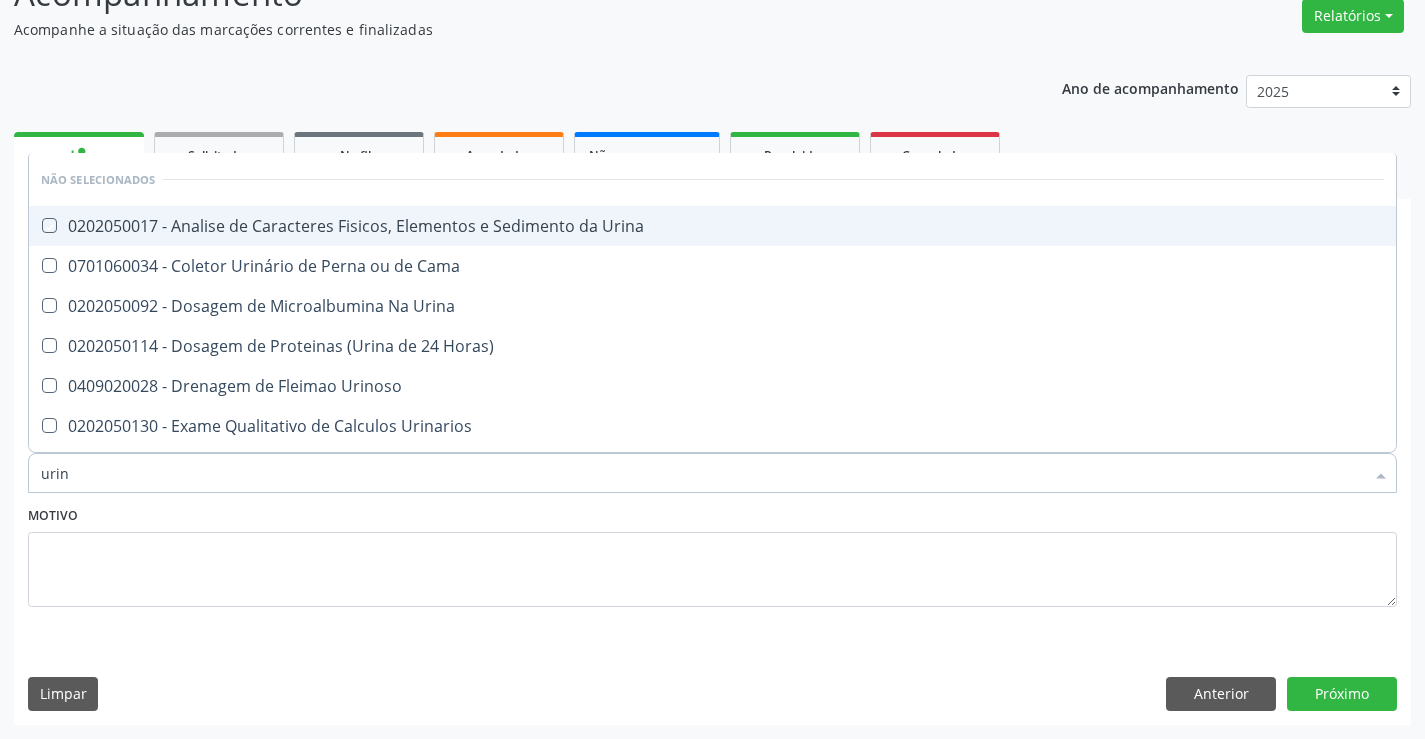 checkbox on "true" 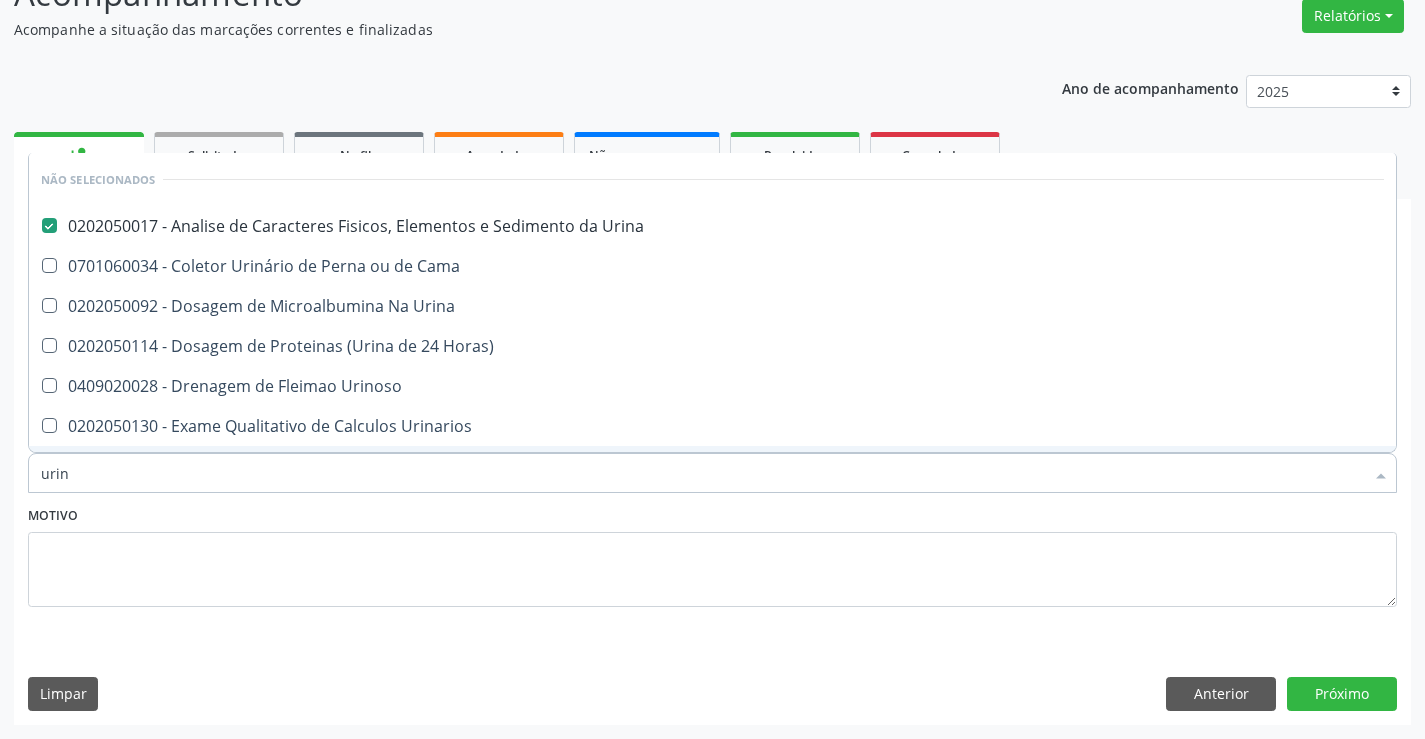 drag, startPoint x: 392, startPoint y: 508, endPoint x: 386, endPoint y: 494, distance: 15.231546 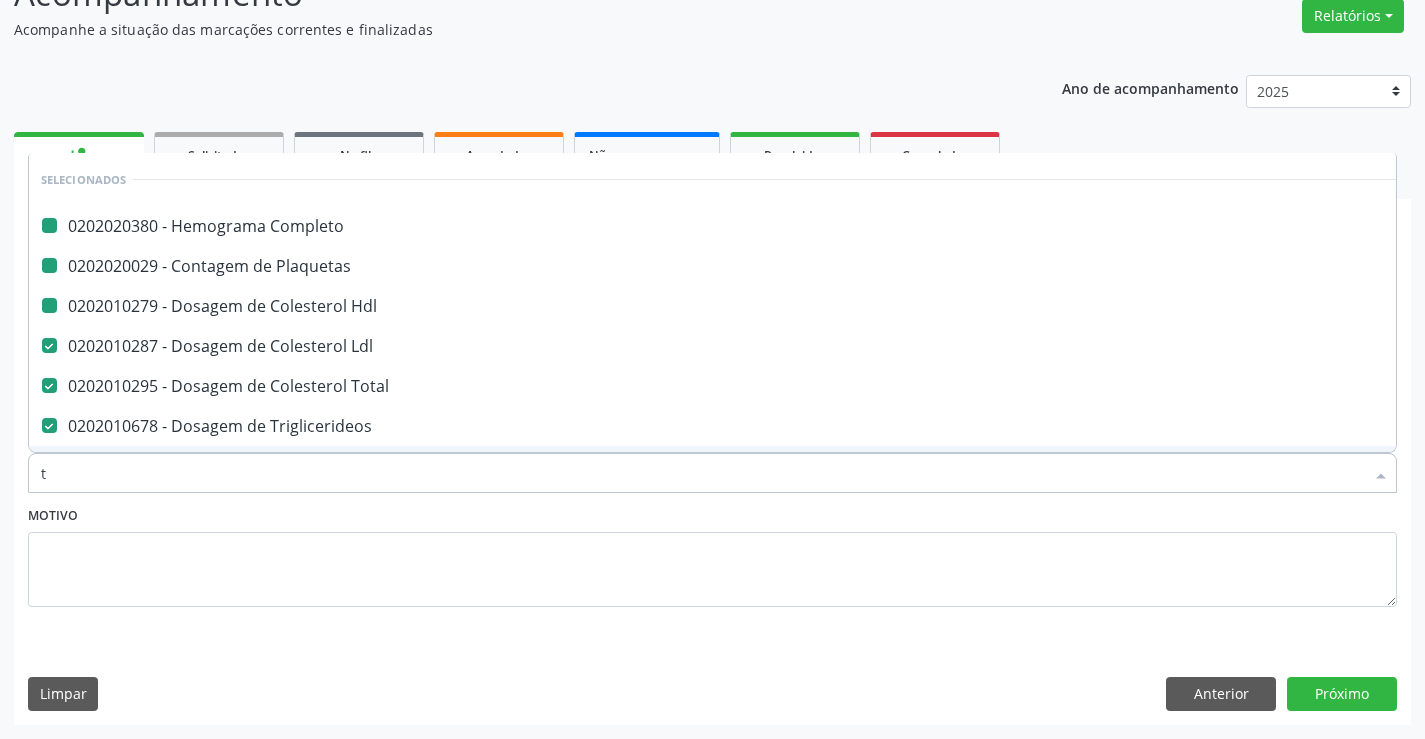 type on "tg" 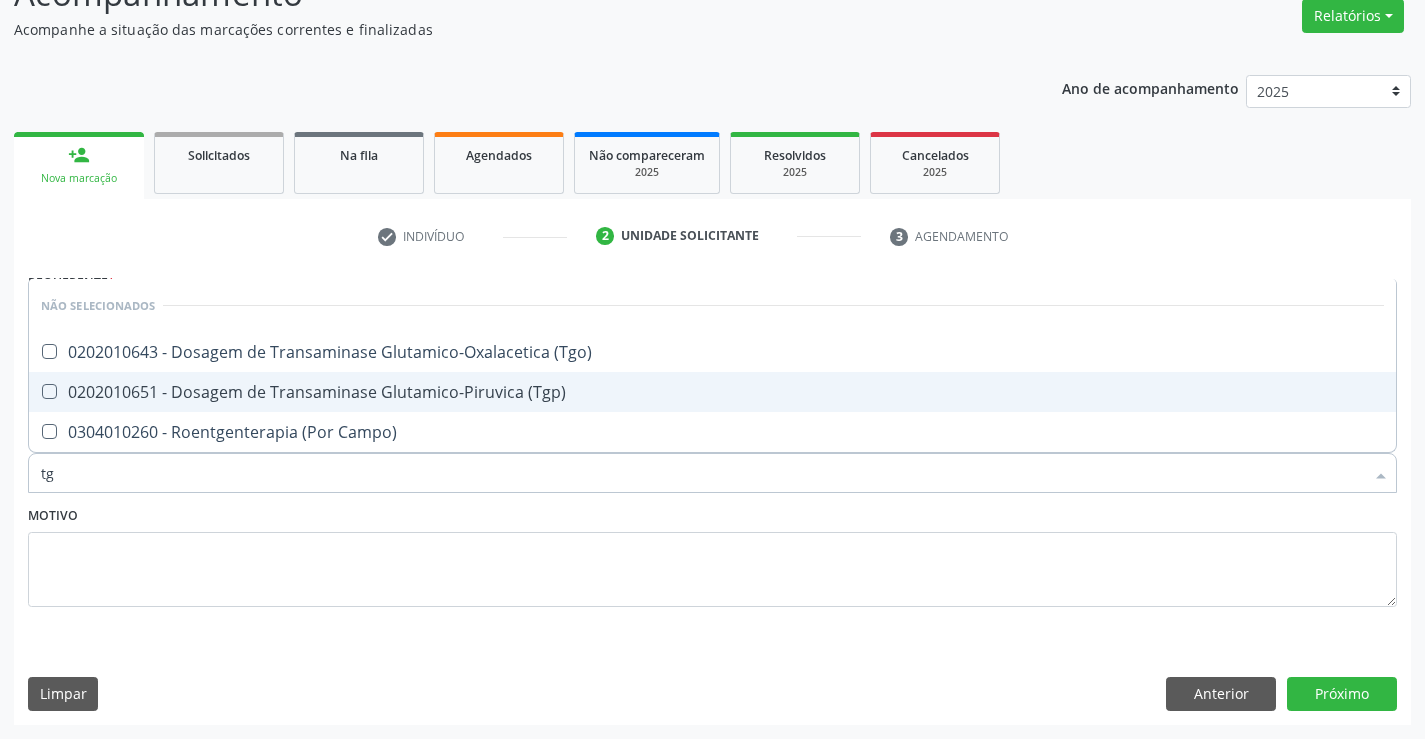 click on "0202010651 - Dosagem de Transaminase Glutamico-Piruvica (Tgp)" at bounding box center [712, 392] 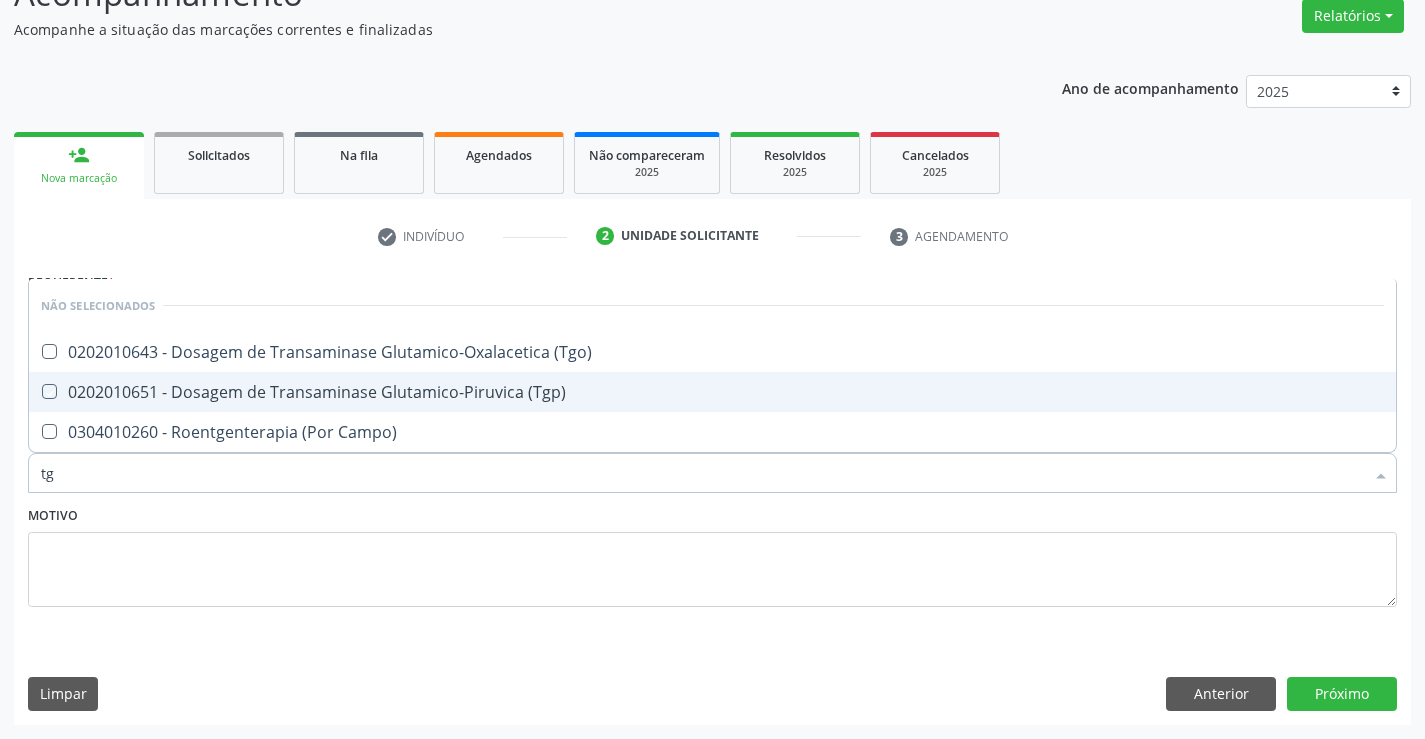 checkbox on "true" 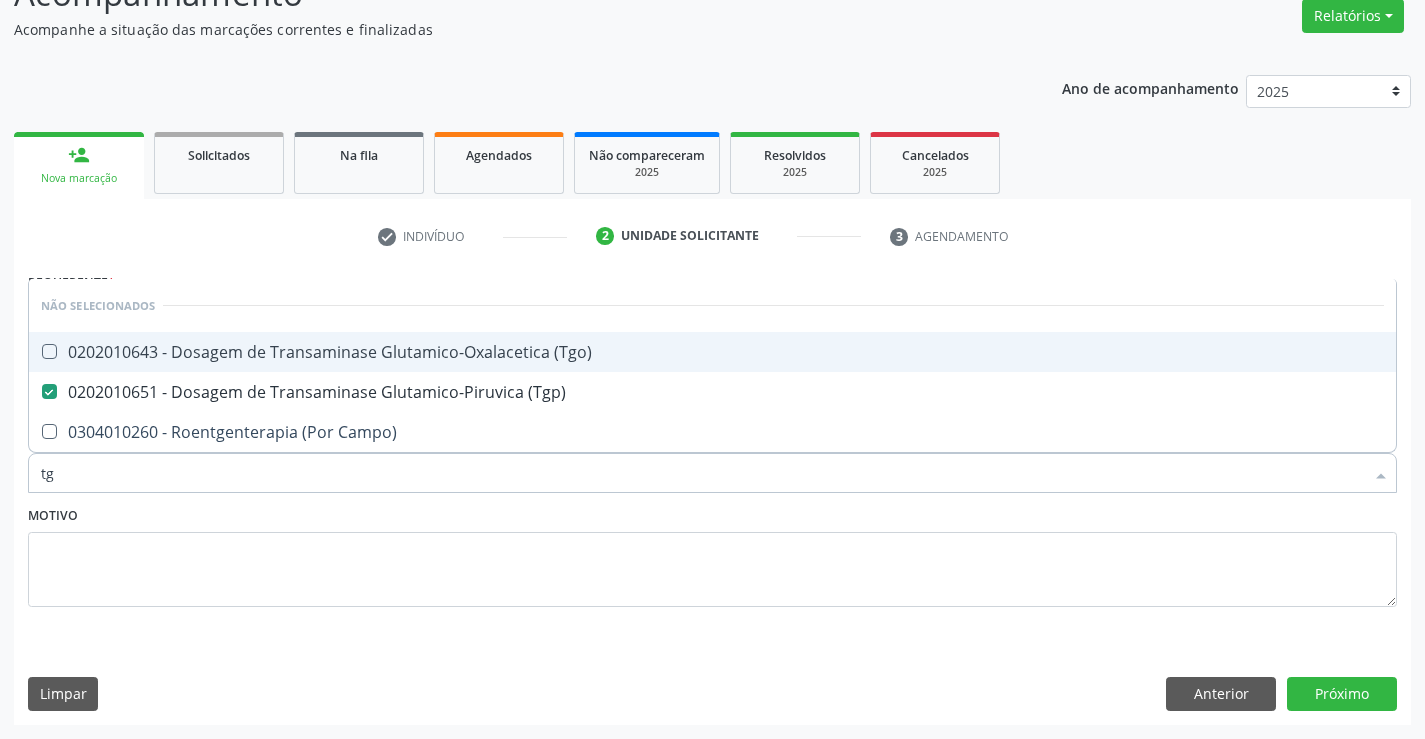 click on "0202010643 - Dosagem de Transaminase Glutamico-Oxalacetica (Tgo)" at bounding box center [712, 352] 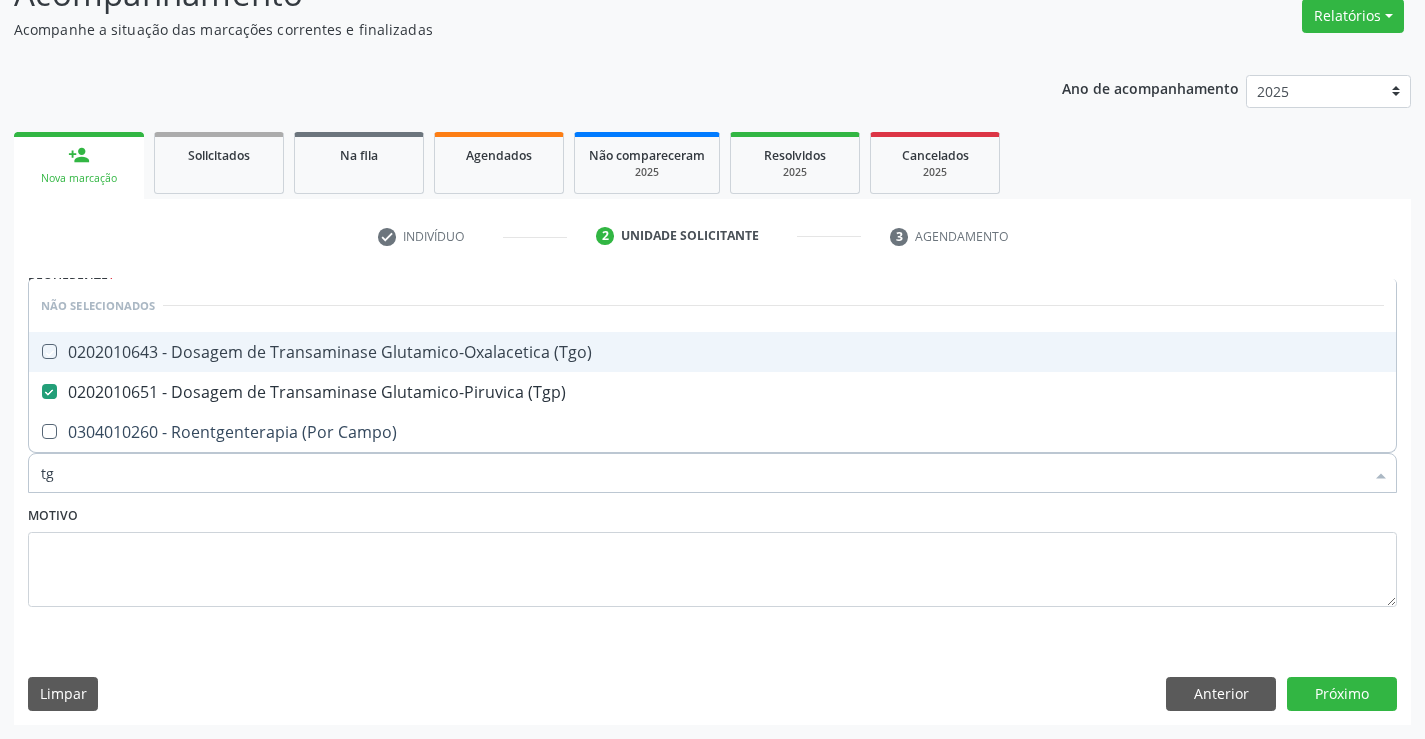 checkbox on "true" 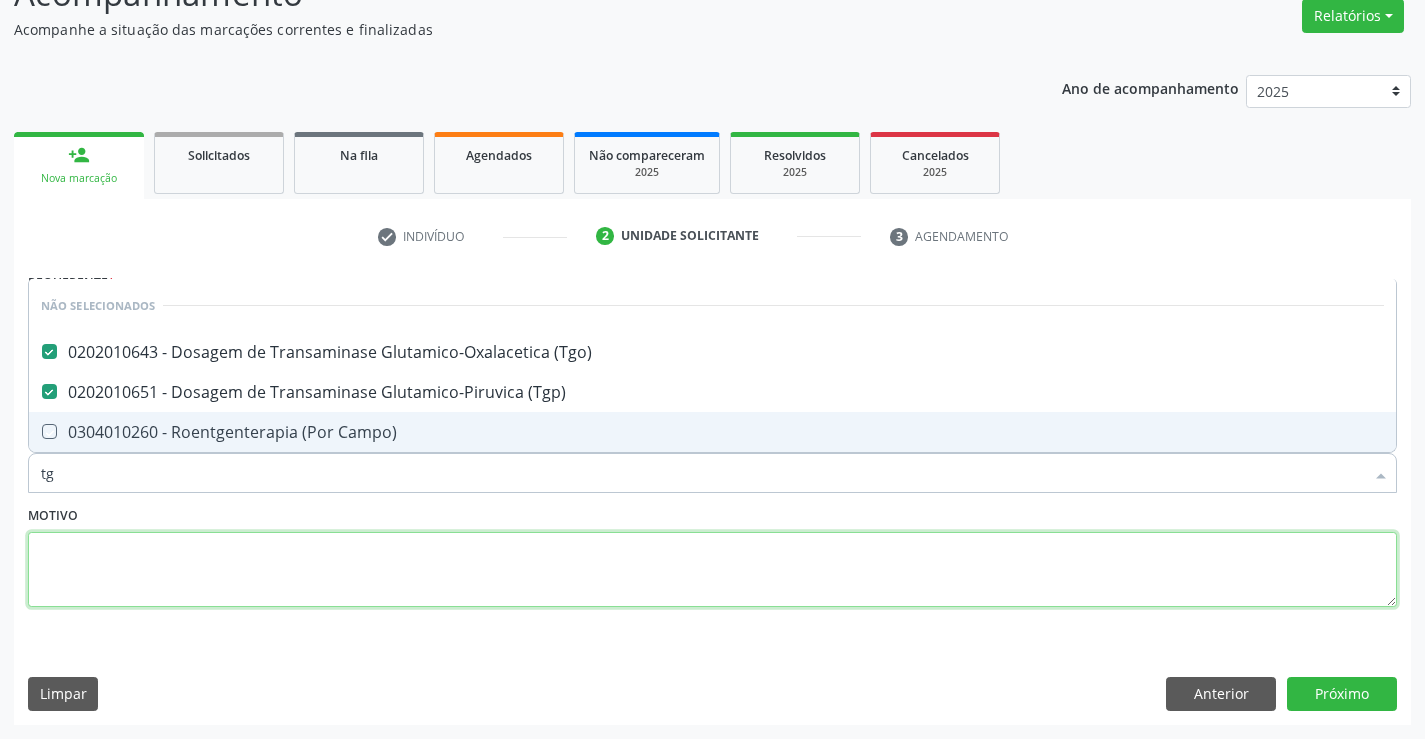 click at bounding box center [712, 570] 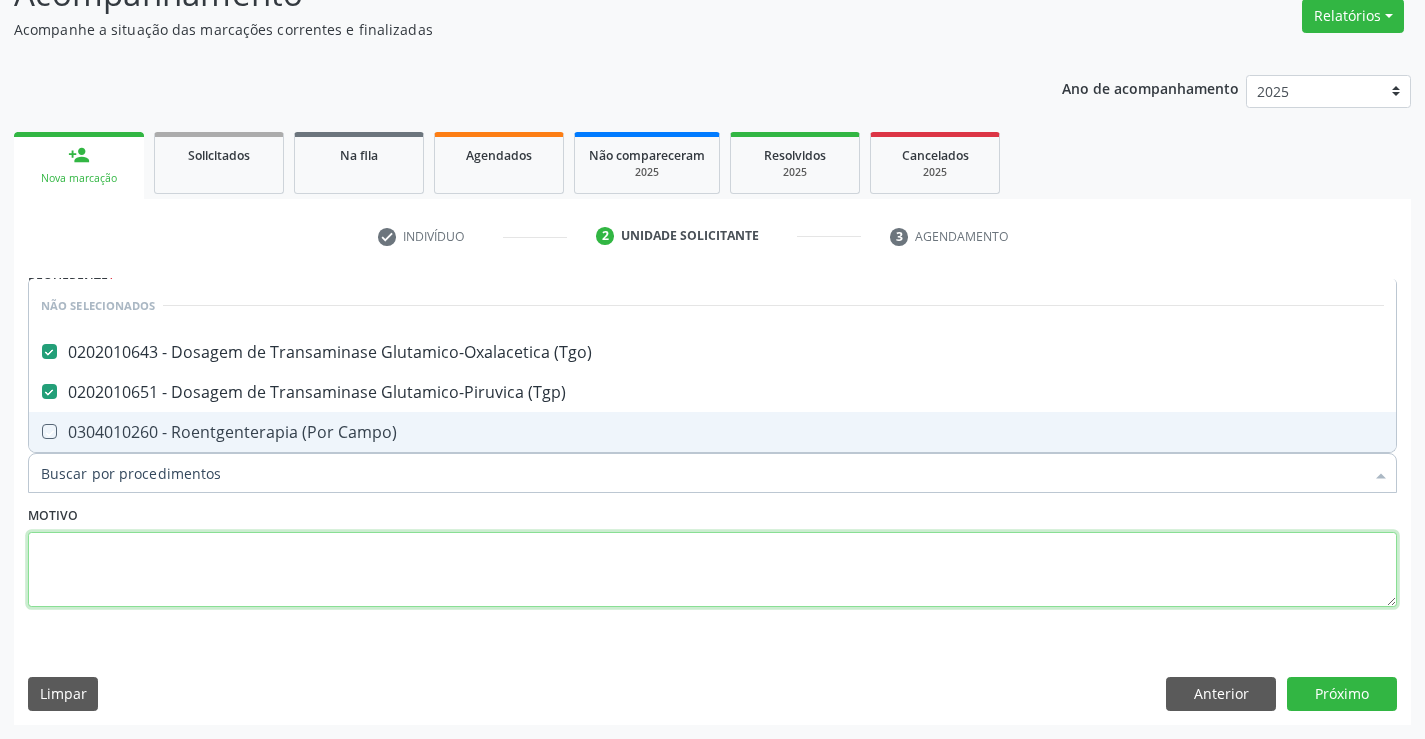 checkbox on "true" 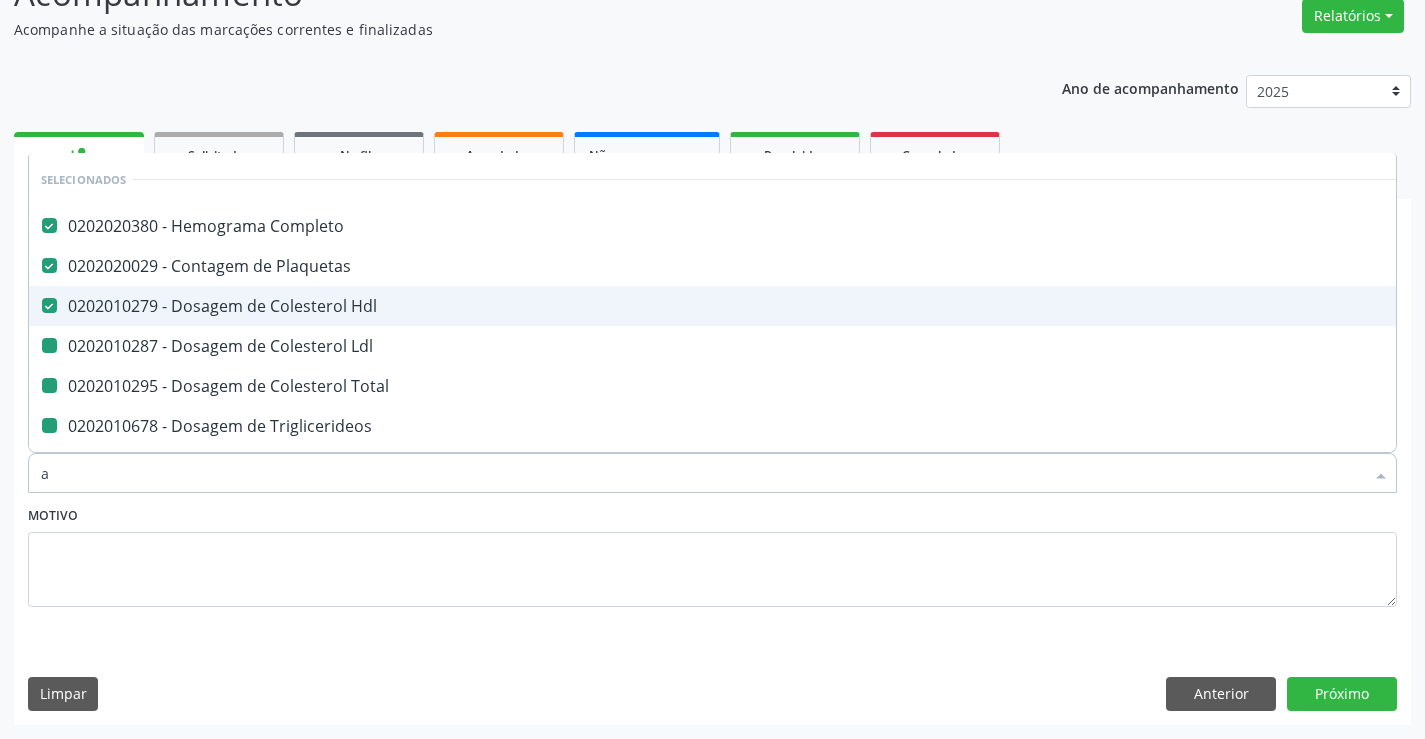 type on "ac" 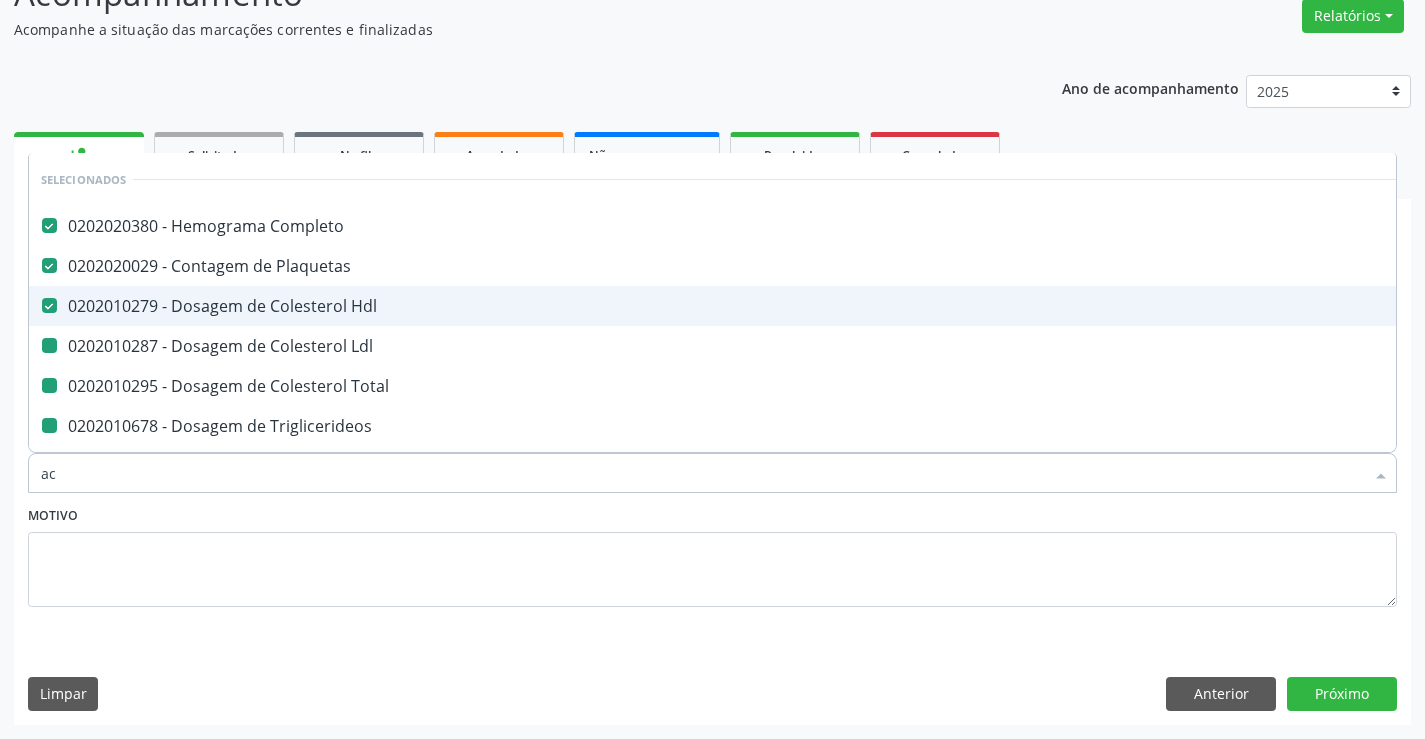 checkbox on "false" 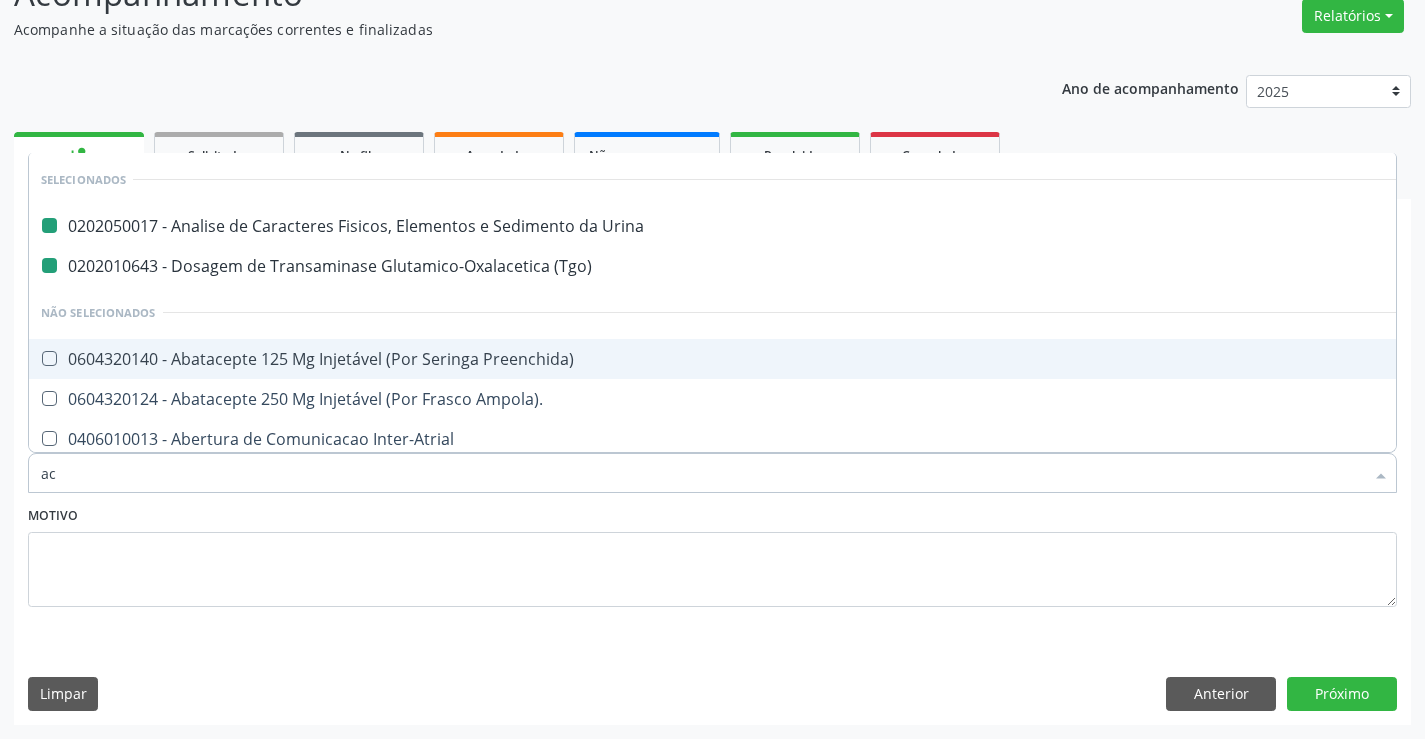 type on "aci" 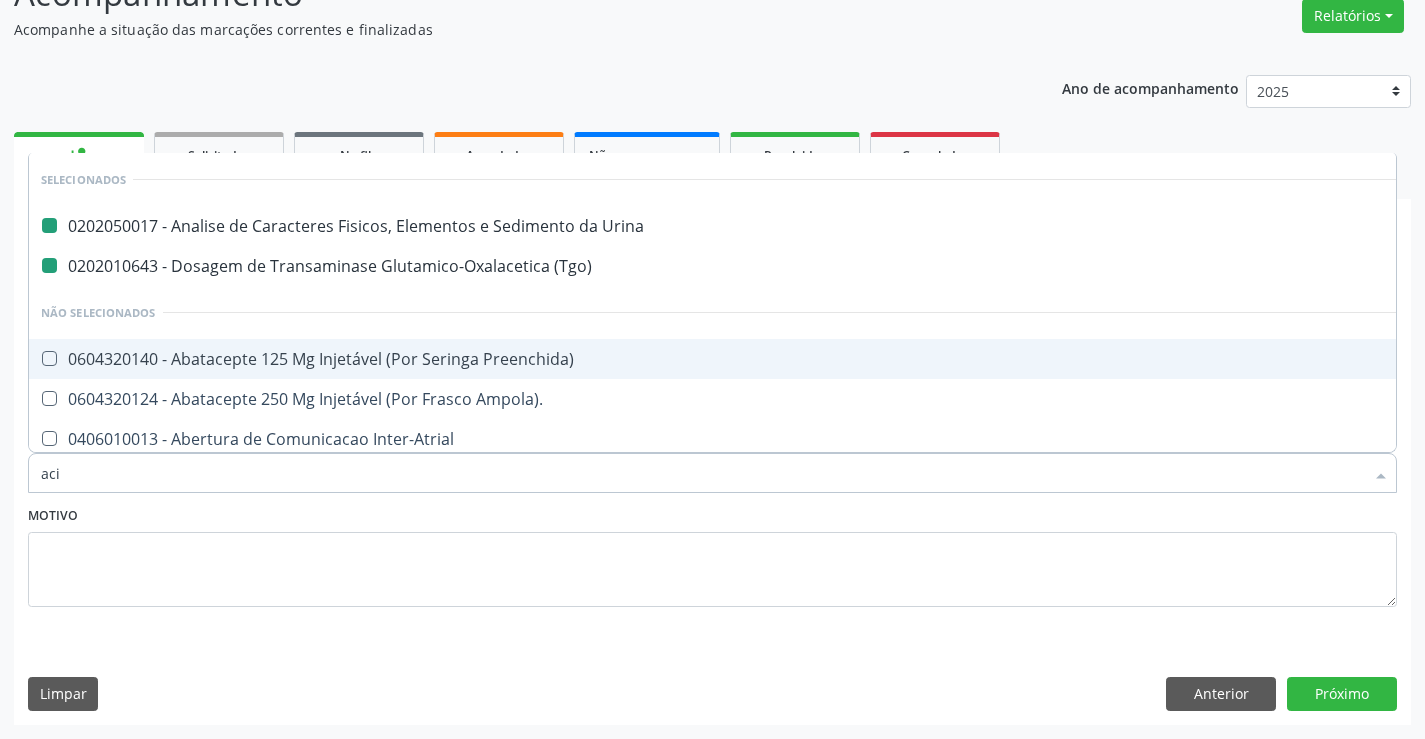 checkbox on "false" 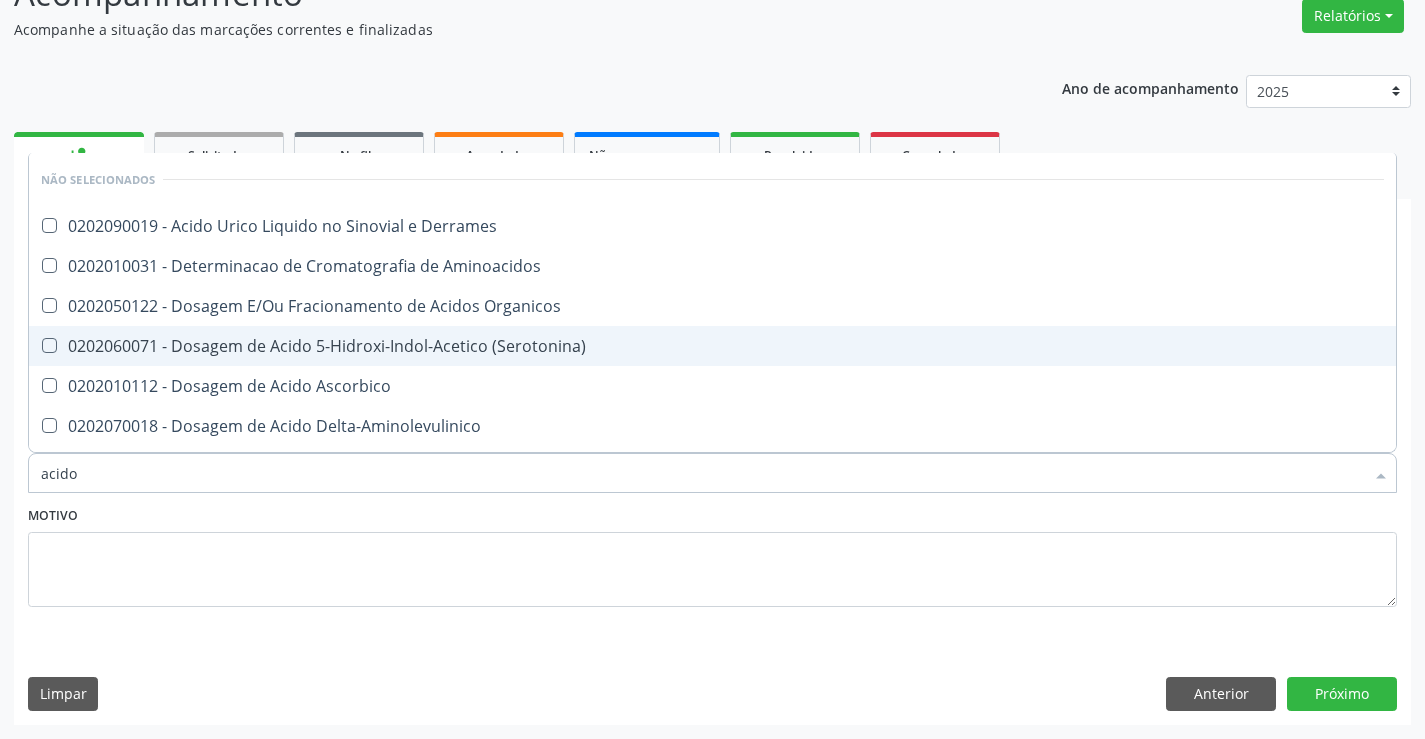 type on "acido u" 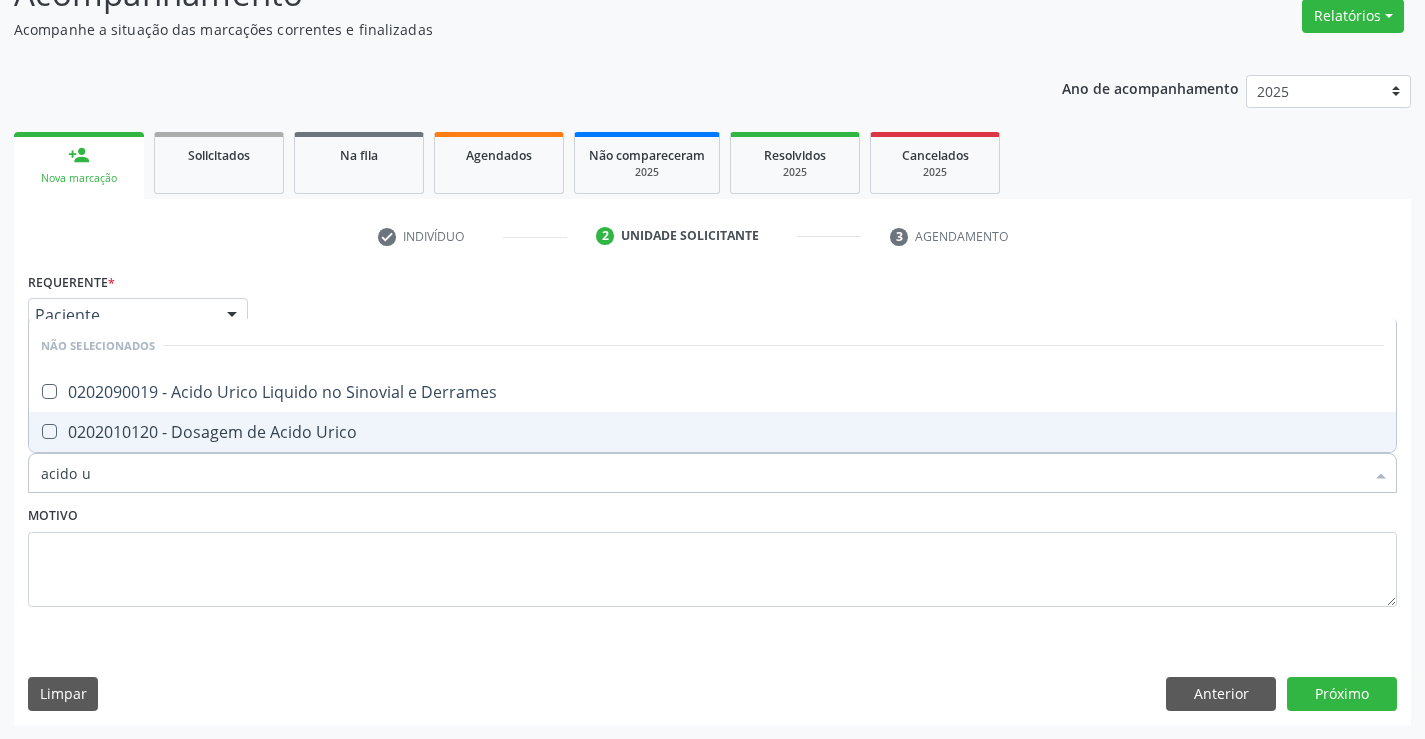 click on "0202010120 - Dosagem de Acido Urico" at bounding box center [712, 432] 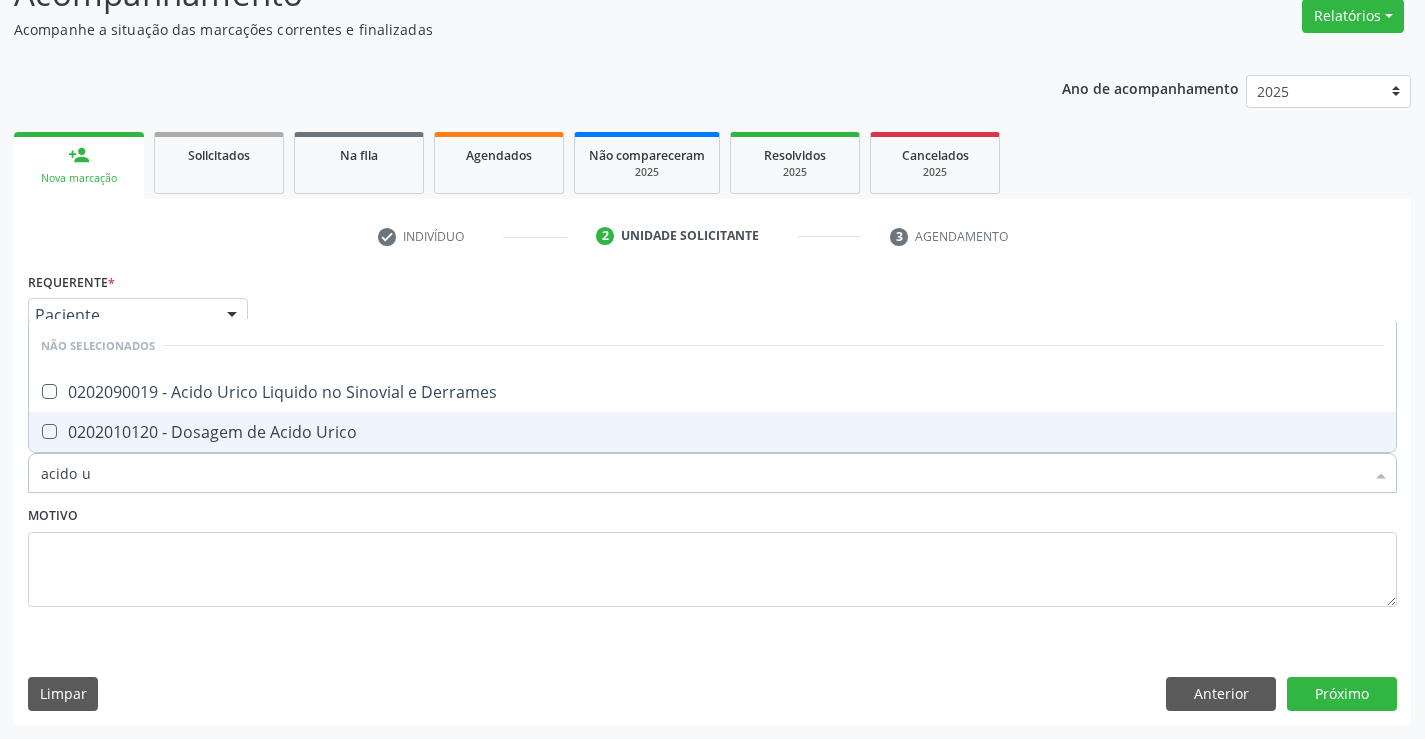 checkbox on "true" 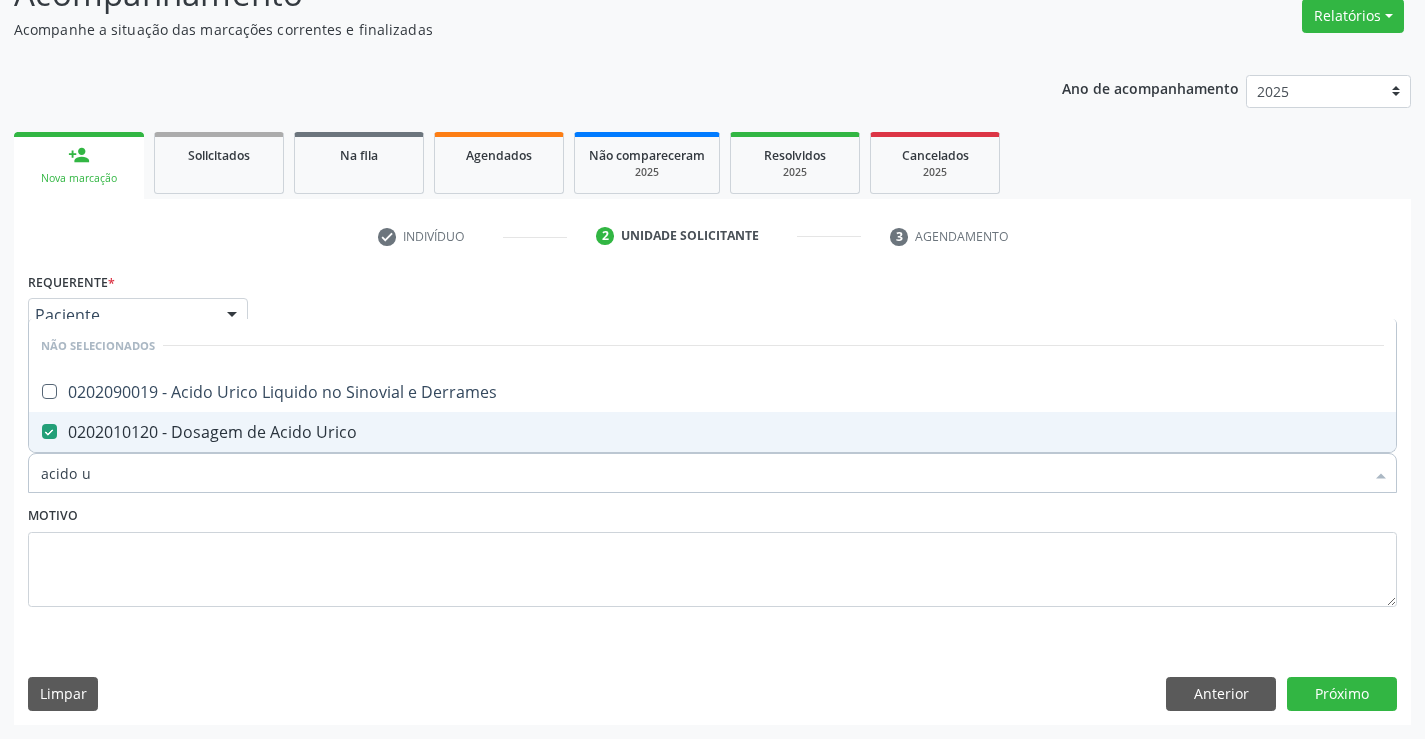 click on "Motivo" at bounding box center [712, 554] 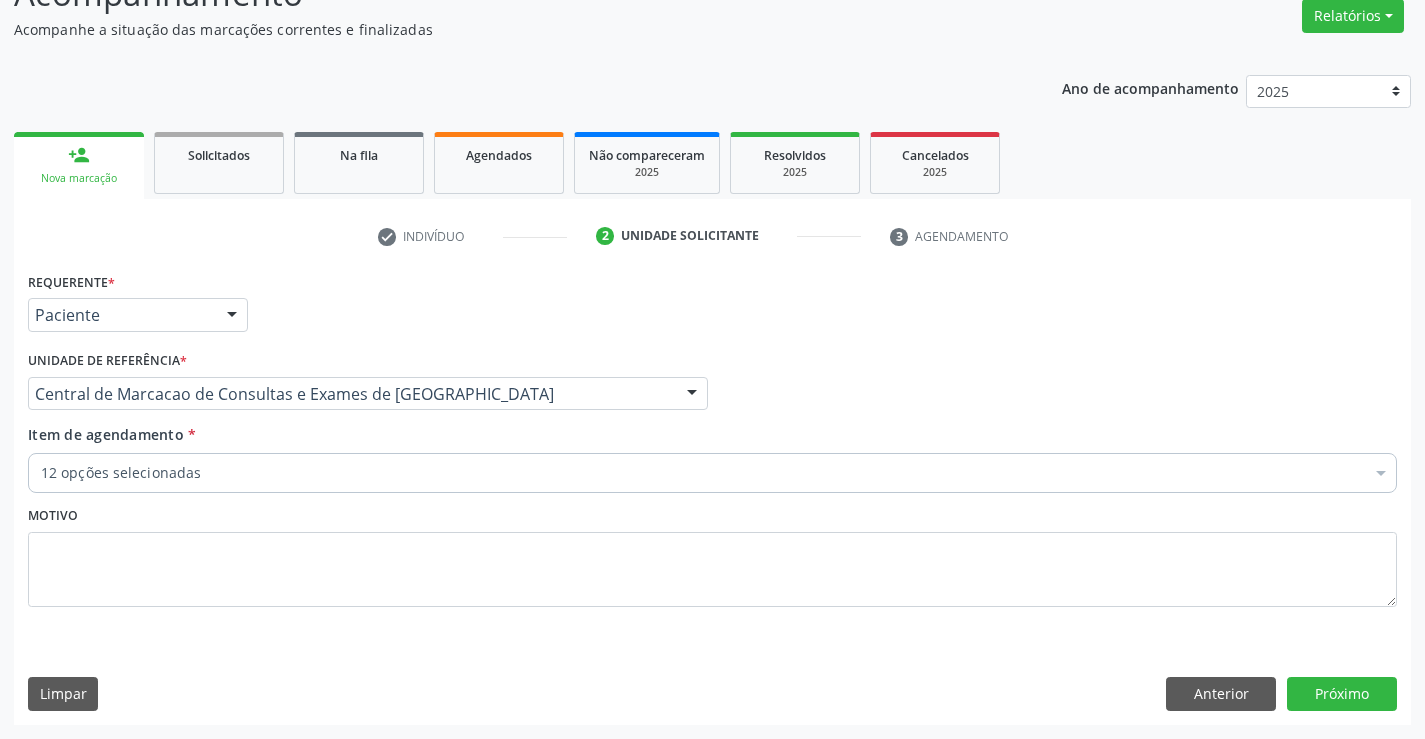 click on "12 opções selecionadas" at bounding box center (712, 473) 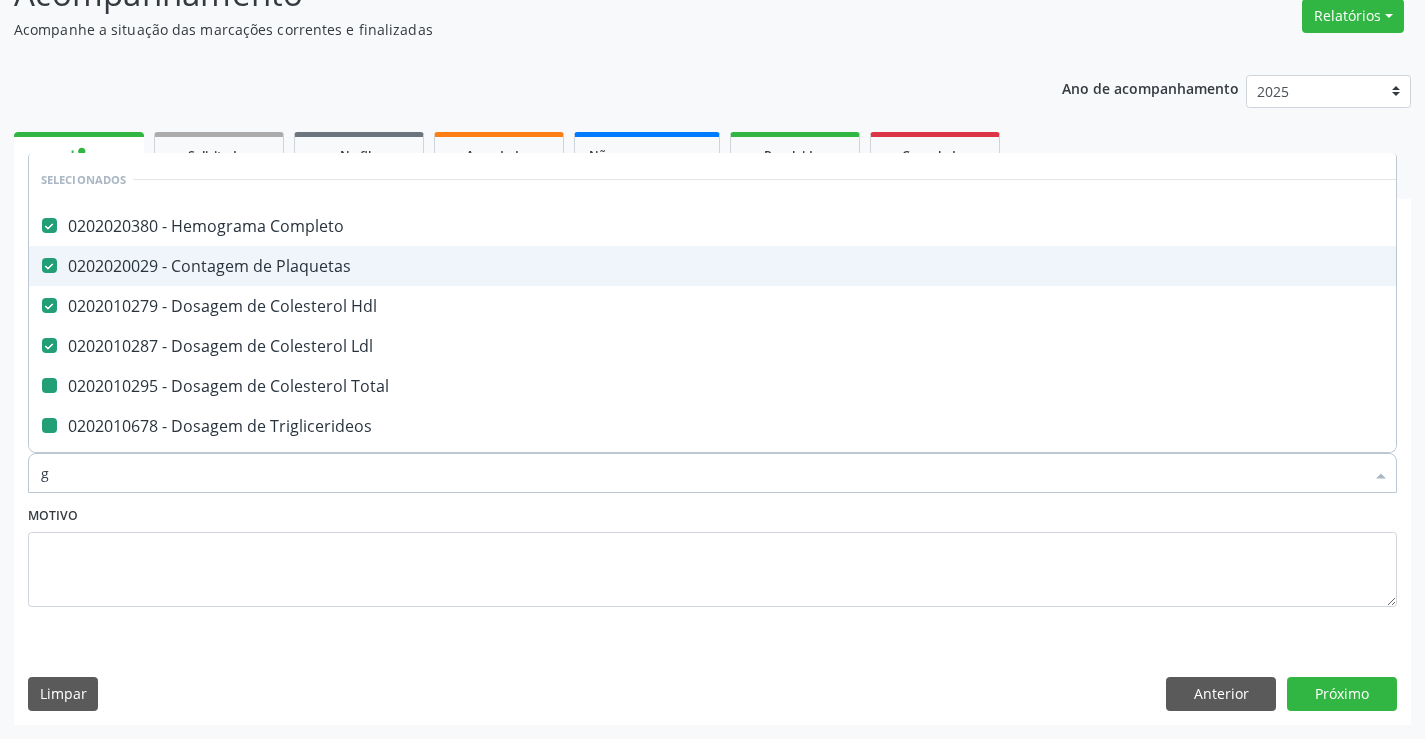 type on "gl" 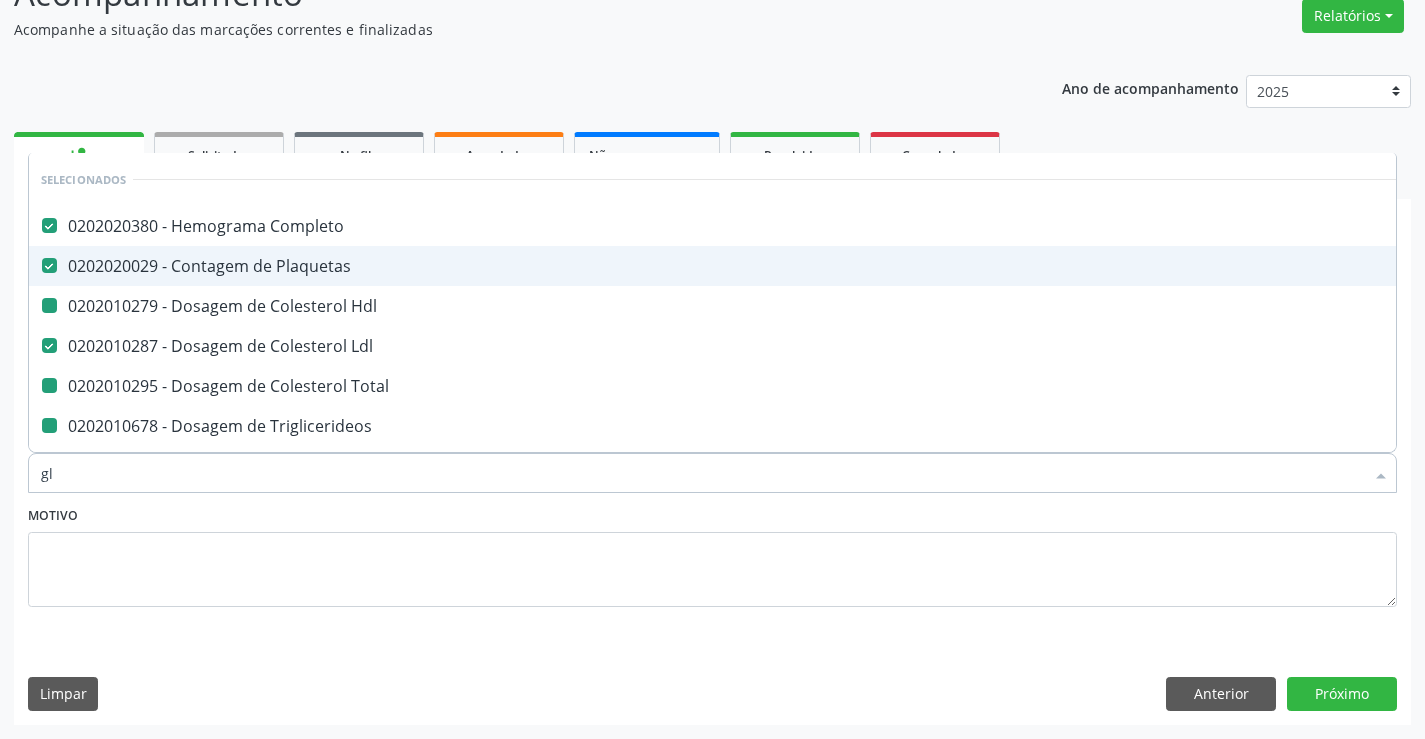type on "gli" 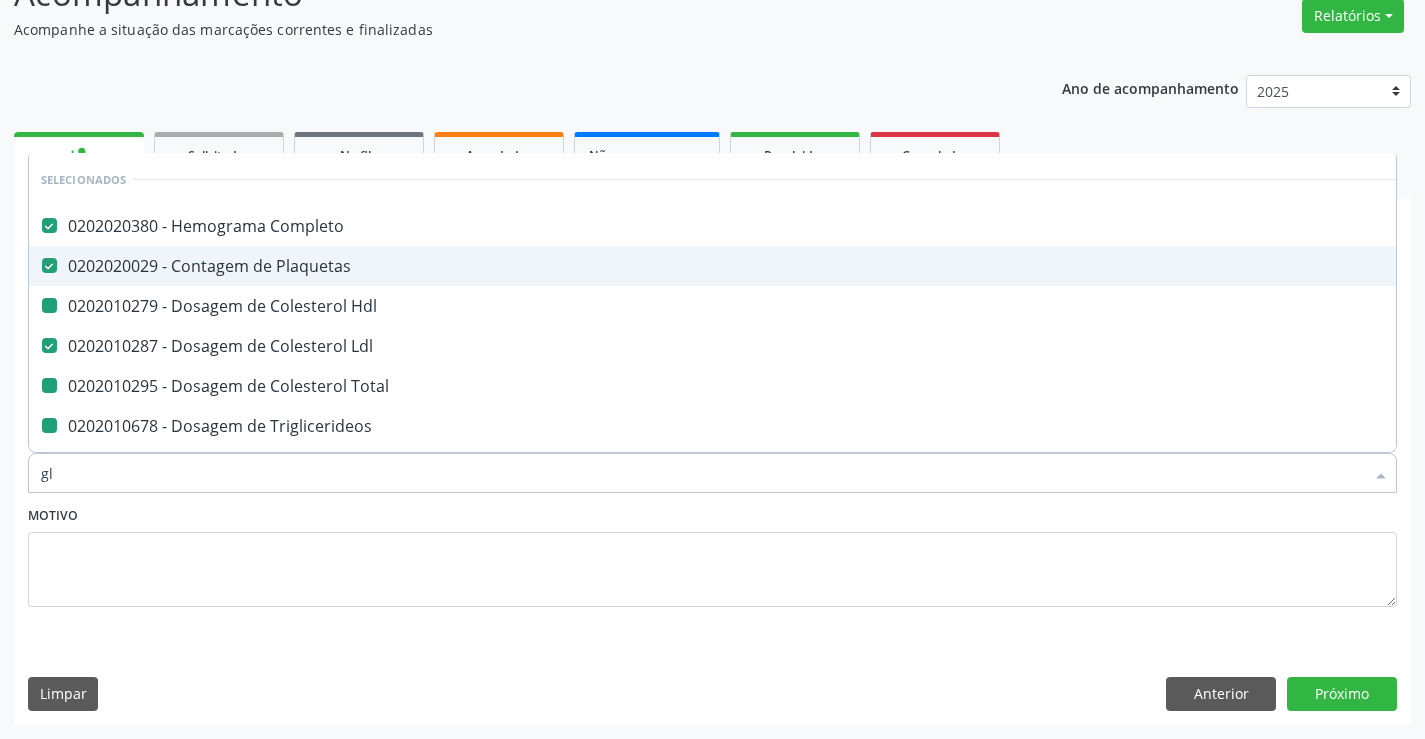 checkbox on "false" 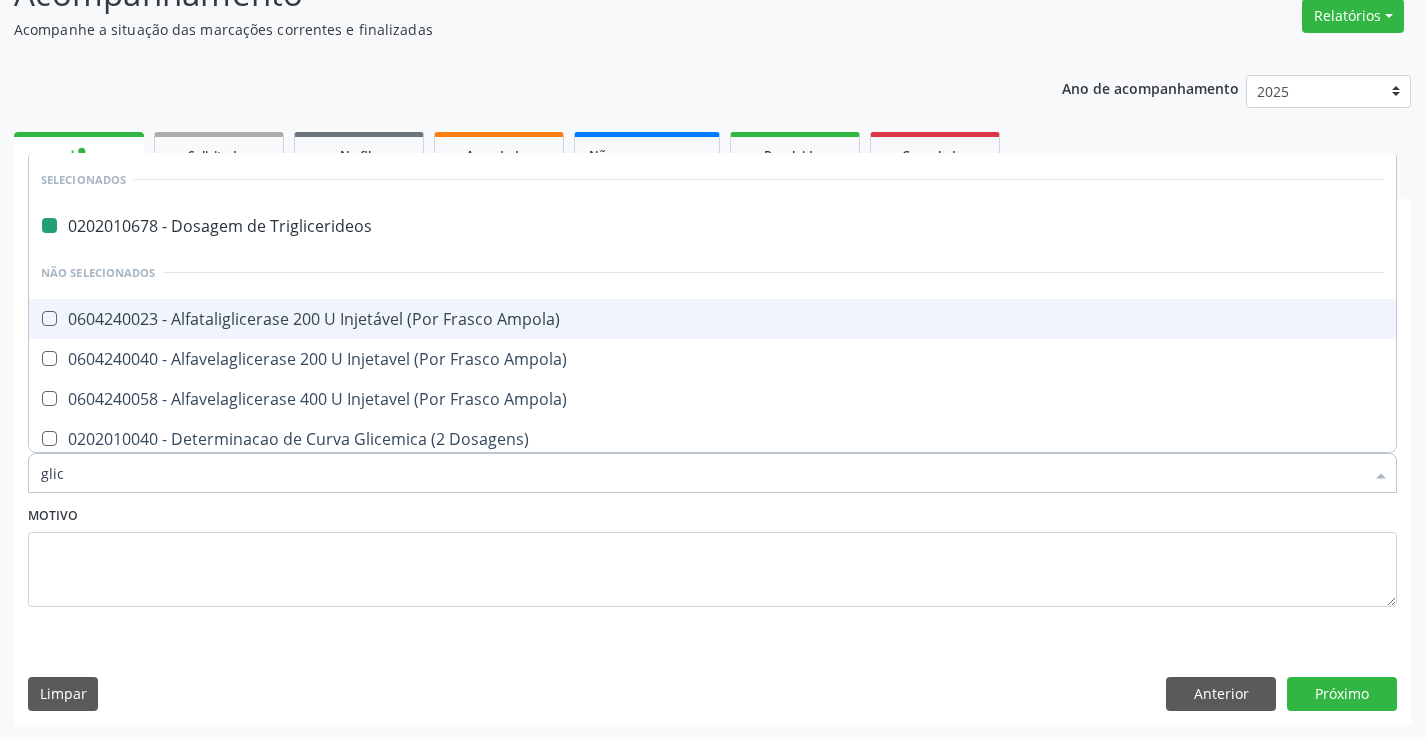 type on "glico" 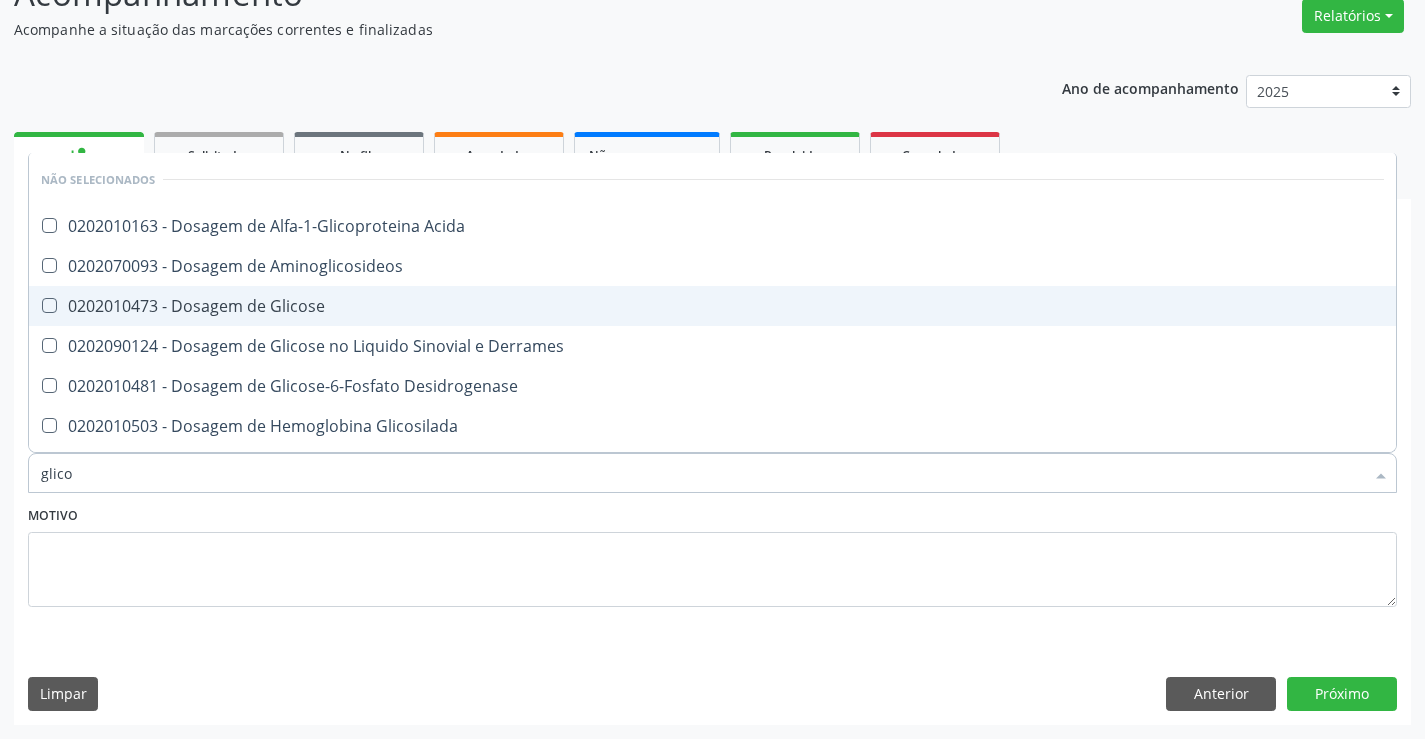 click on "0202010473 - Dosagem de Glicose" at bounding box center [712, 306] 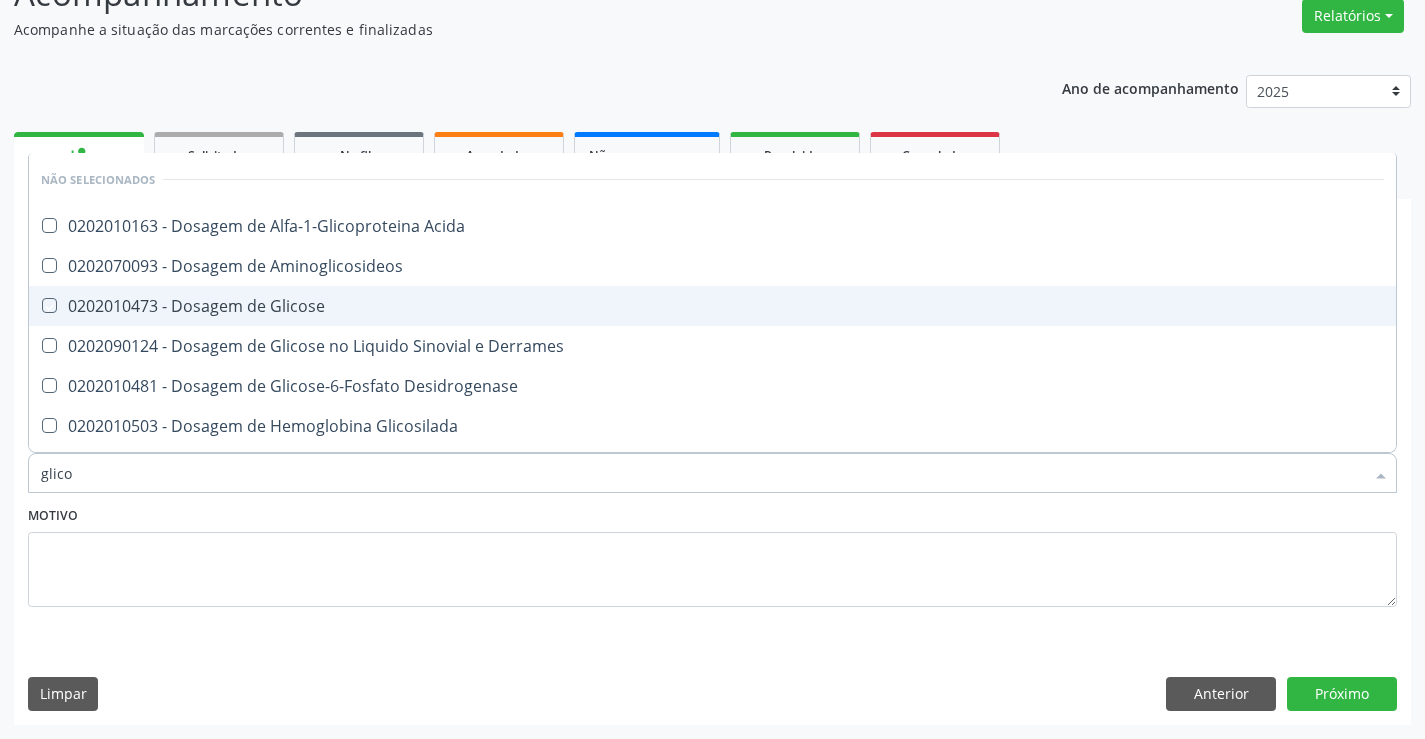 checkbox on "true" 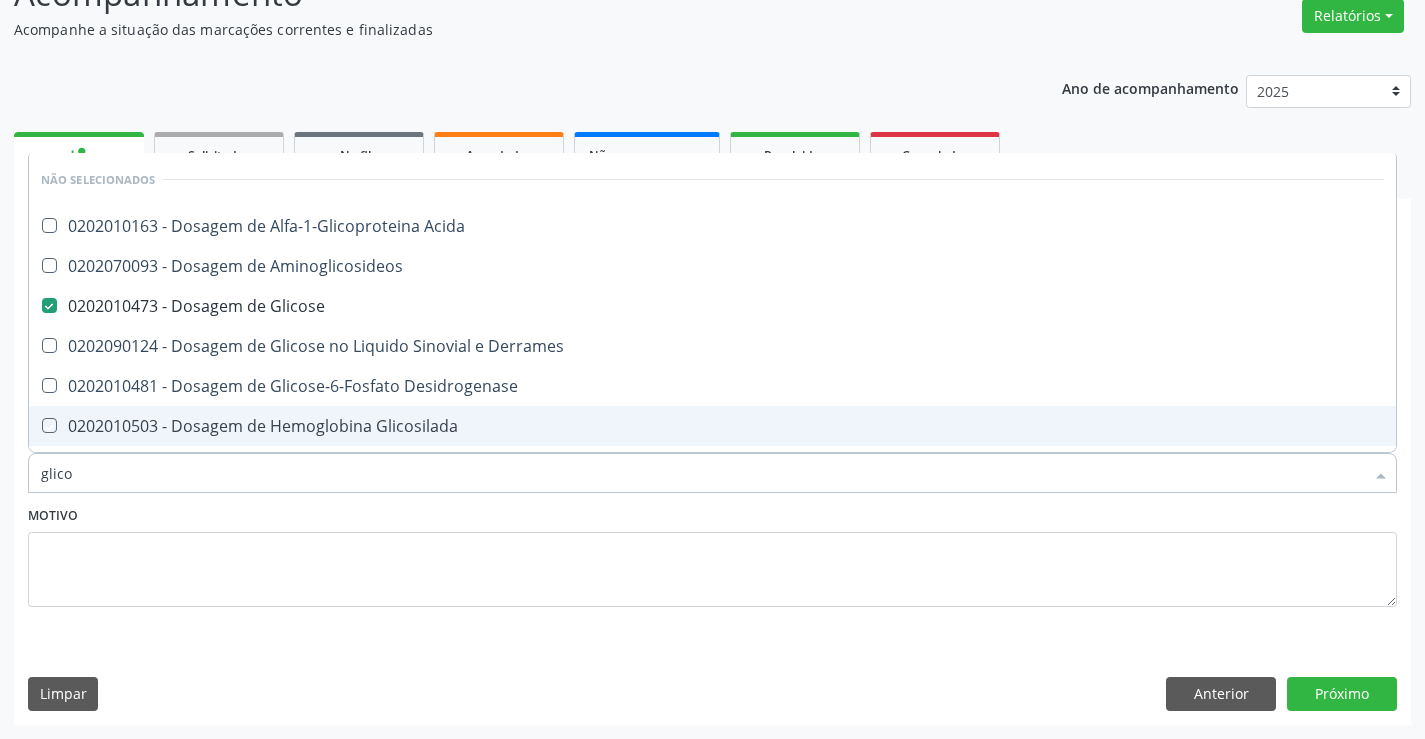 click on "Motivo" at bounding box center [712, 554] 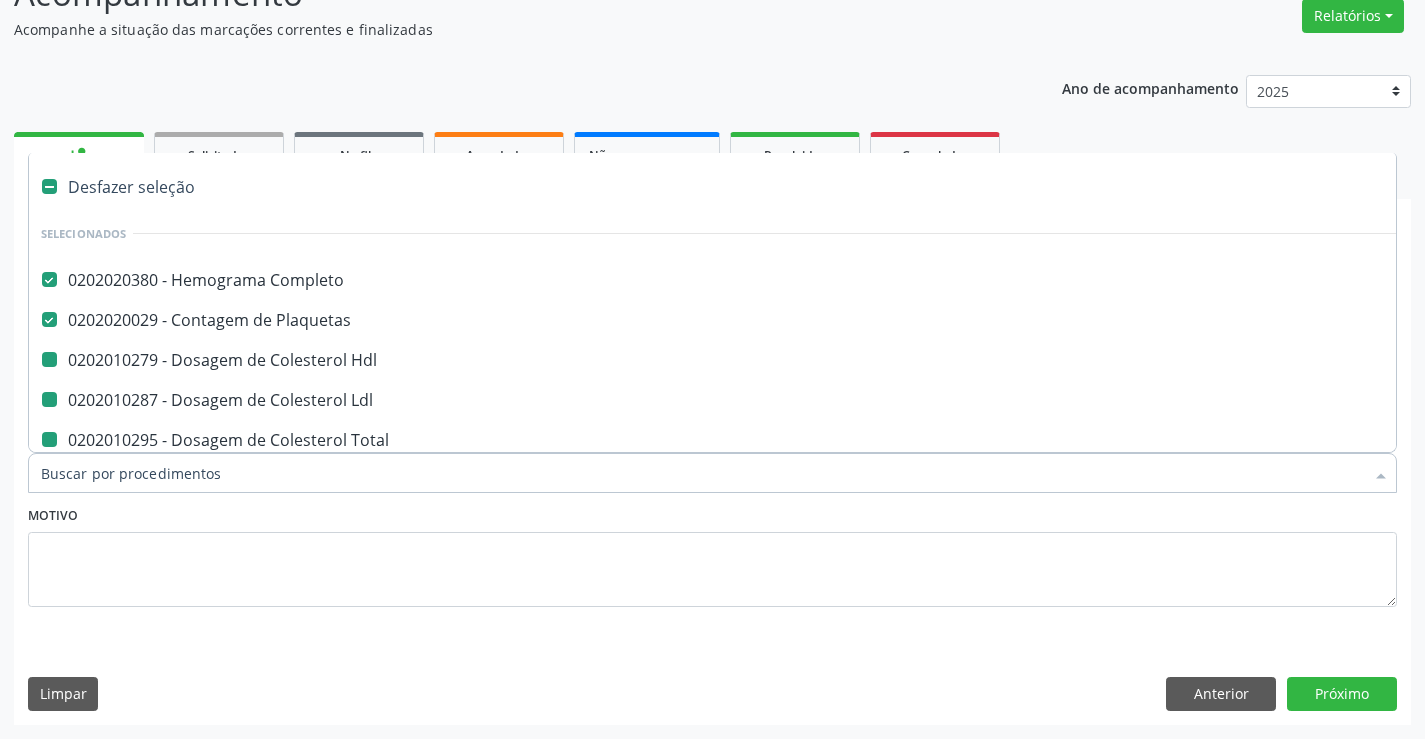 type on "f" 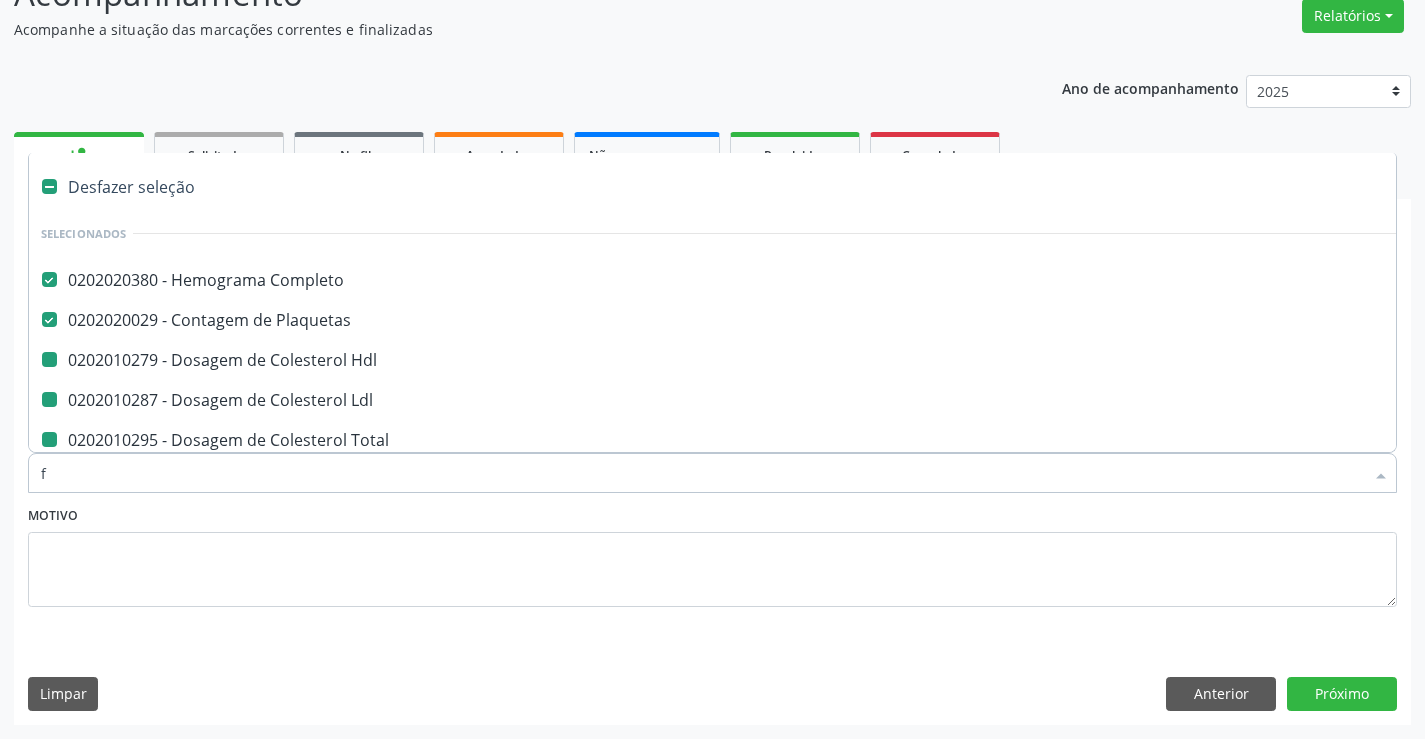 checkbox on "false" 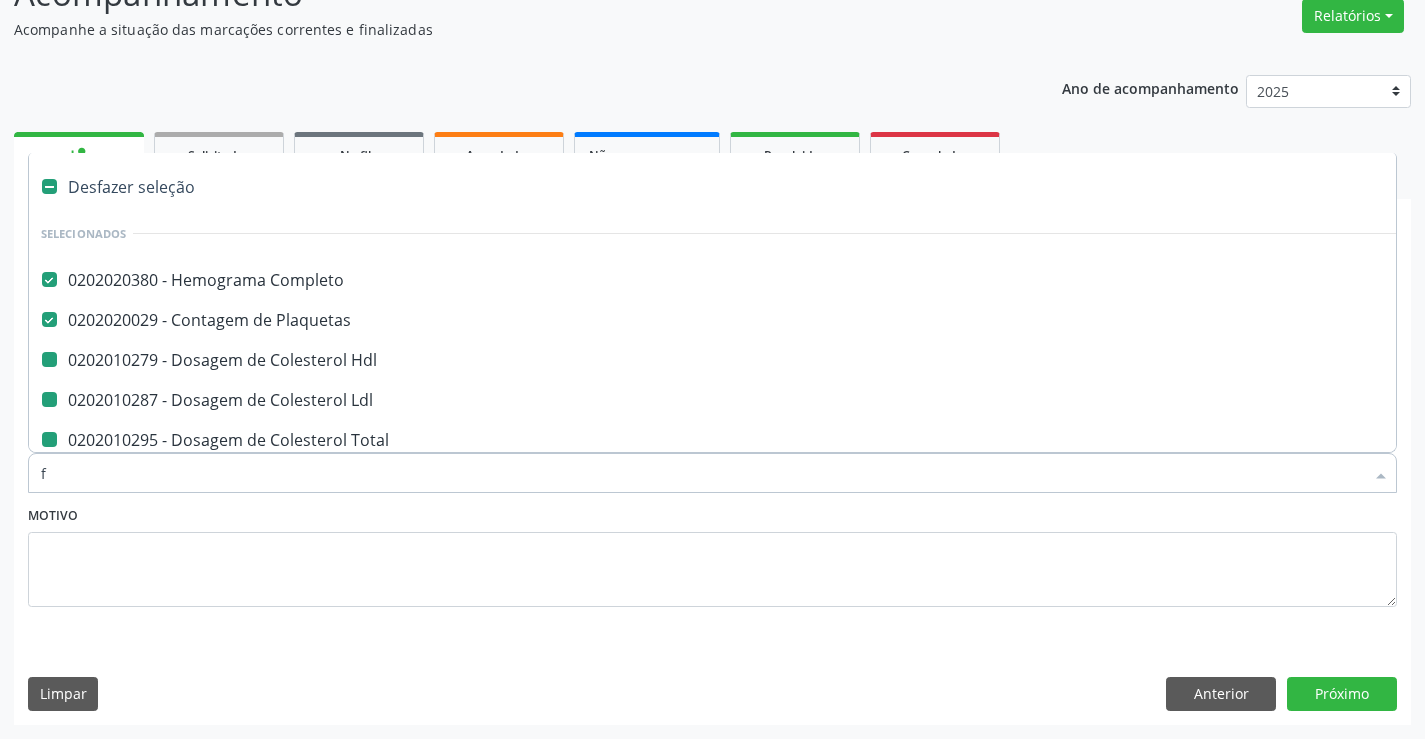 checkbox on "false" 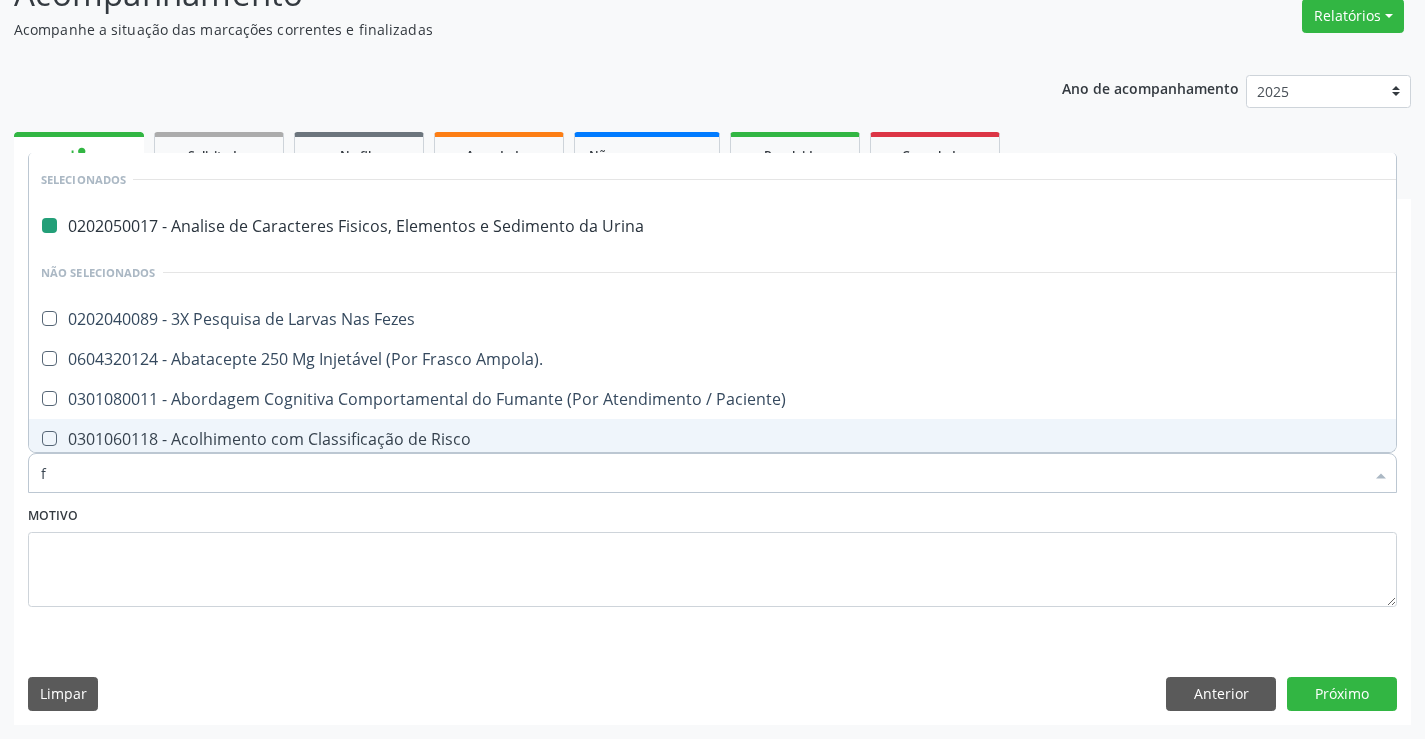 type on "fe" 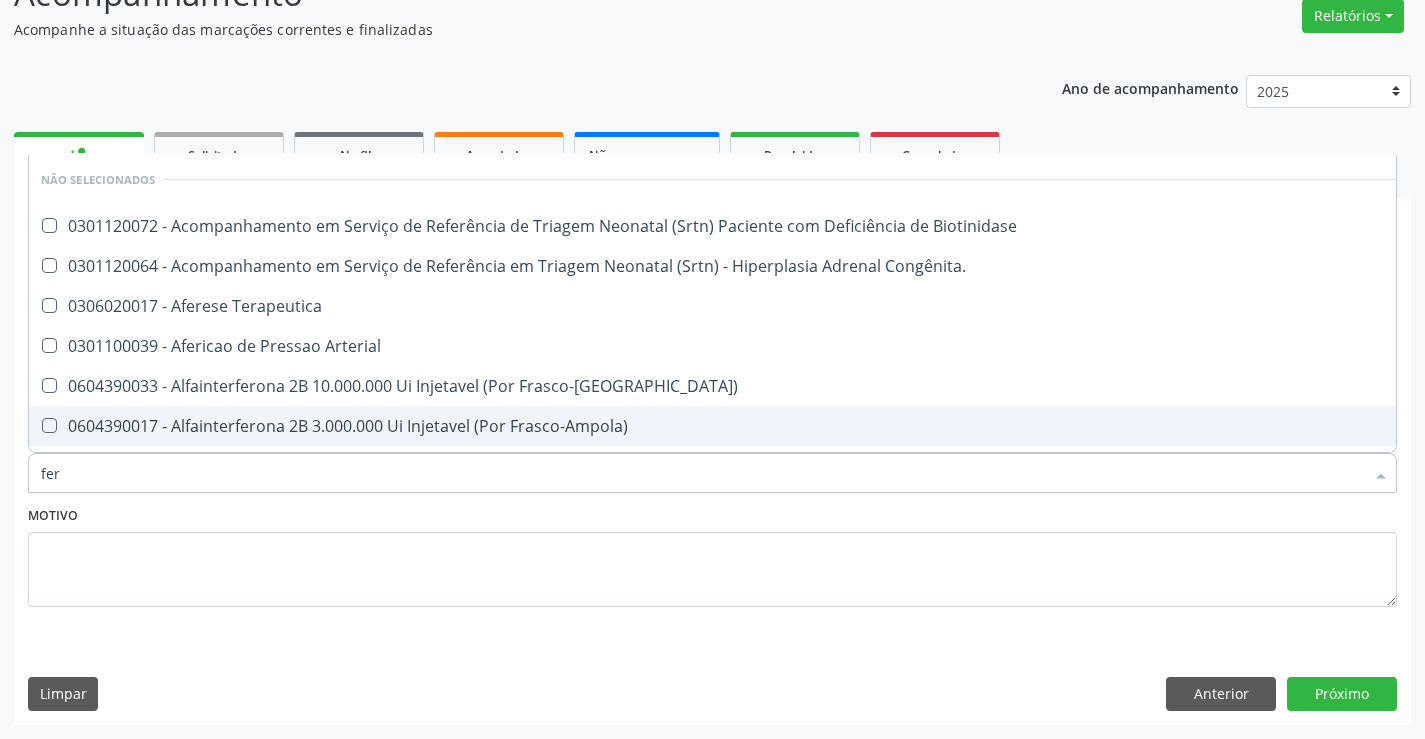 type on "ferr" 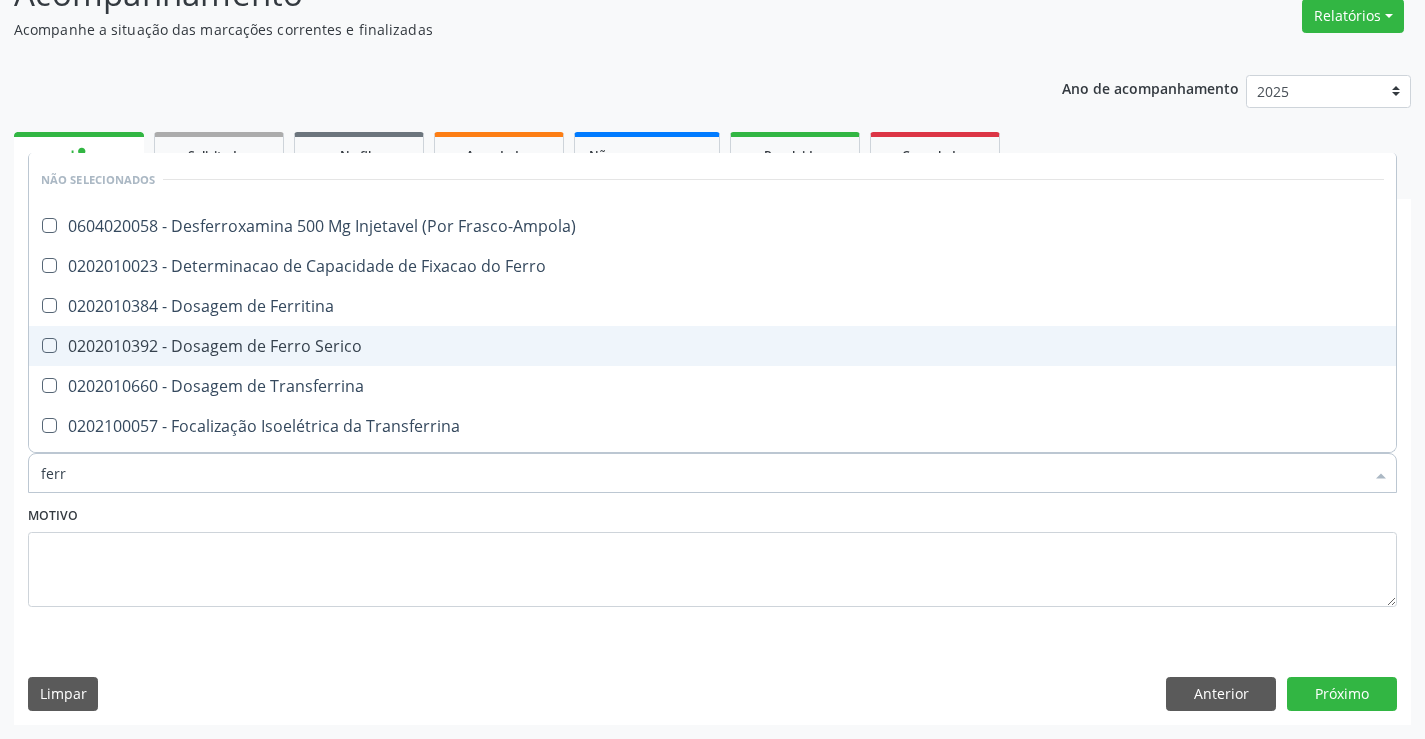click on "0202010392 - Dosagem de Ferro Serico" at bounding box center [712, 346] 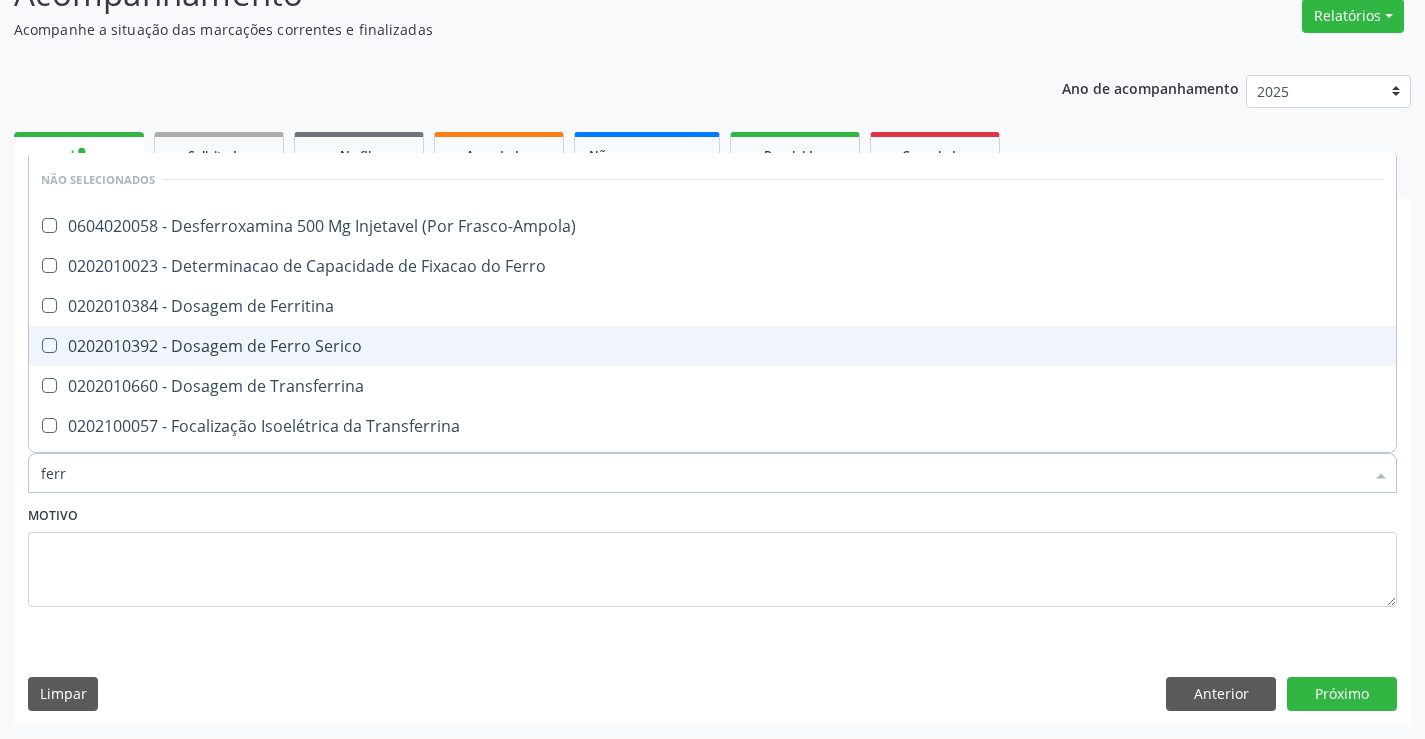 checkbox on "true" 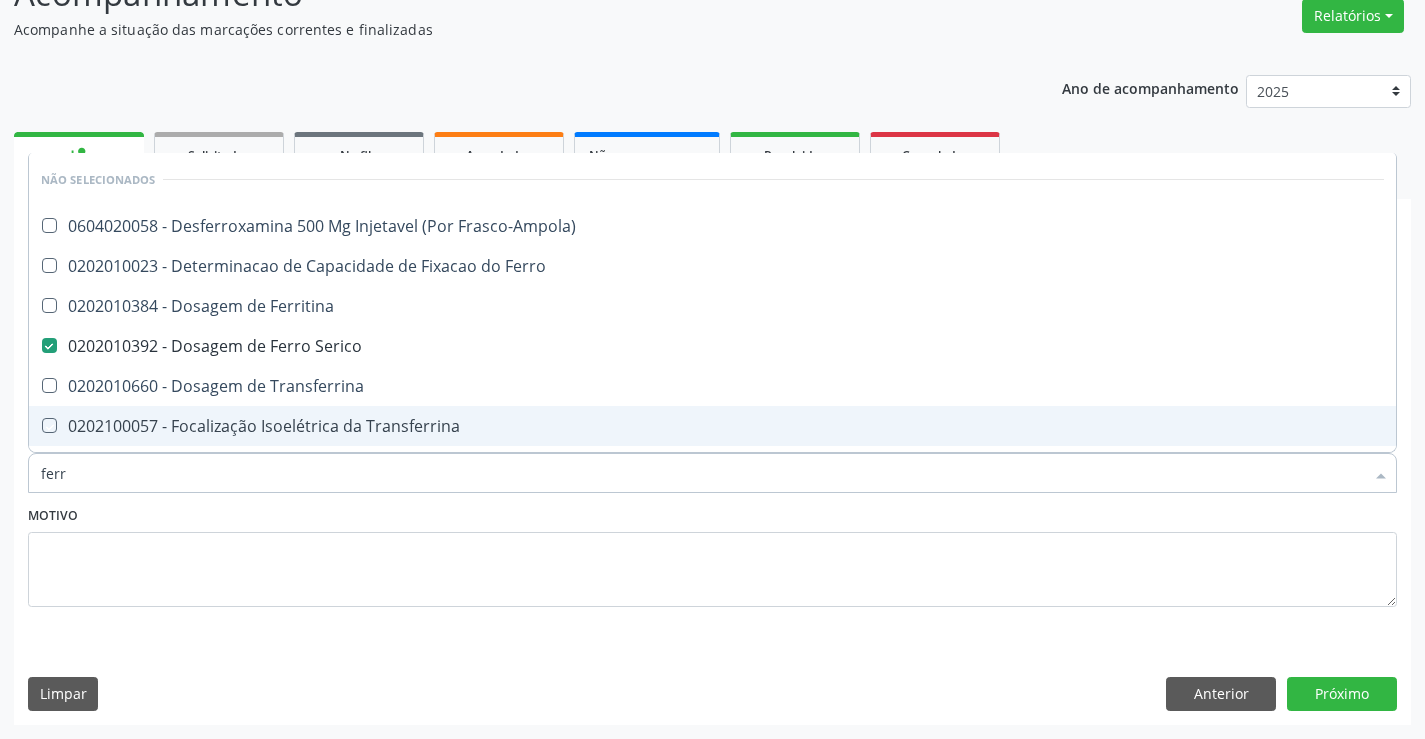 click on "Motivo" at bounding box center [712, 554] 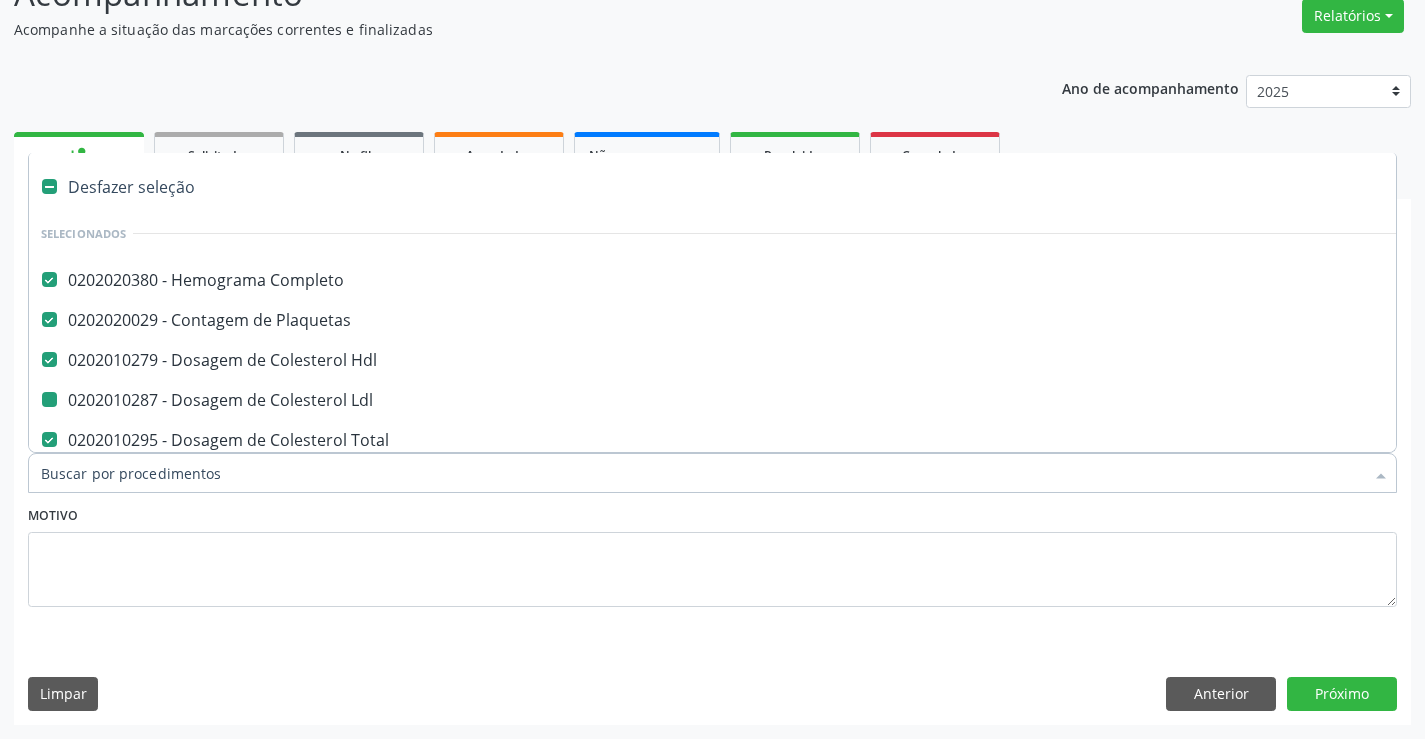 type on "f" 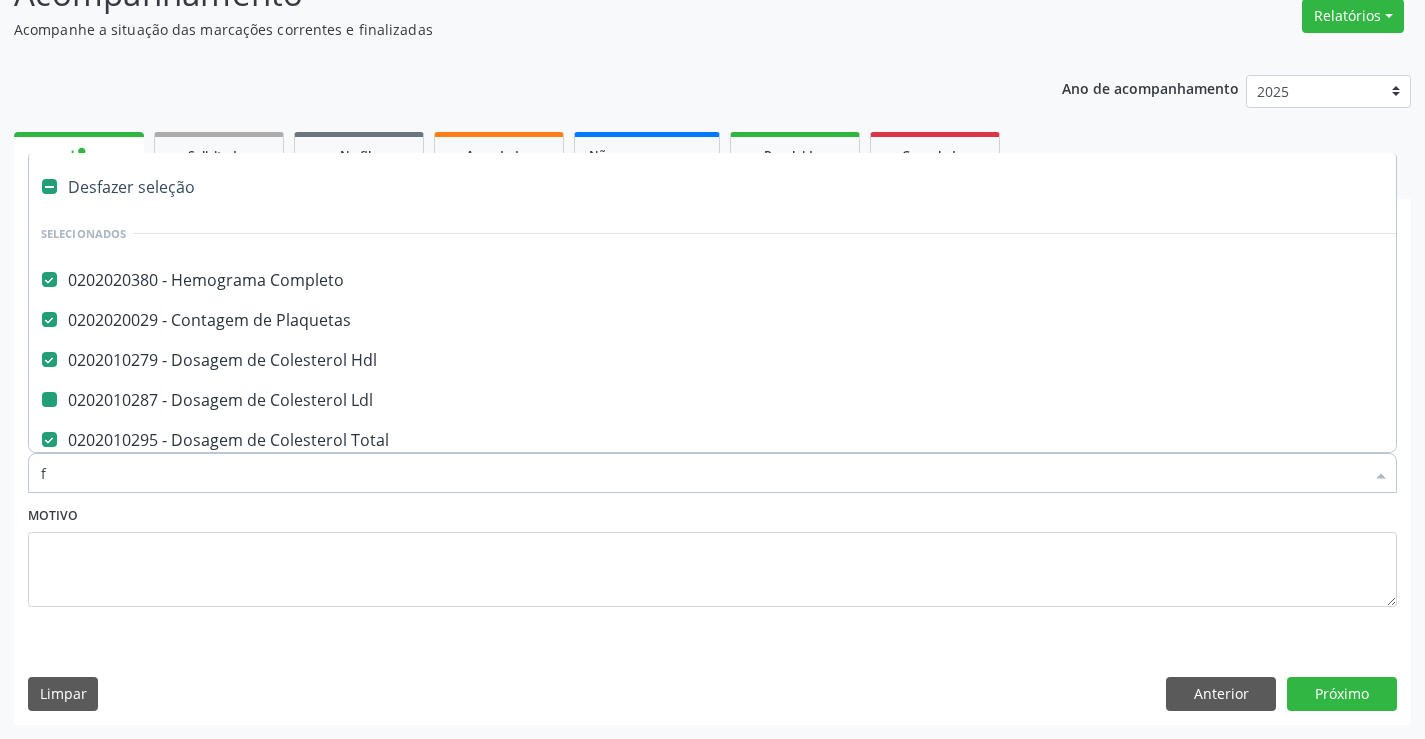 checkbox on "false" 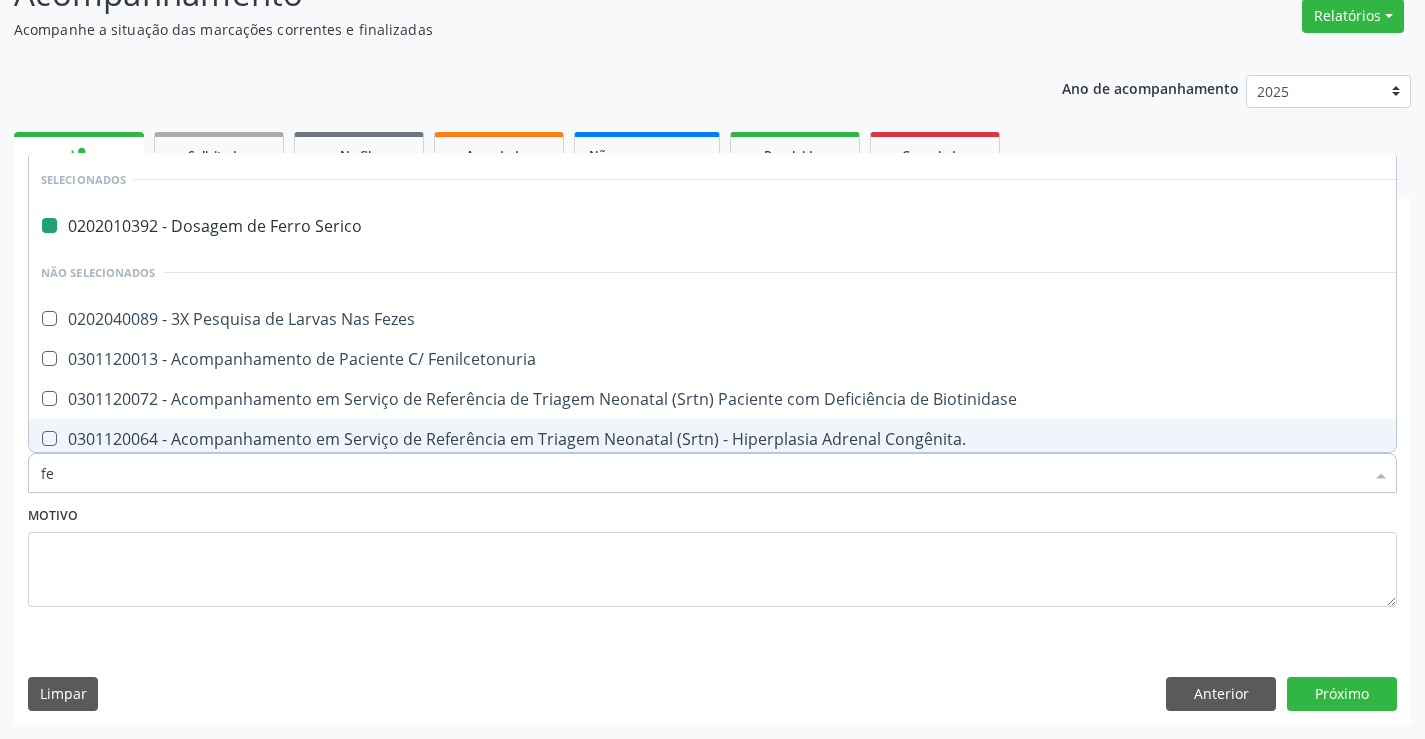 type on "fez" 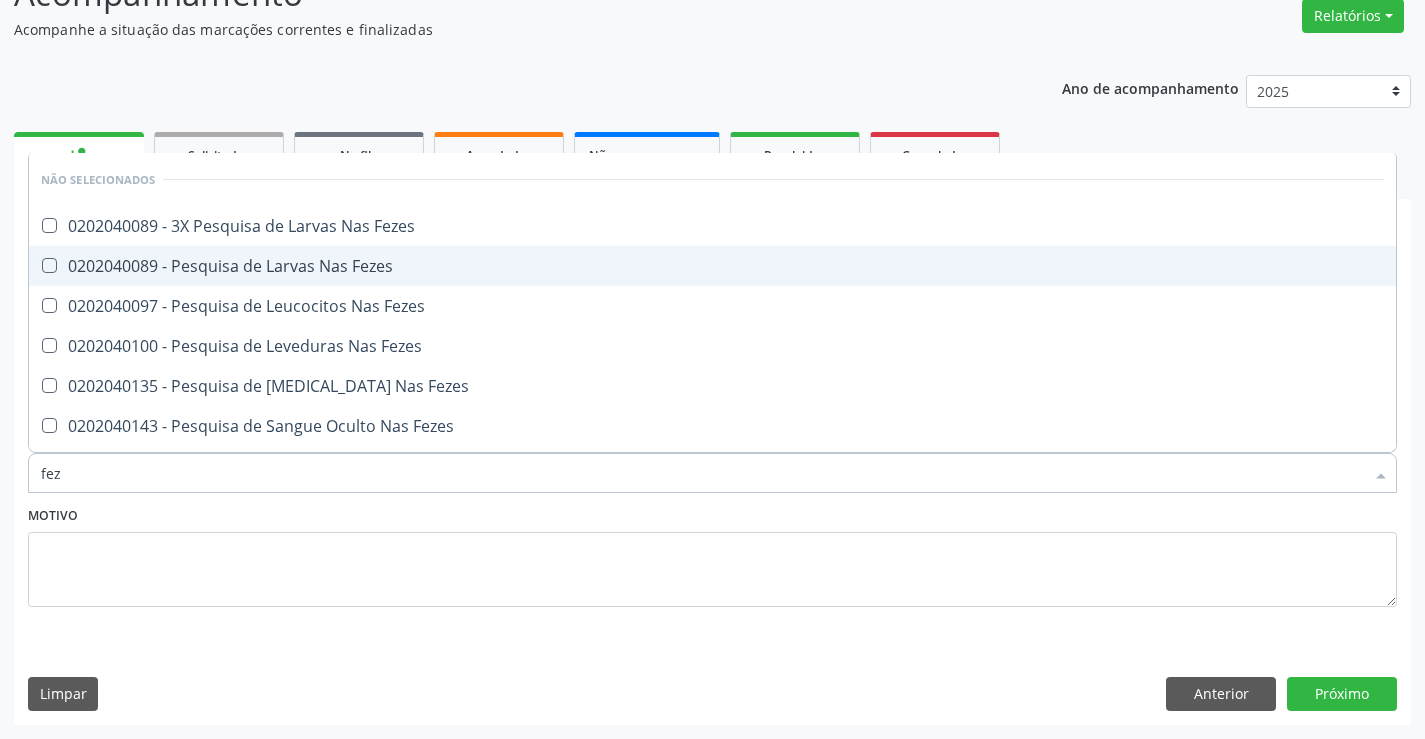 click on "0202040089 - Pesquisa de Larvas Nas Fezes" at bounding box center [712, 266] 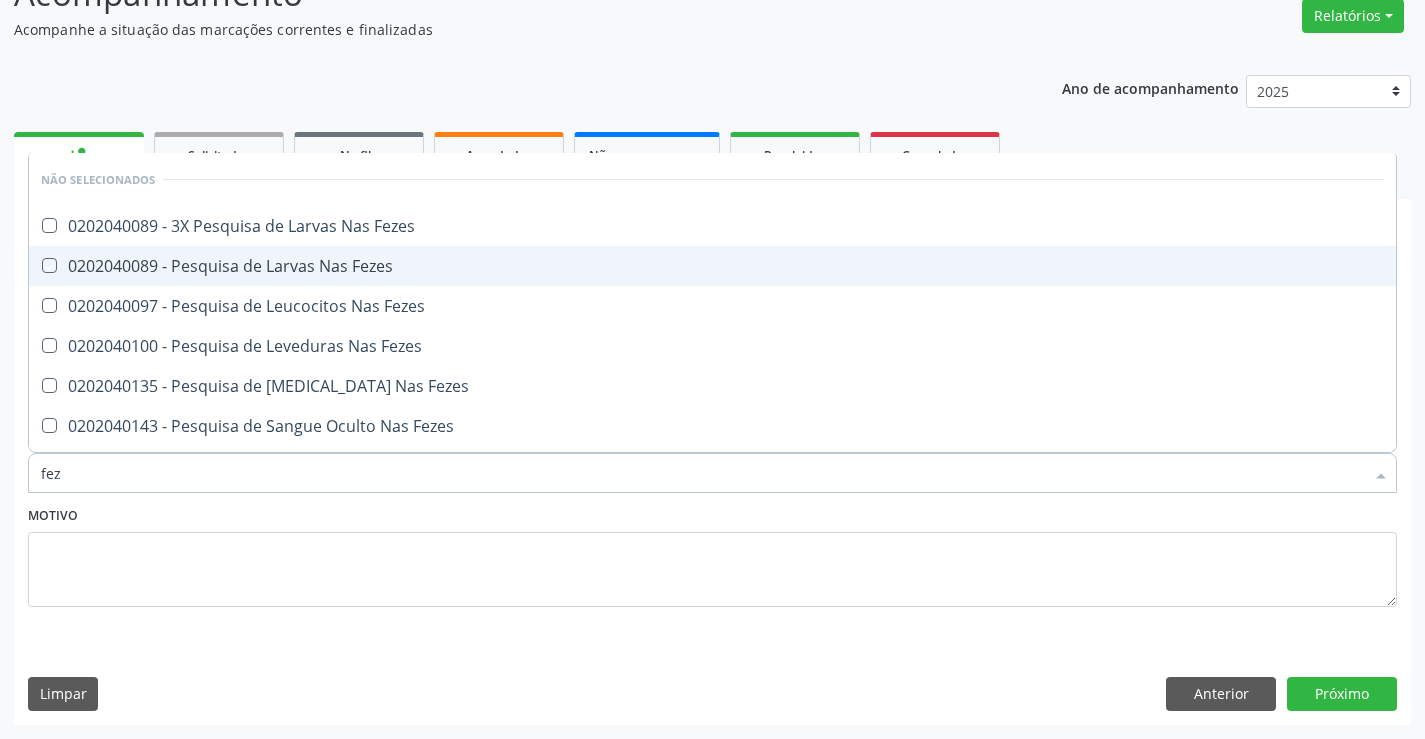checkbox on "true" 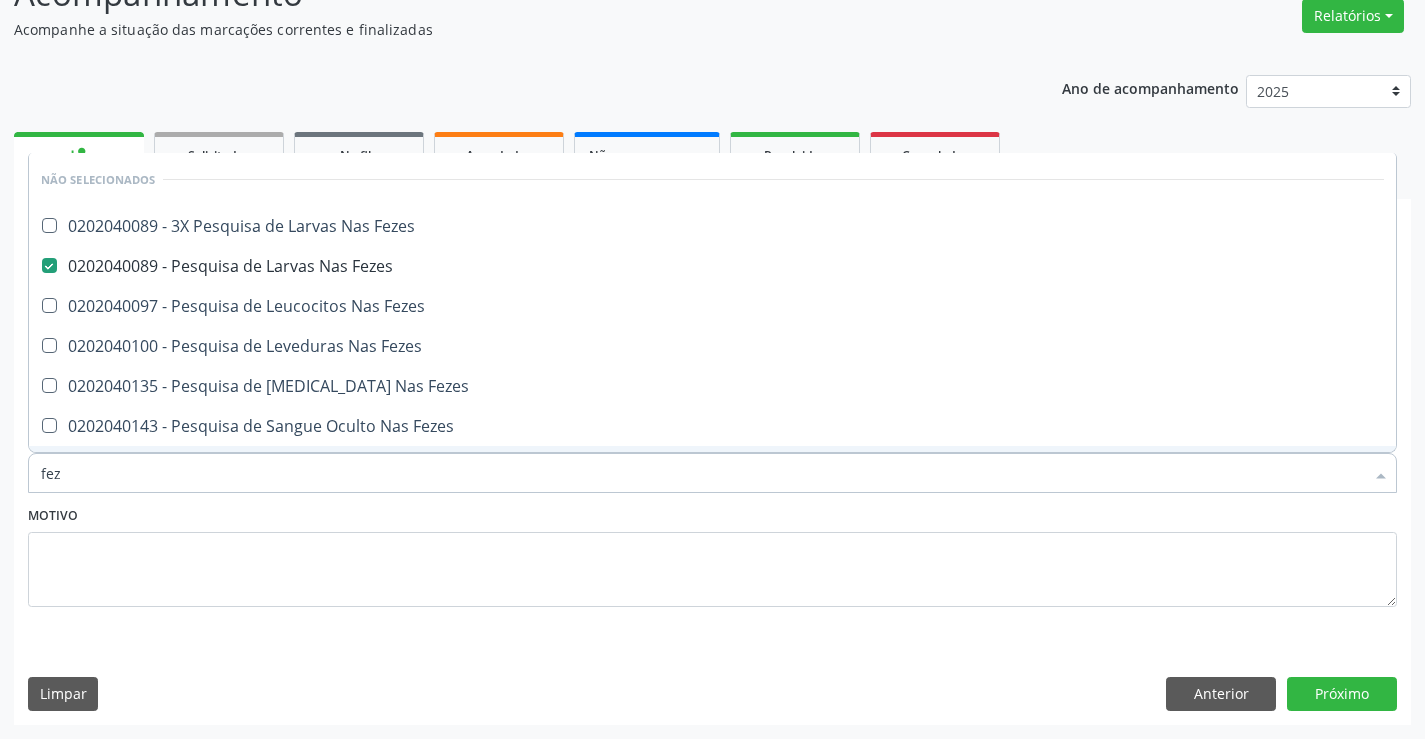click on "Motivo" at bounding box center [712, 554] 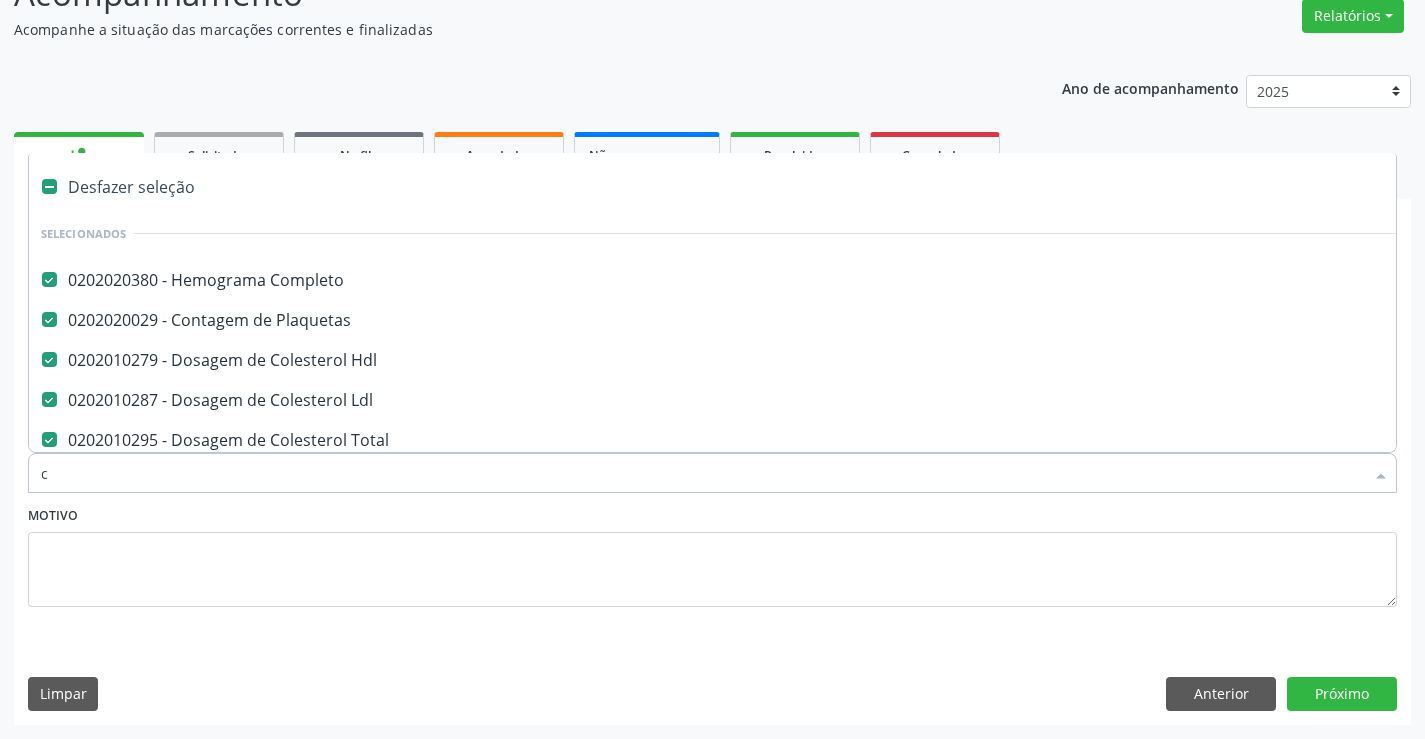 type on "ca" 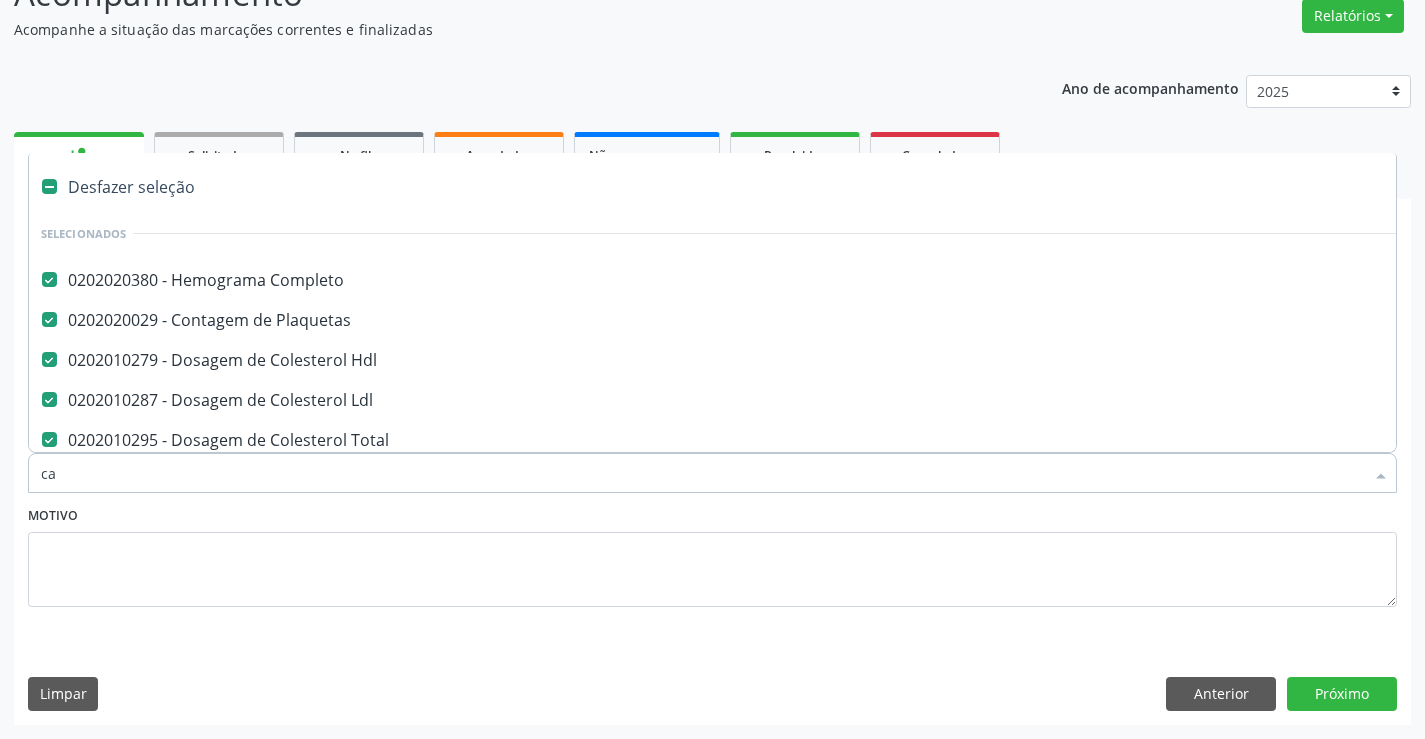 checkbox on "false" 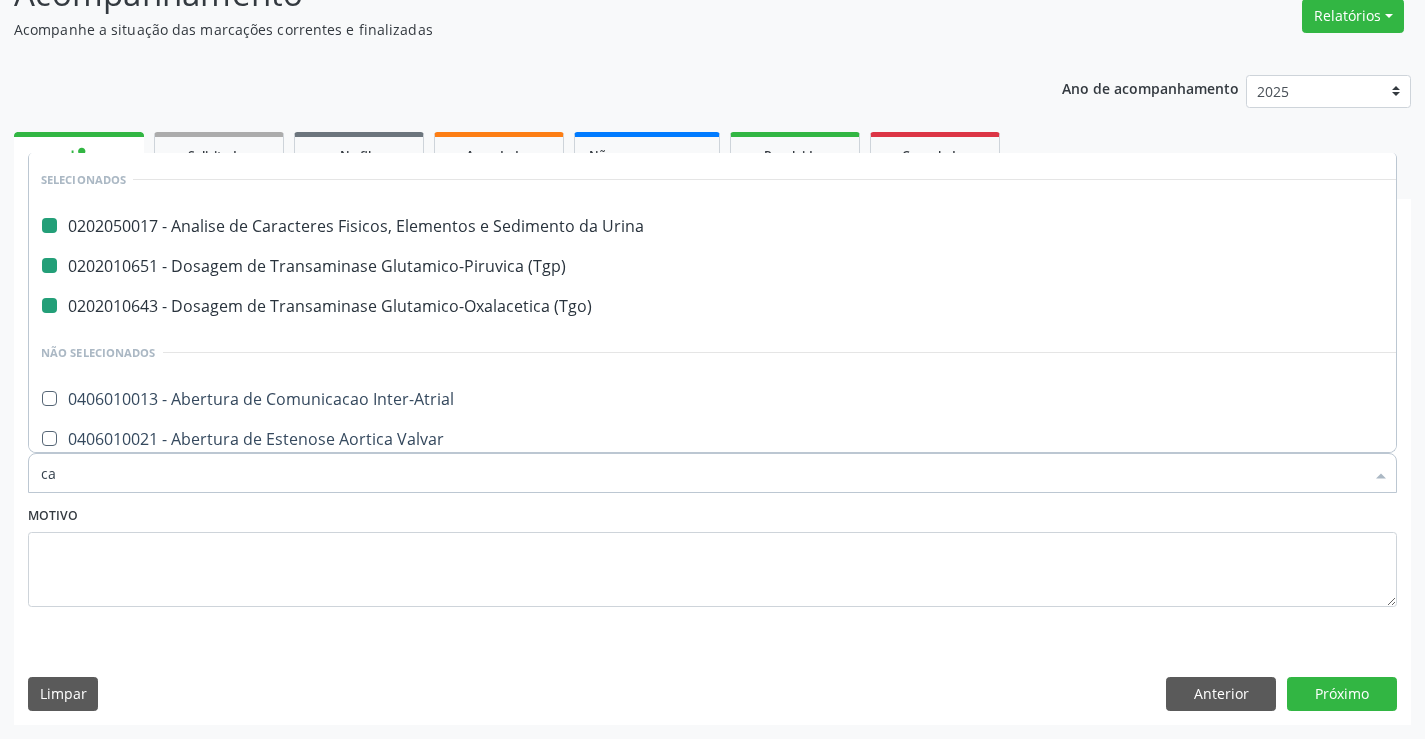 type on "cal" 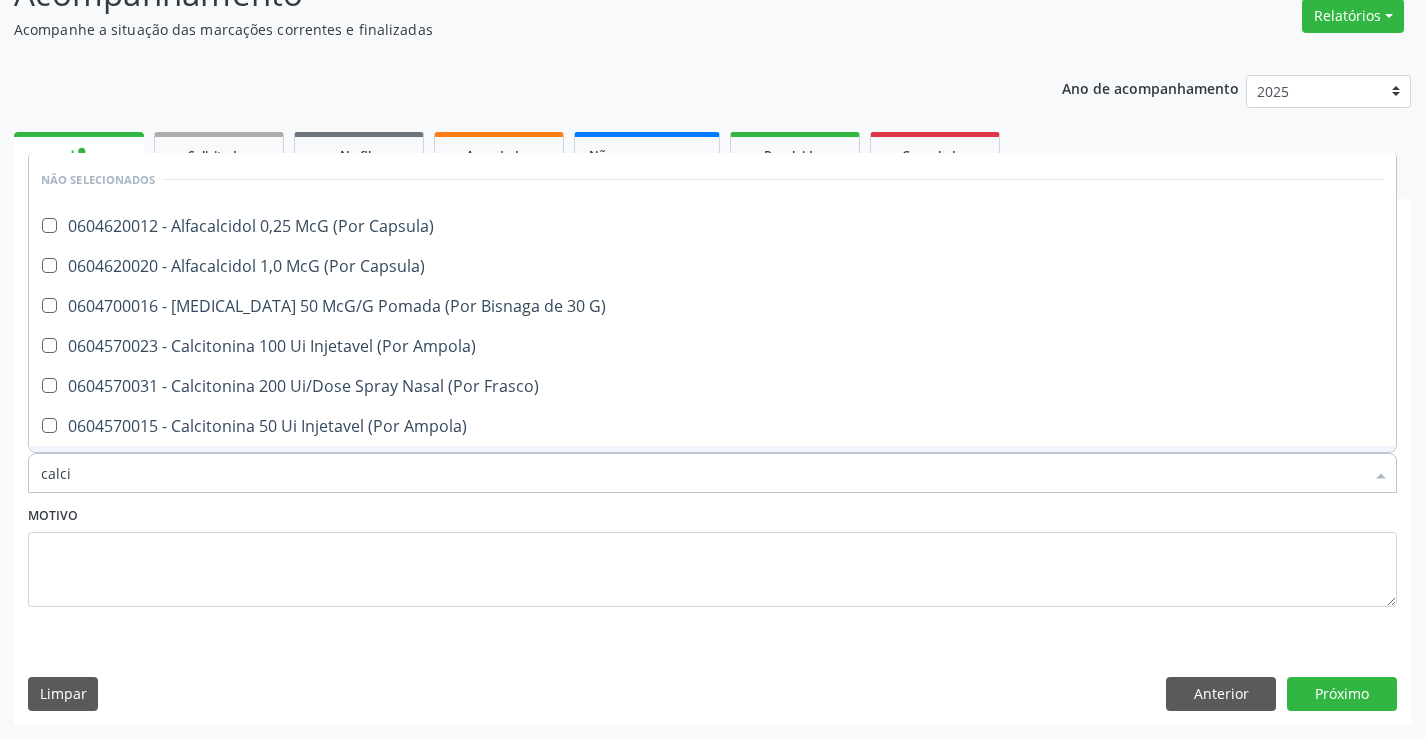 type on "calcio" 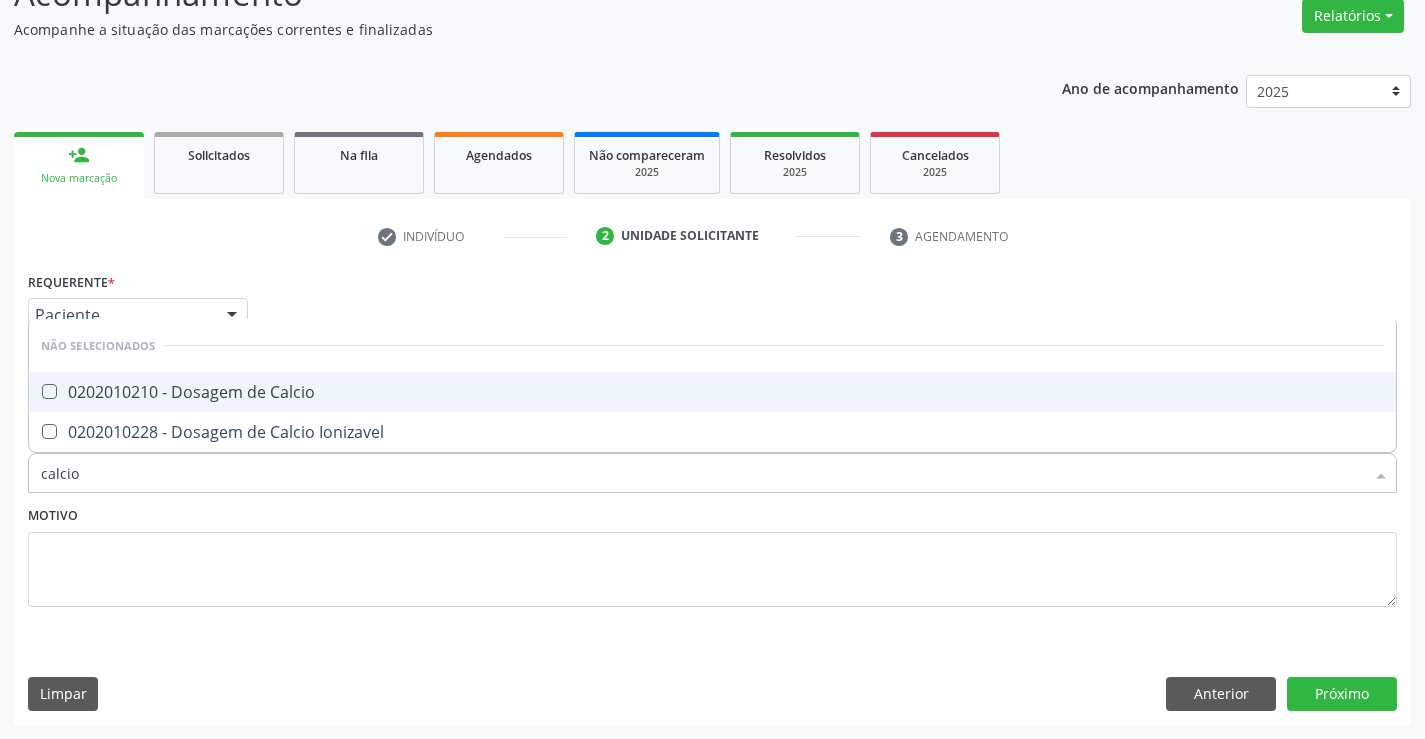 click on "0202010210 - Dosagem de Calcio" at bounding box center [712, 392] 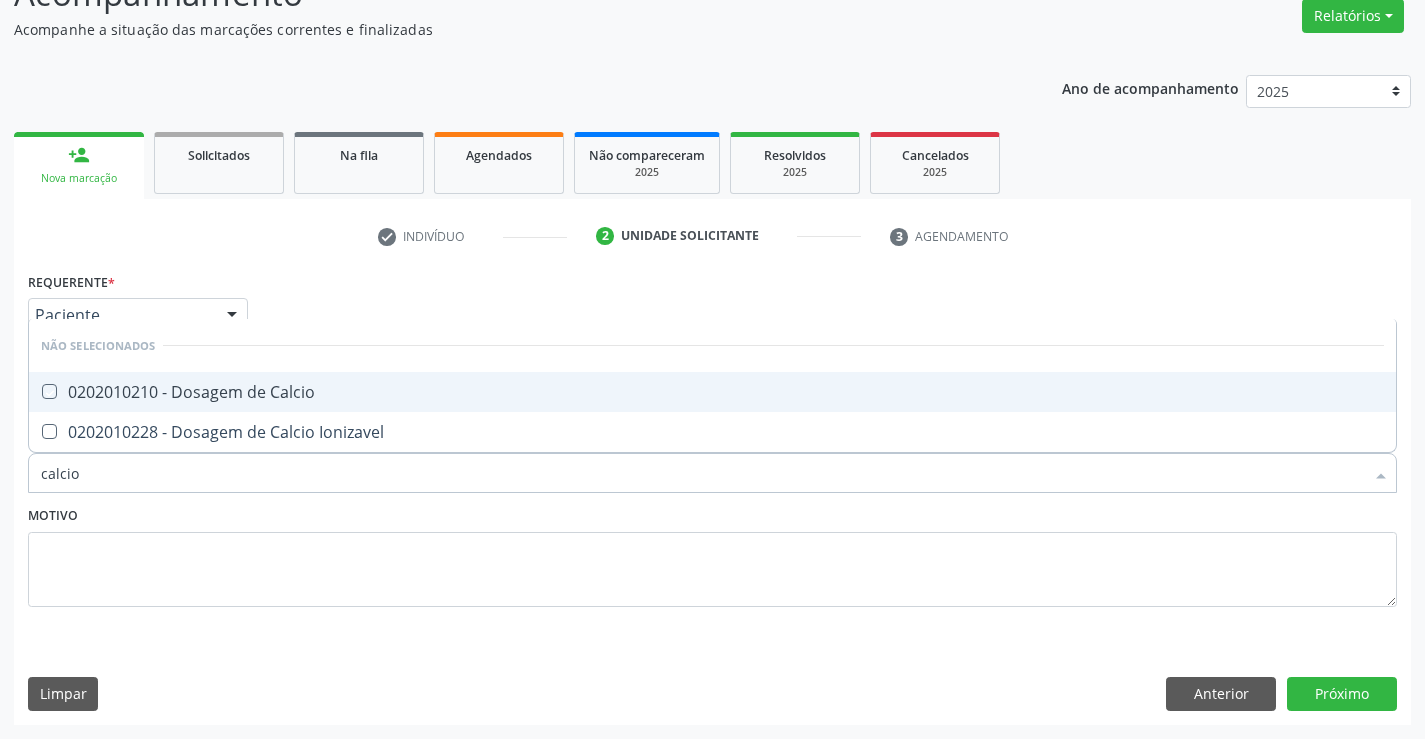 checkbox on "true" 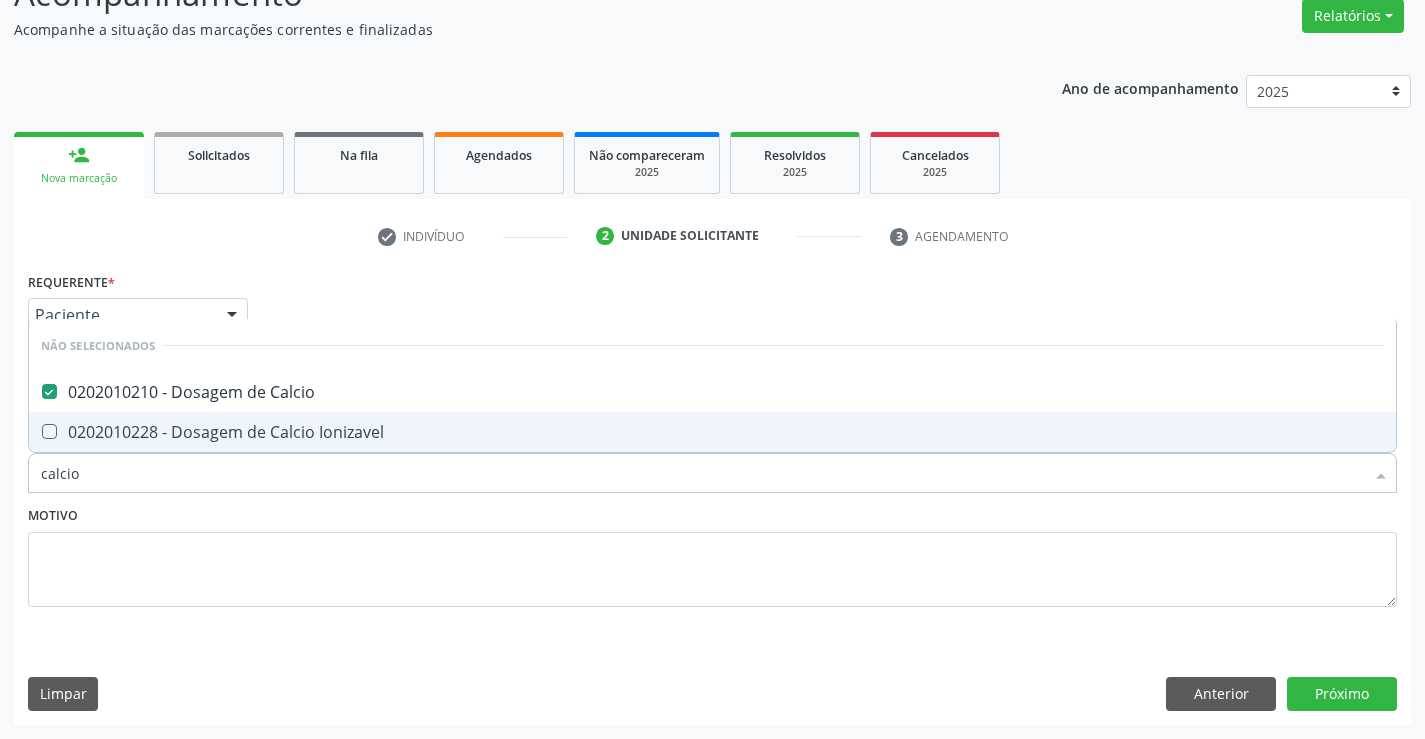 click on "Motivo" at bounding box center [712, 554] 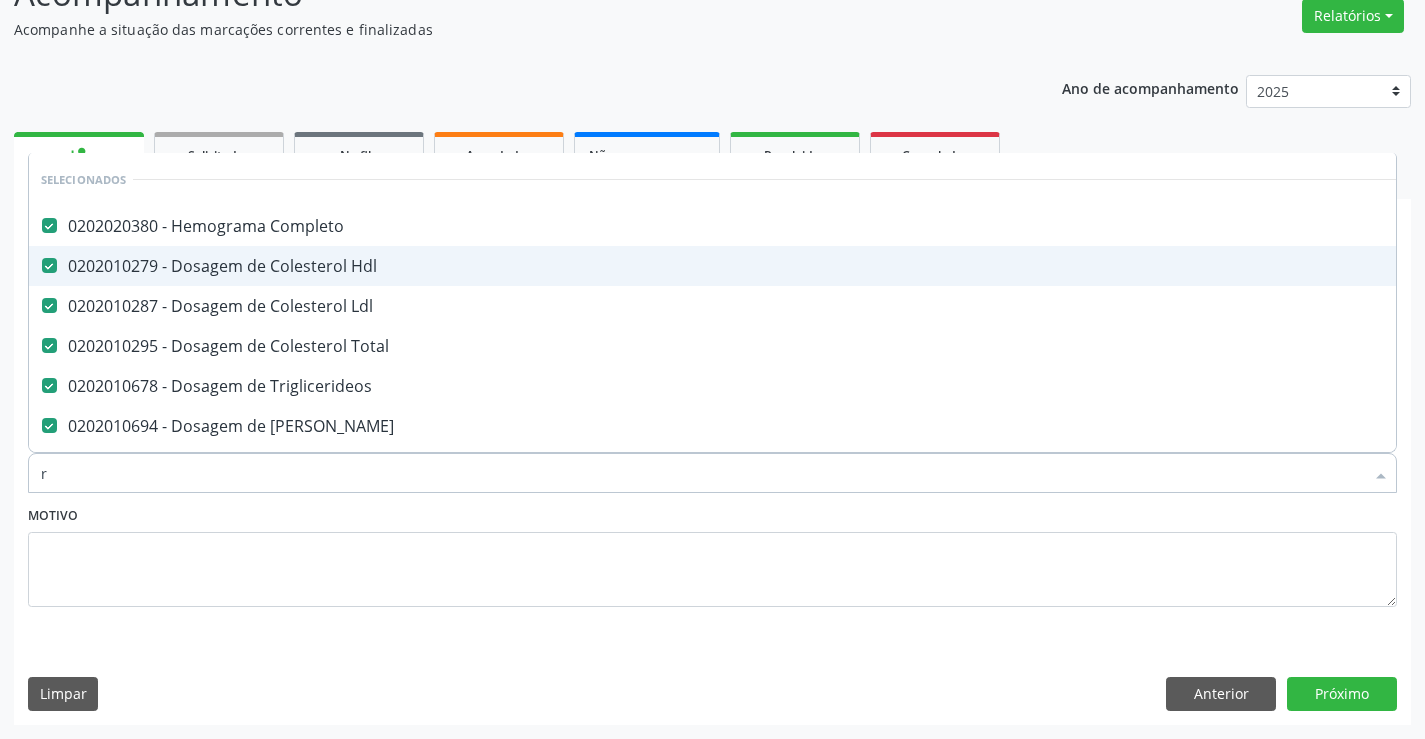 type on "re" 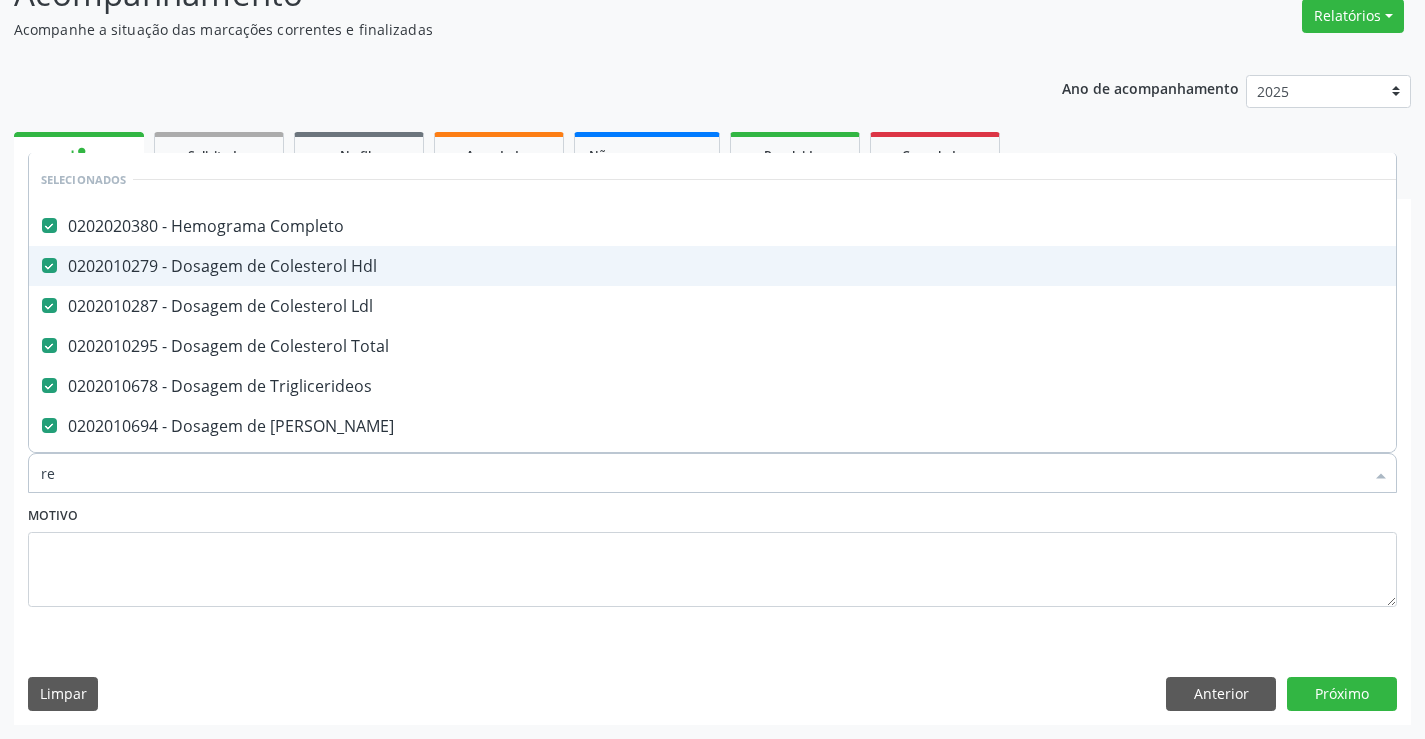 checkbox on "false" 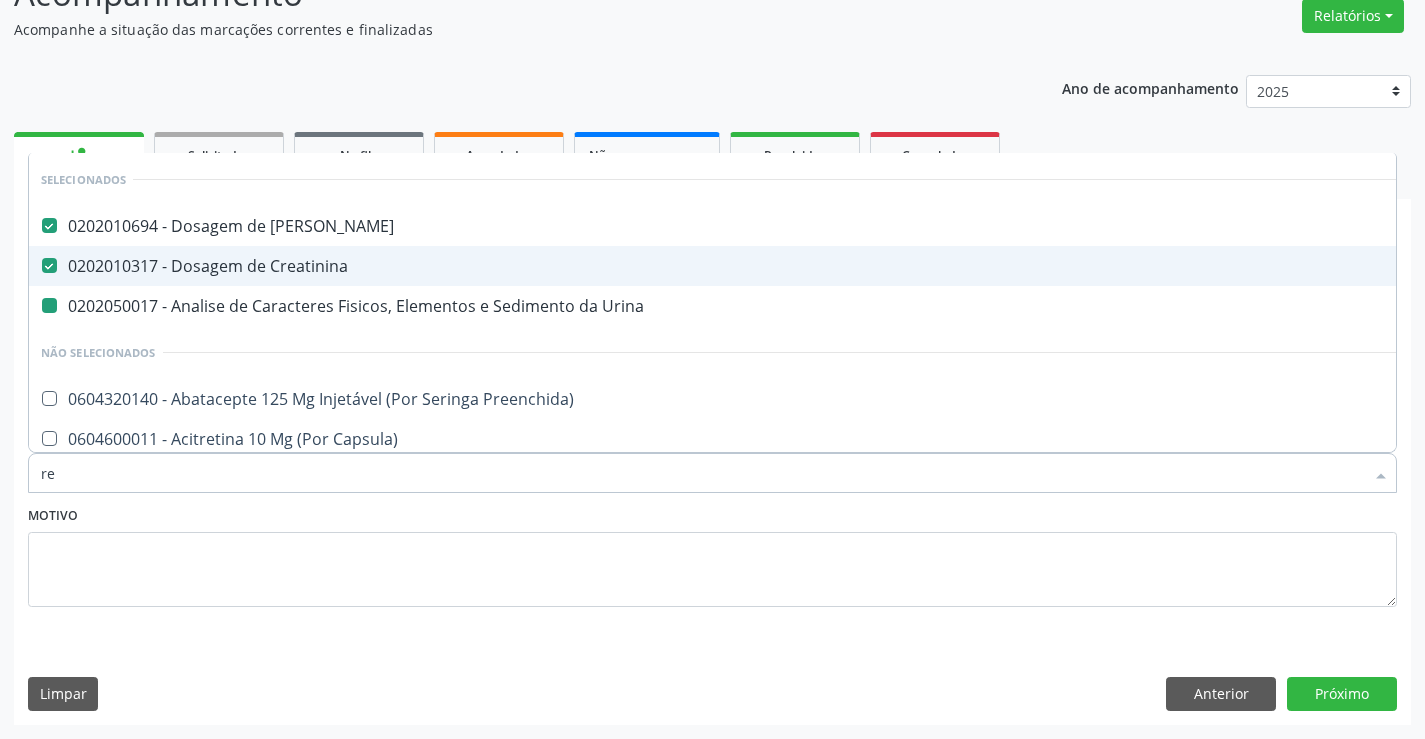 type on "rea" 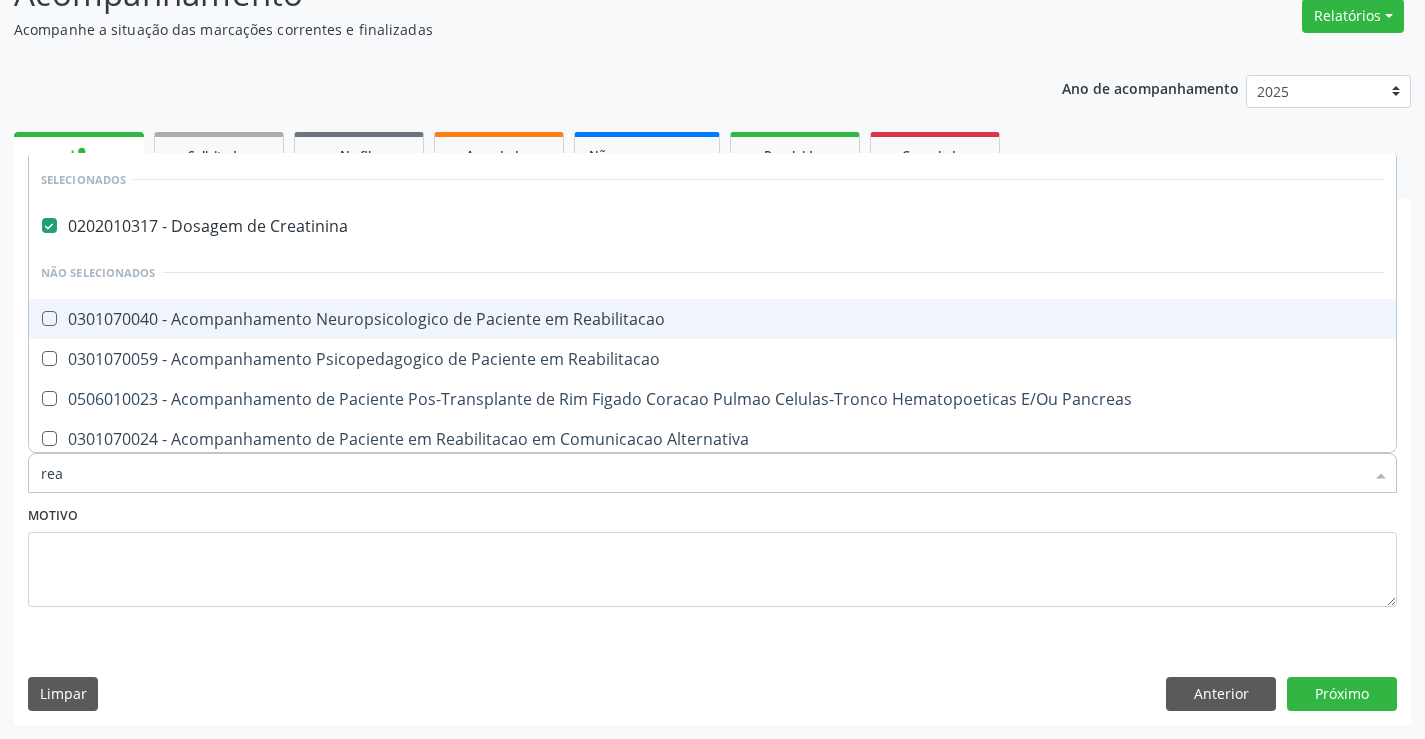 type on "reat" 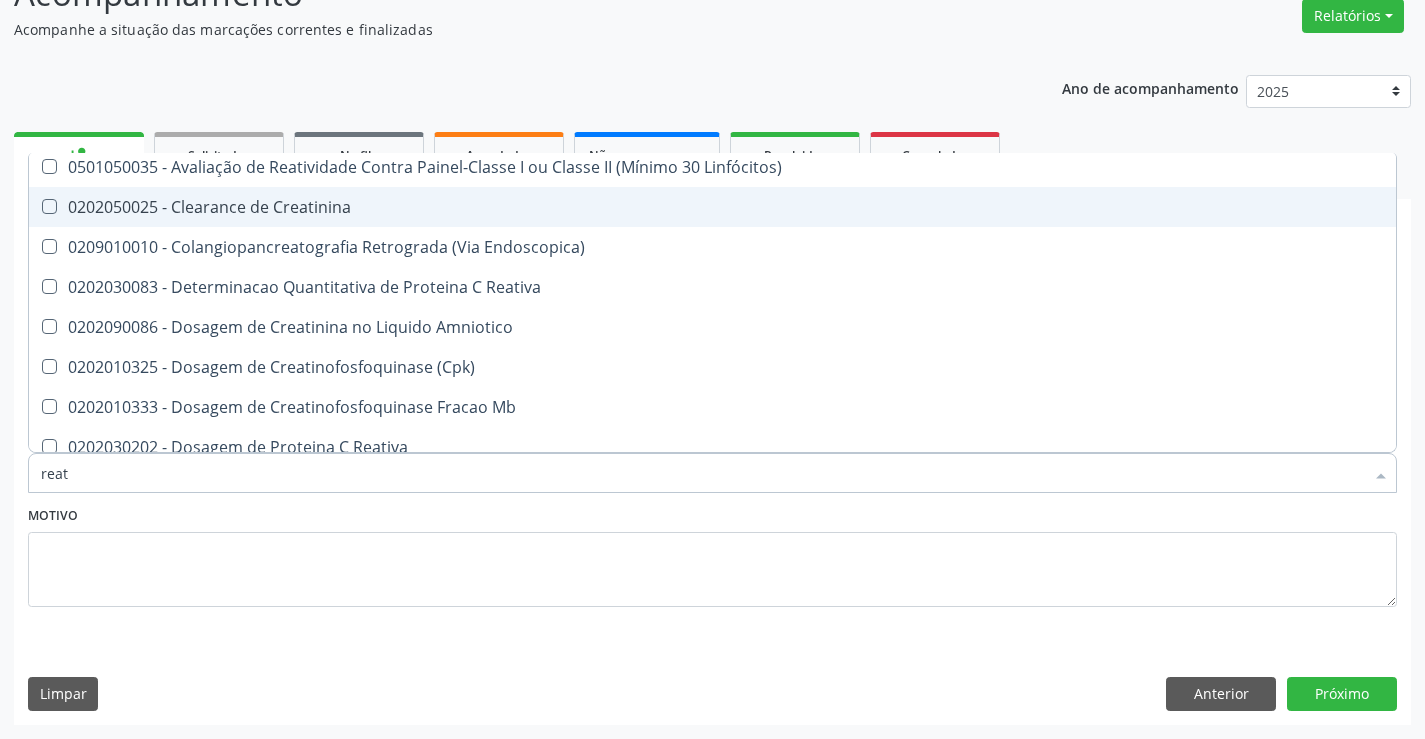 scroll, scrollTop: 200, scrollLeft: 0, axis: vertical 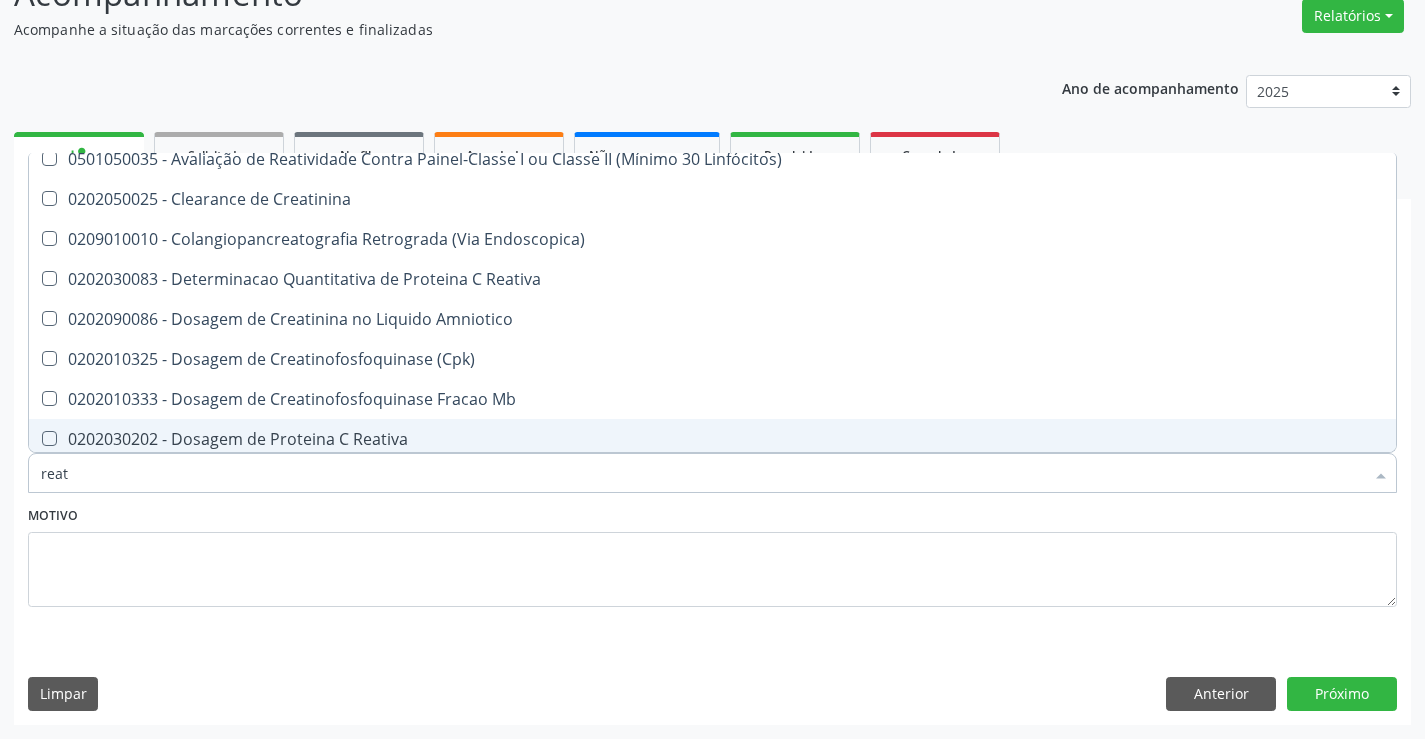 click on "0202030202 - Dosagem de Proteina C Reativa" at bounding box center (712, 439) 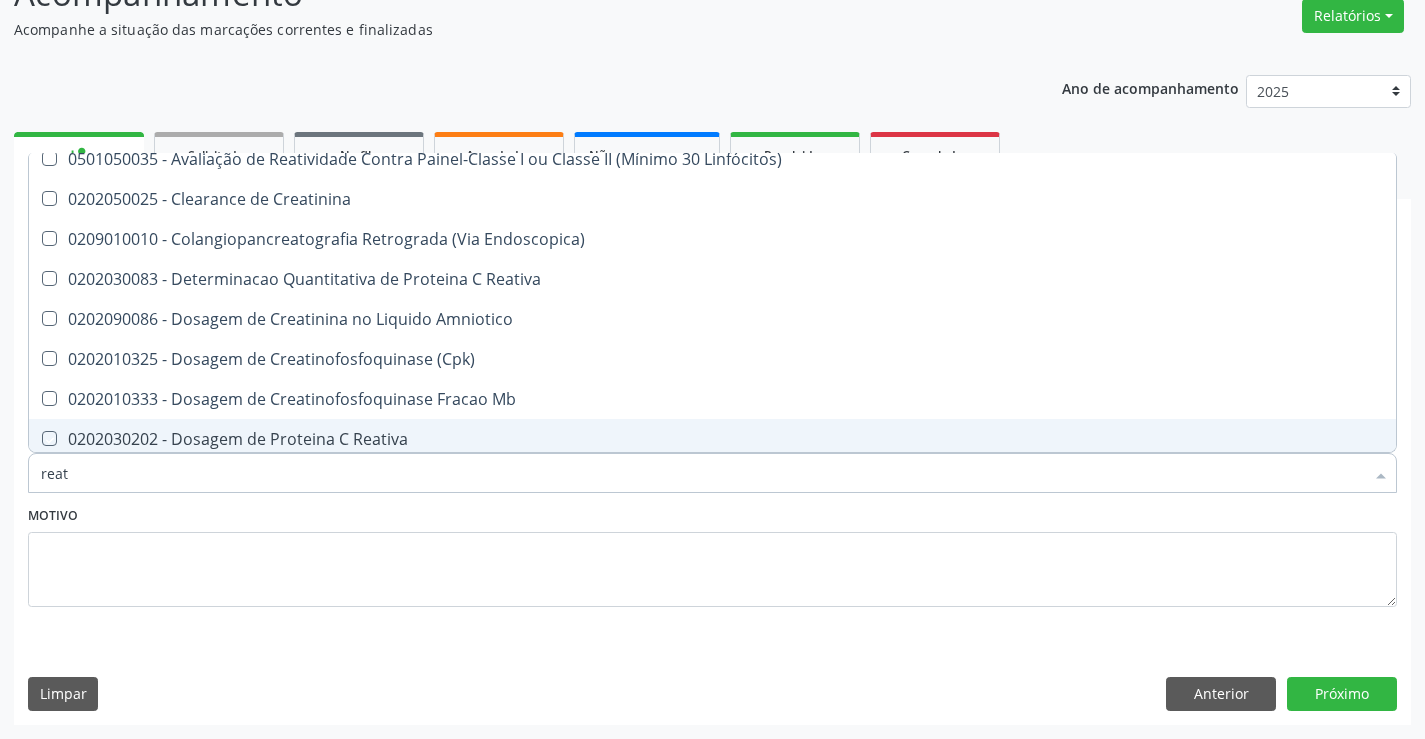 checkbox on "true" 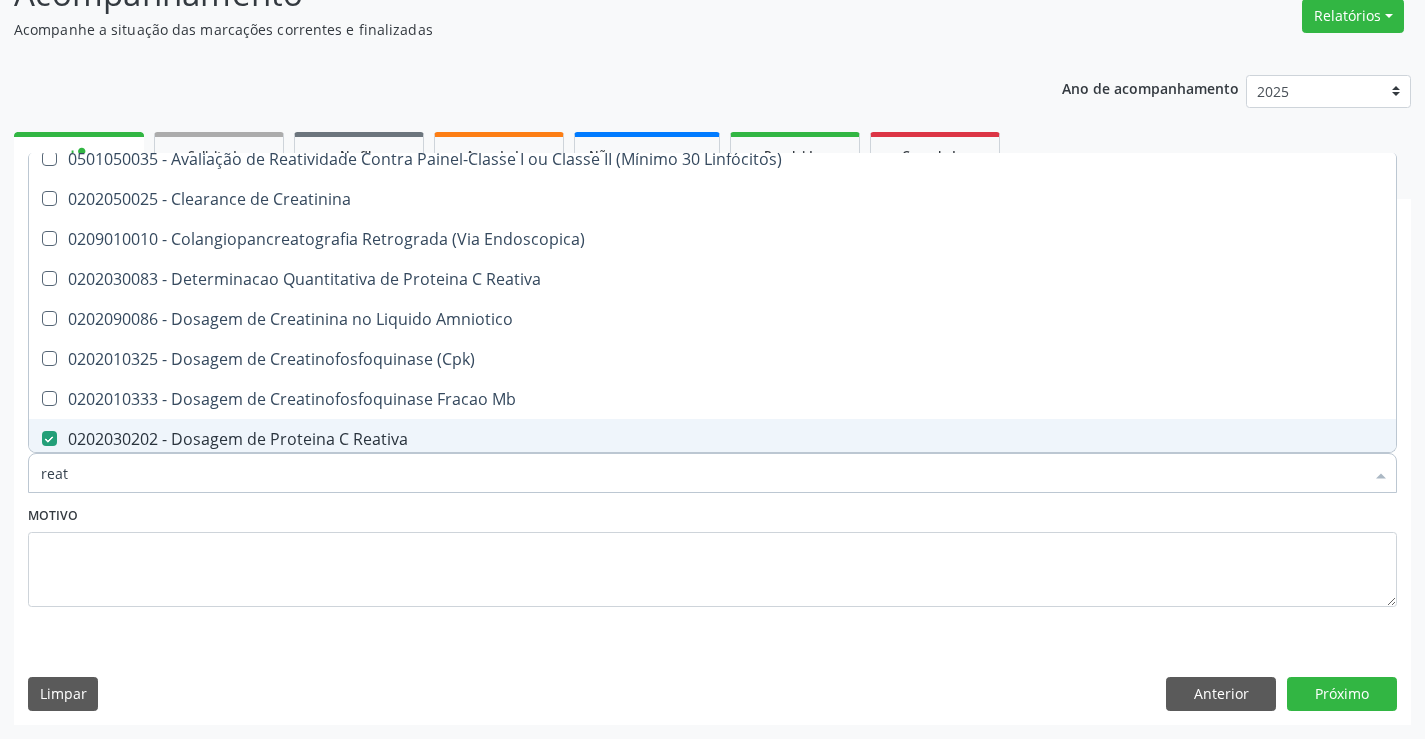 click on "Motivo" at bounding box center (712, 554) 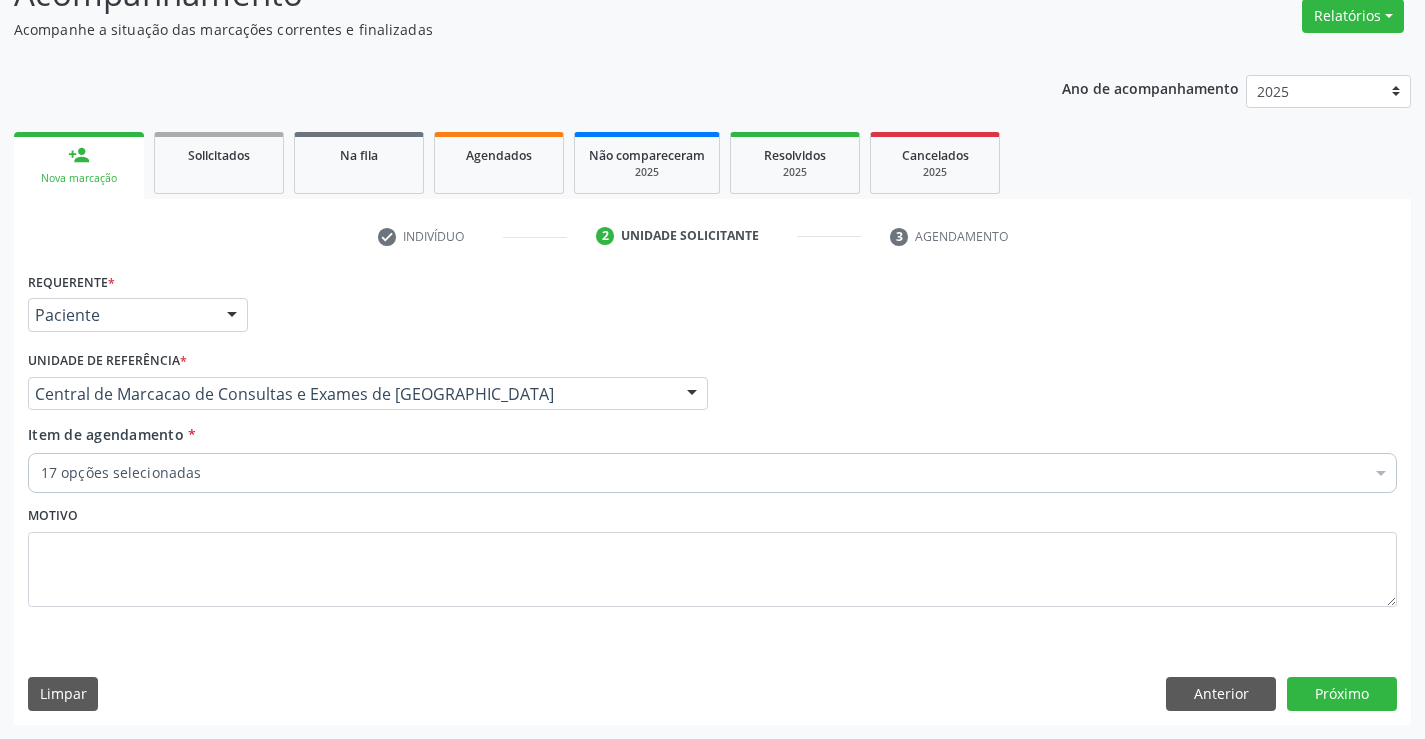 scroll, scrollTop: 0, scrollLeft: 0, axis: both 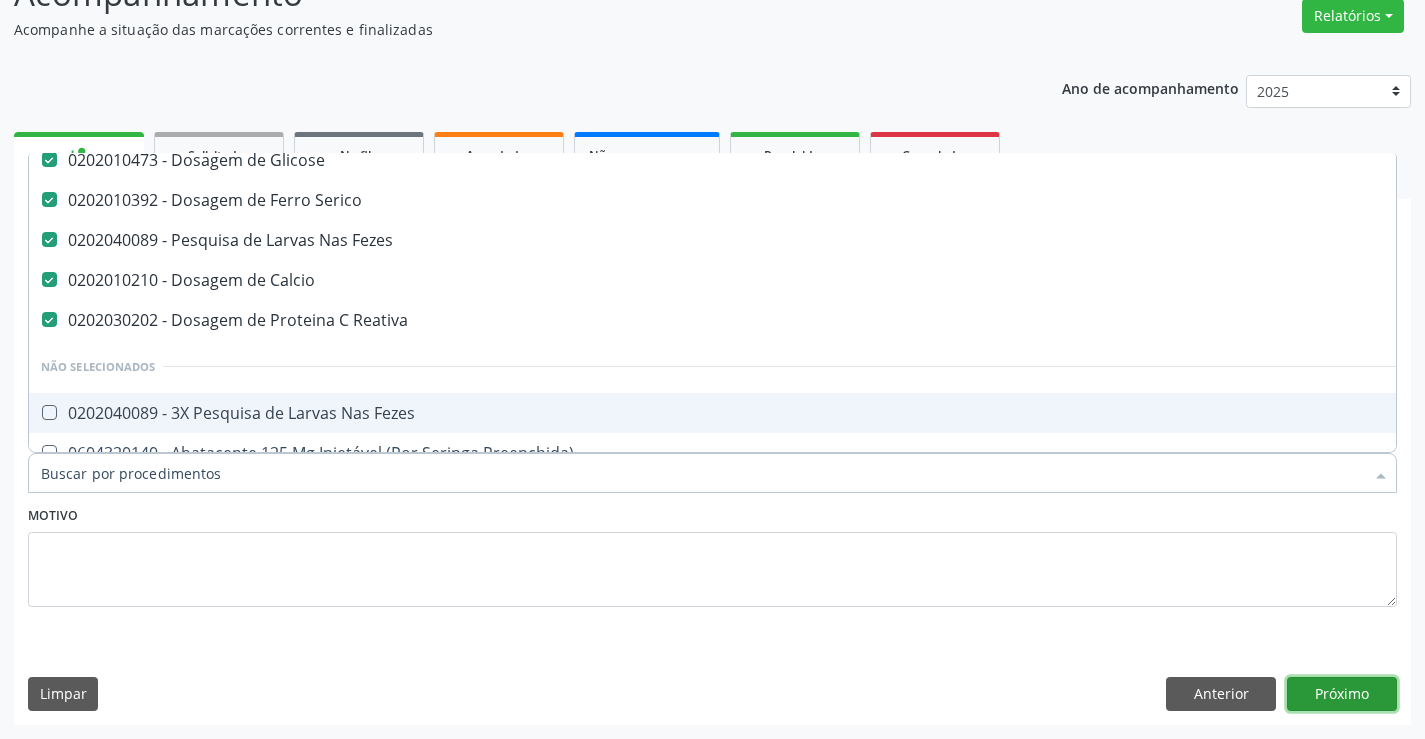 click on "Próximo" at bounding box center (1342, 694) 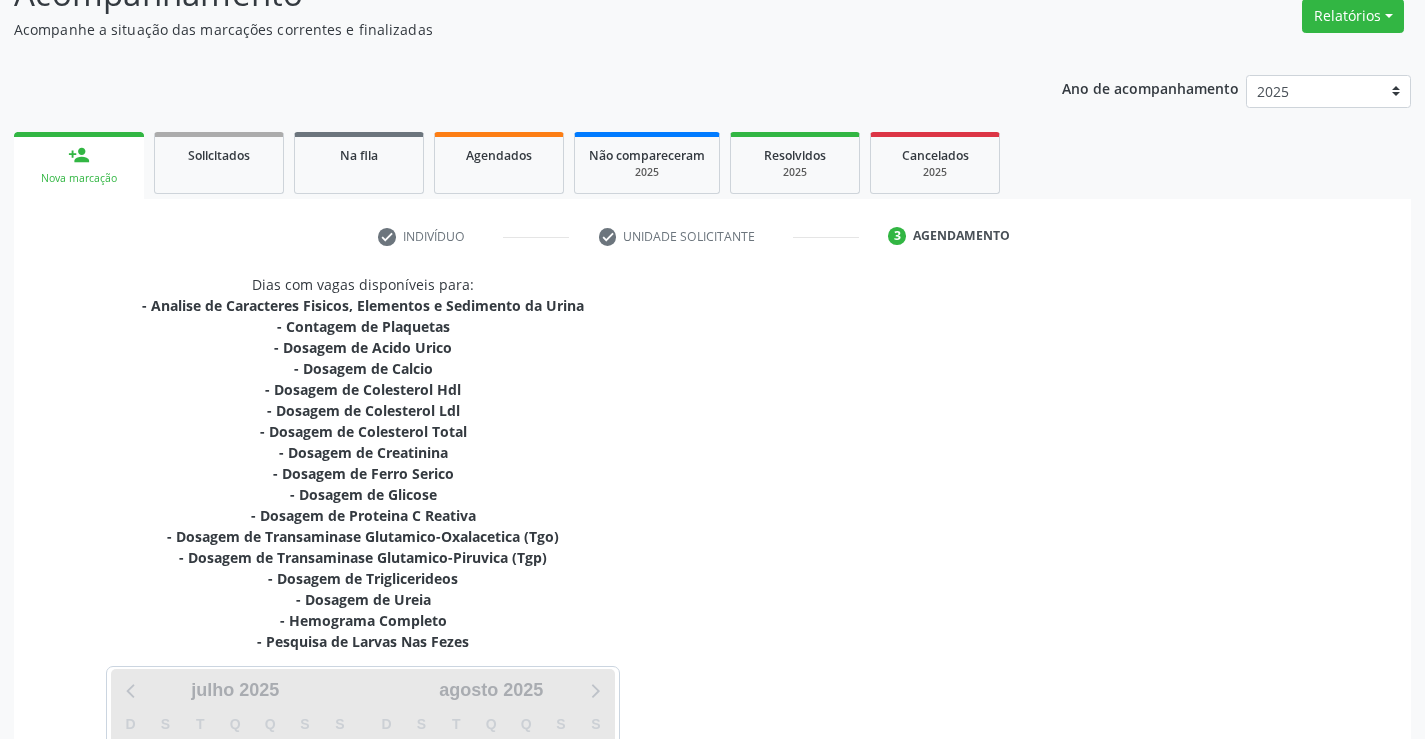 scroll, scrollTop: 0, scrollLeft: 0, axis: both 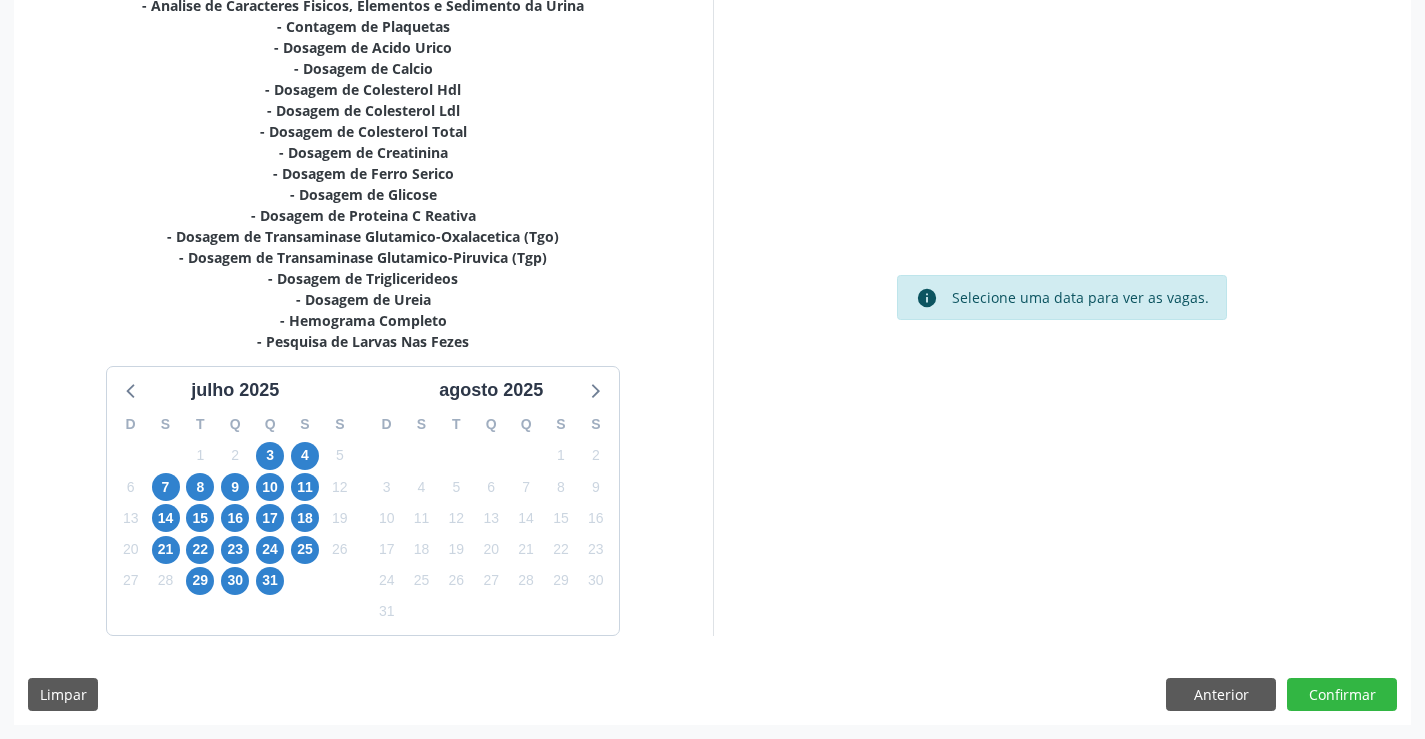 click on "3" at bounding box center (270, 455) 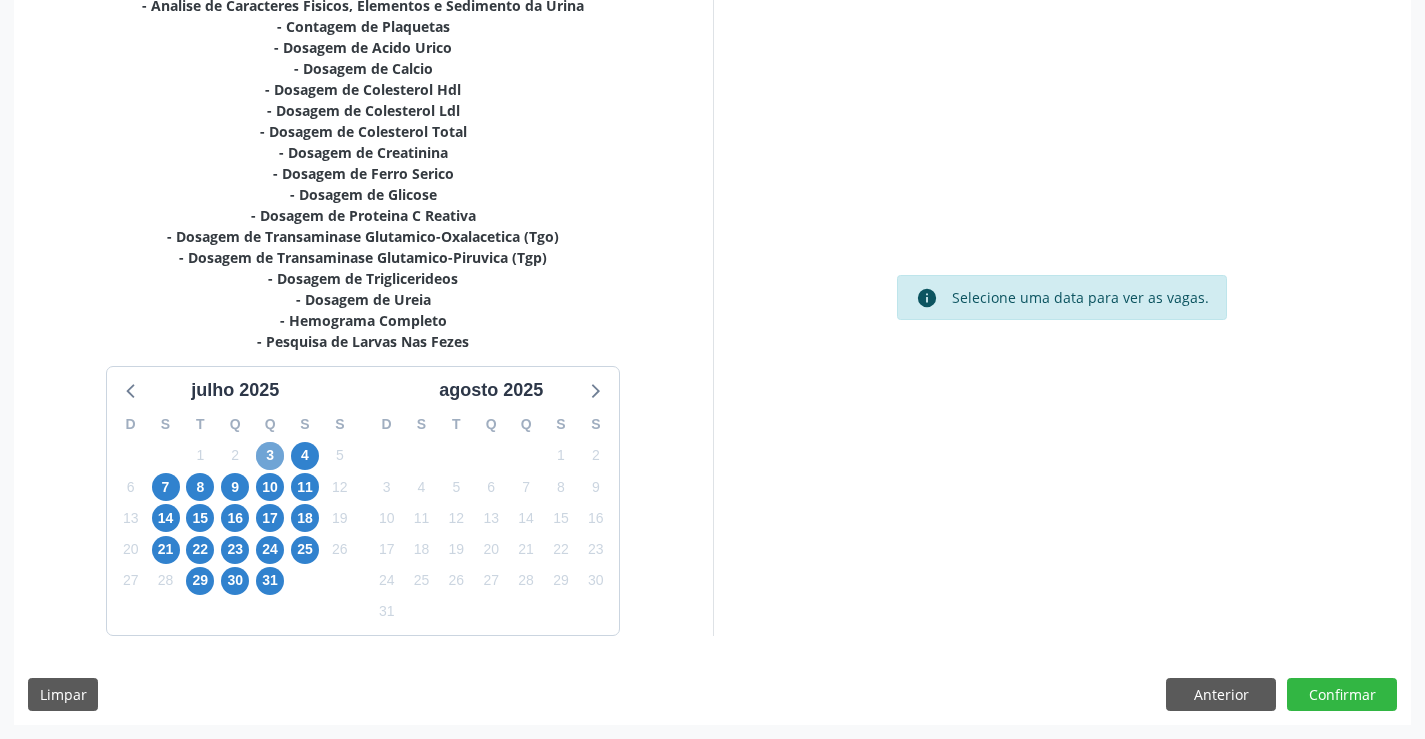 click on "3" at bounding box center (270, 456) 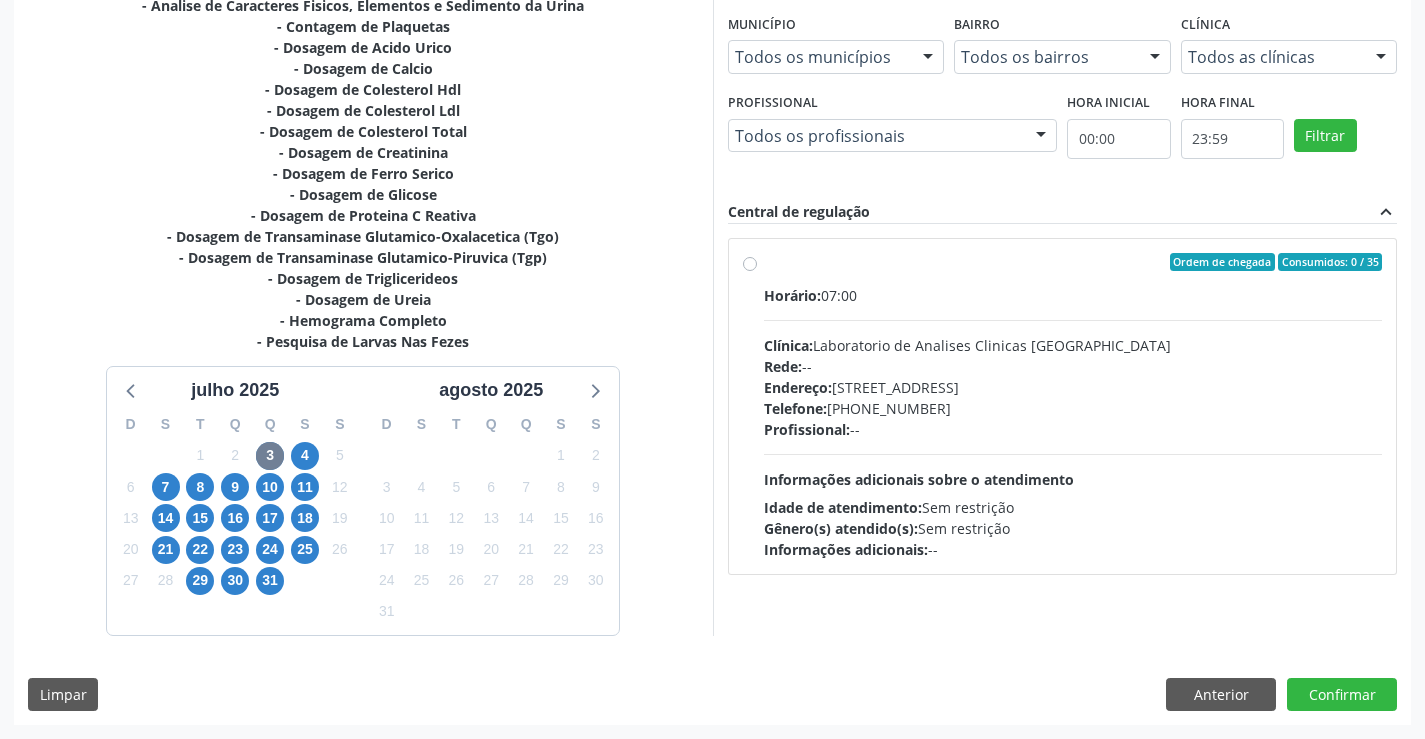 click on "Horário:   07:00" at bounding box center (1073, 295) 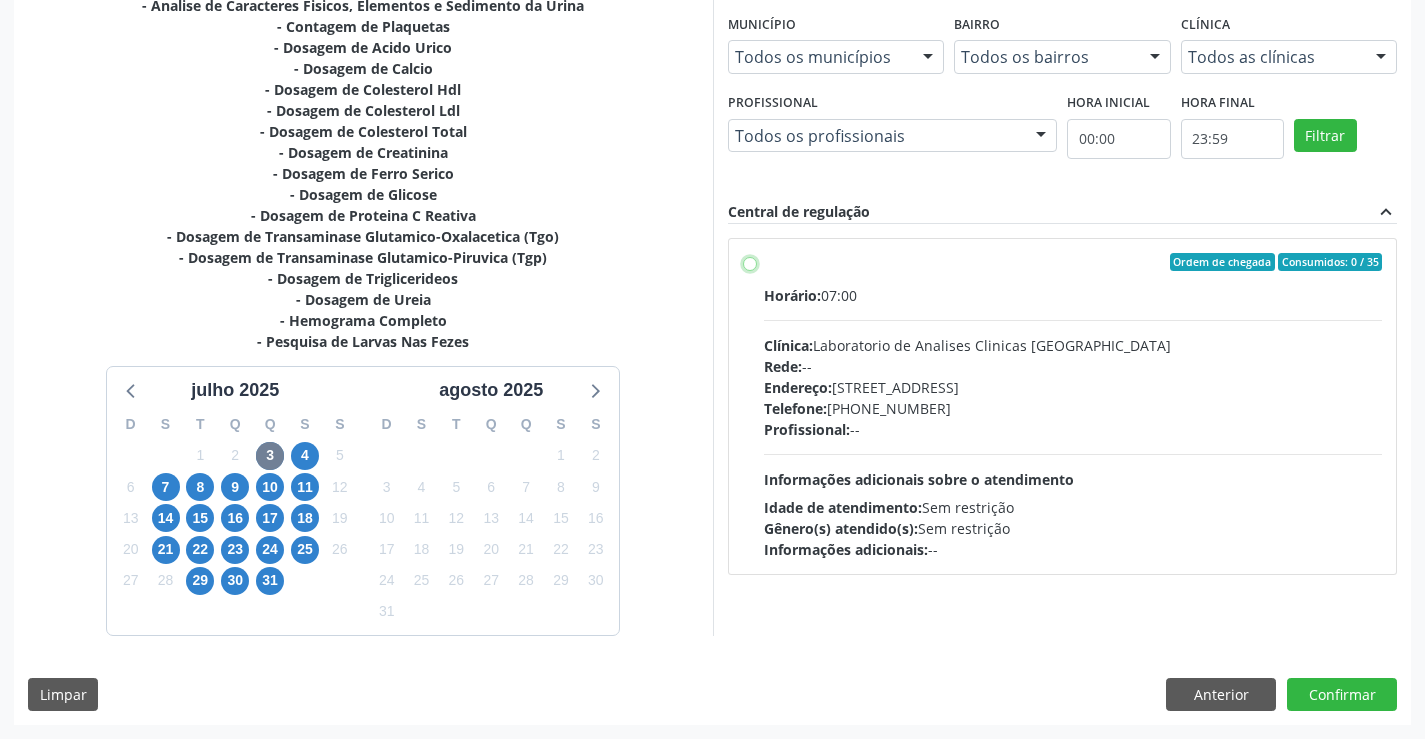 click on "Ordem de chegada
Consumidos: 0 / 35
Horário:   07:00
Clínica:  Laboratorio de Analises Clinicas [GEOGRAPHIC_DATA]
Rede:
--
Endereço:   [STREET_ADDRESS]
Telefone:   [PHONE_NUMBER]
Profissional:
--
Informações adicionais sobre o atendimento
Idade de atendimento:
Sem restrição
Gênero(s) atendido(s):
Sem restrição
Informações adicionais:
--" at bounding box center [750, 262] 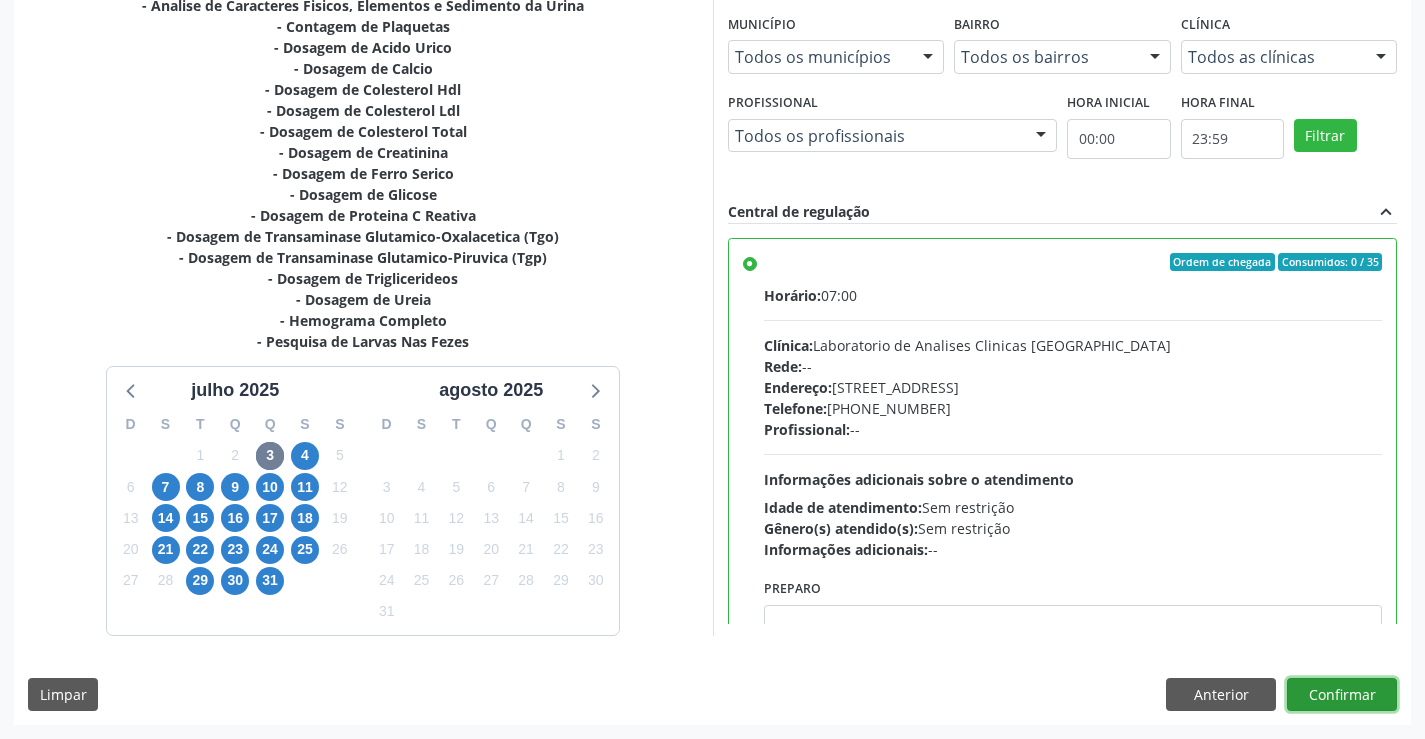 click on "Confirmar" at bounding box center (1342, 695) 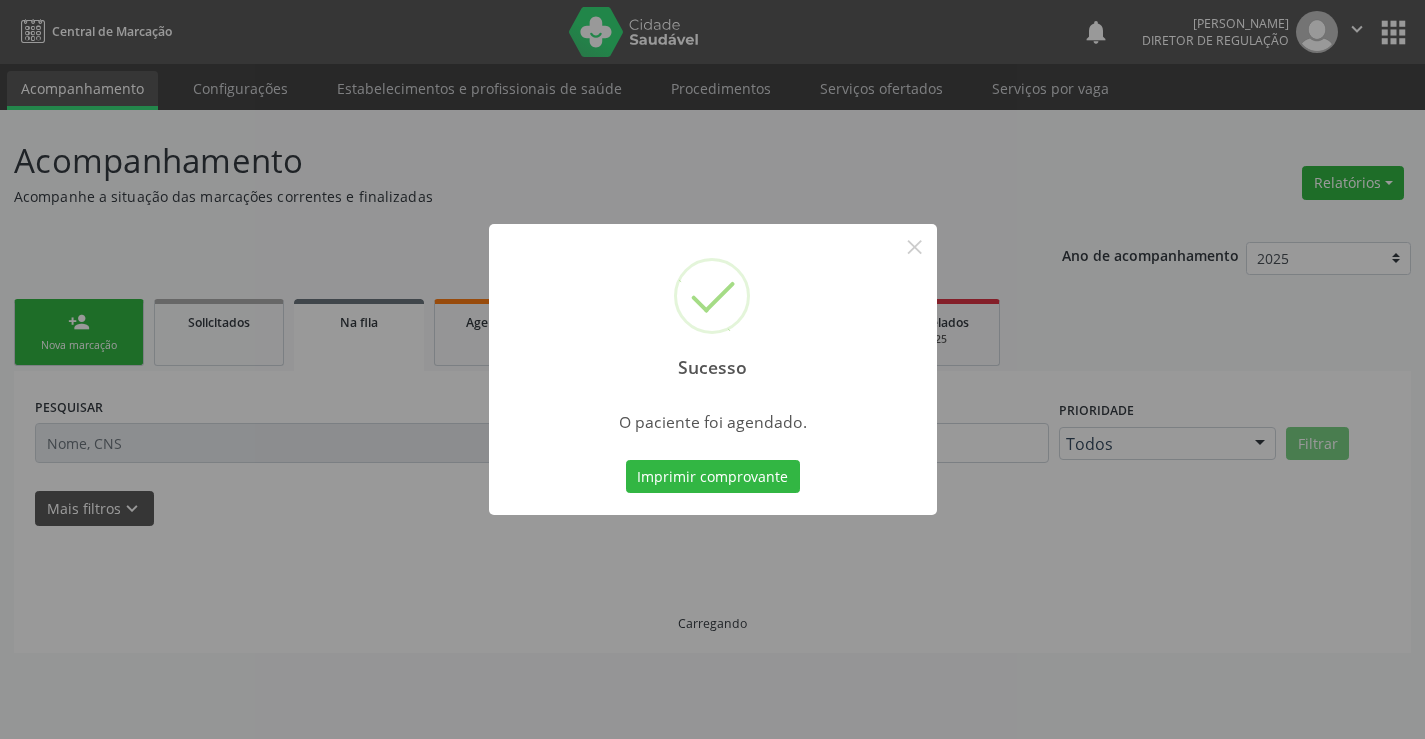 scroll, scrollTop: 0, scrollLeft: 0, axis: both 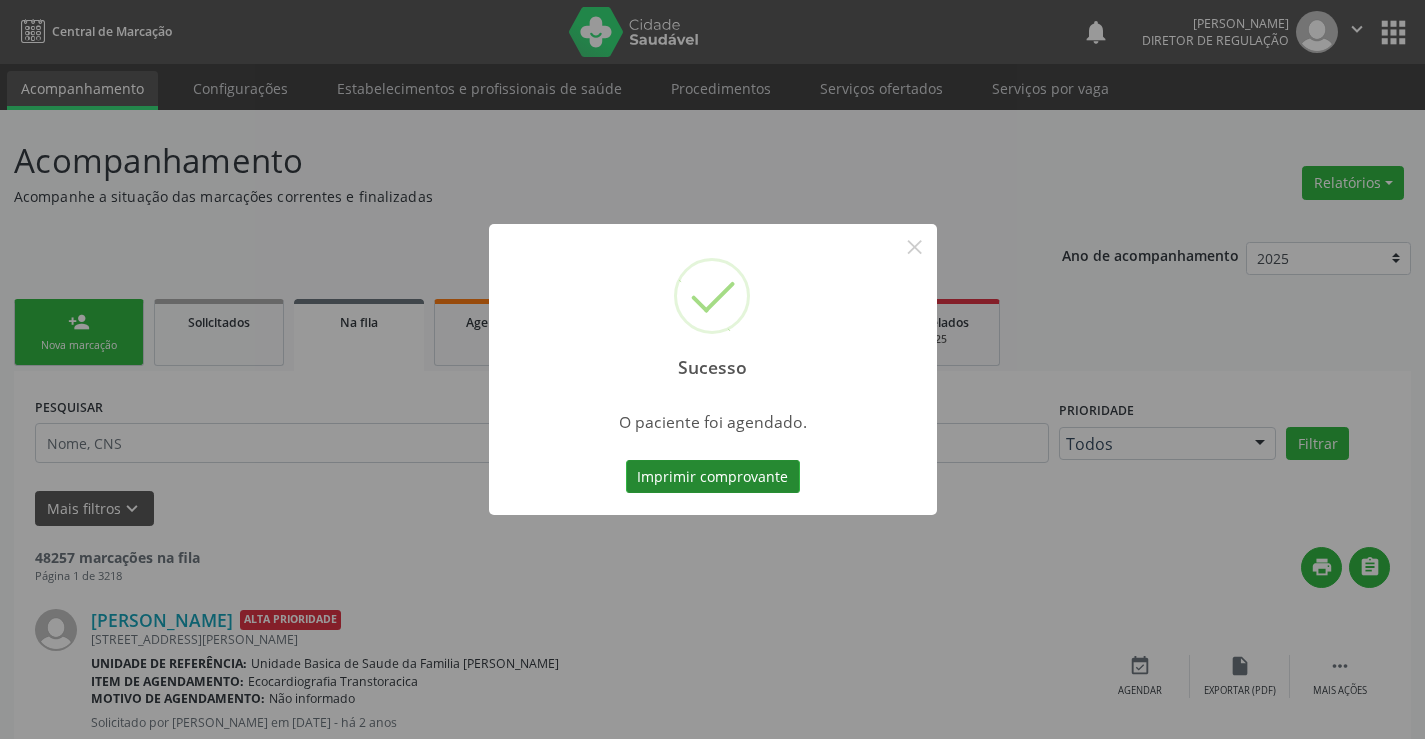 click on "Imprimir comprovante" at bounding box center (713, 477) 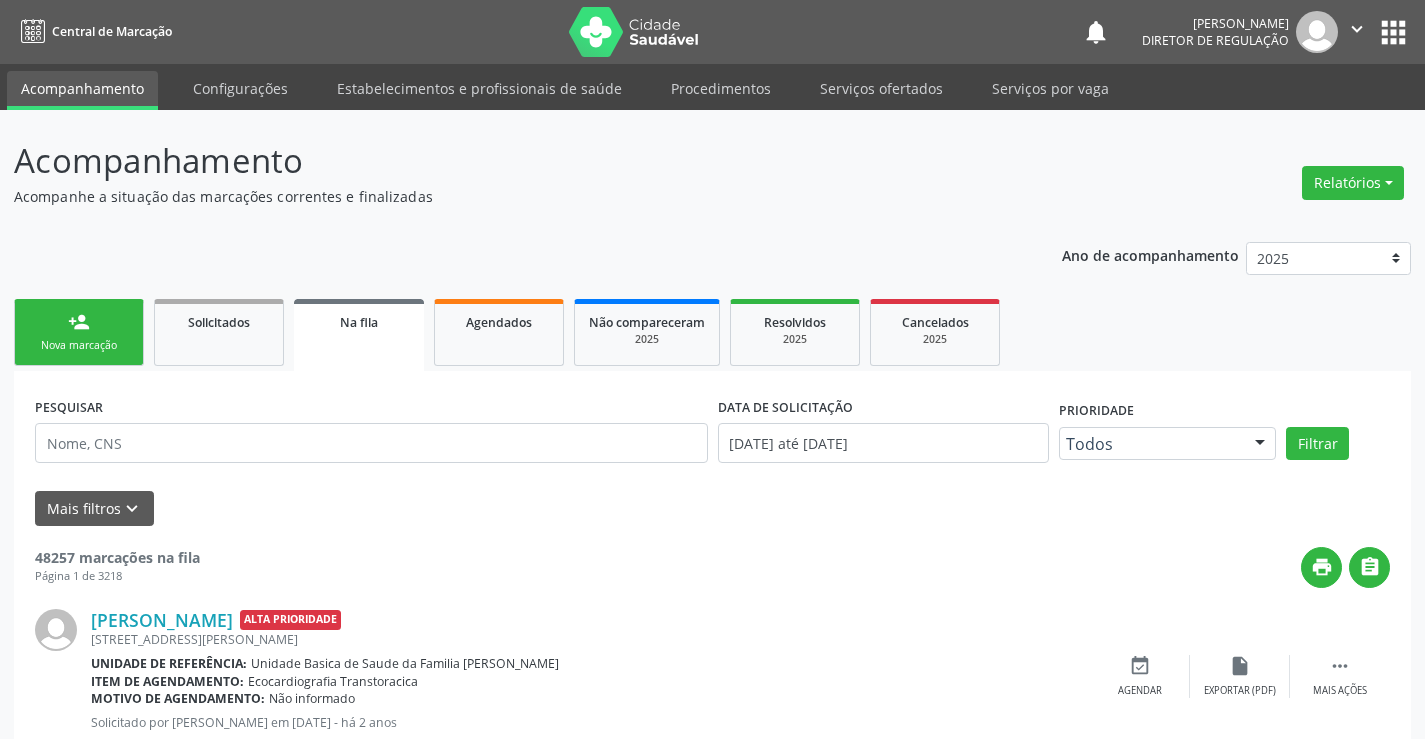 scroll, scrollTop: 0, scrollLeft: 0, axis: both 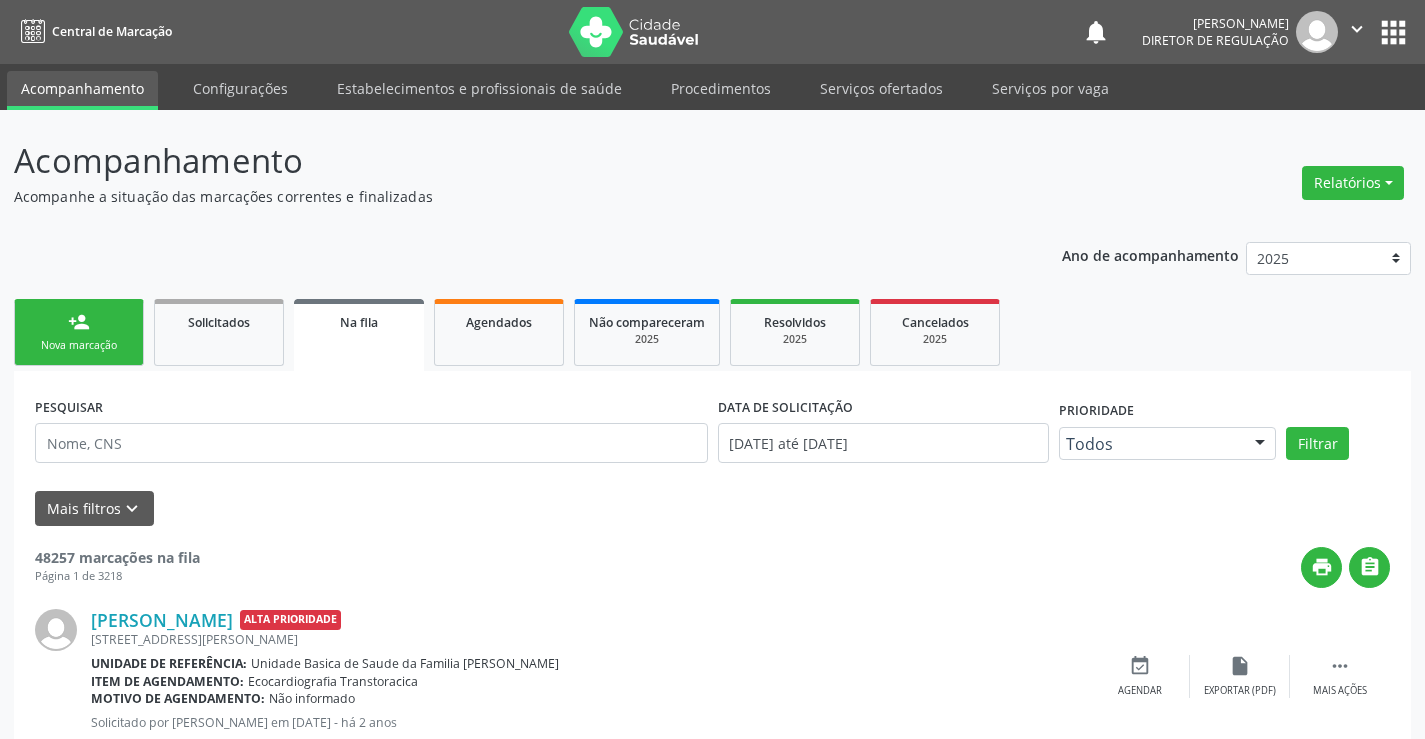 click on "person_add
Nova marcação" at bounding box center (79, 332) 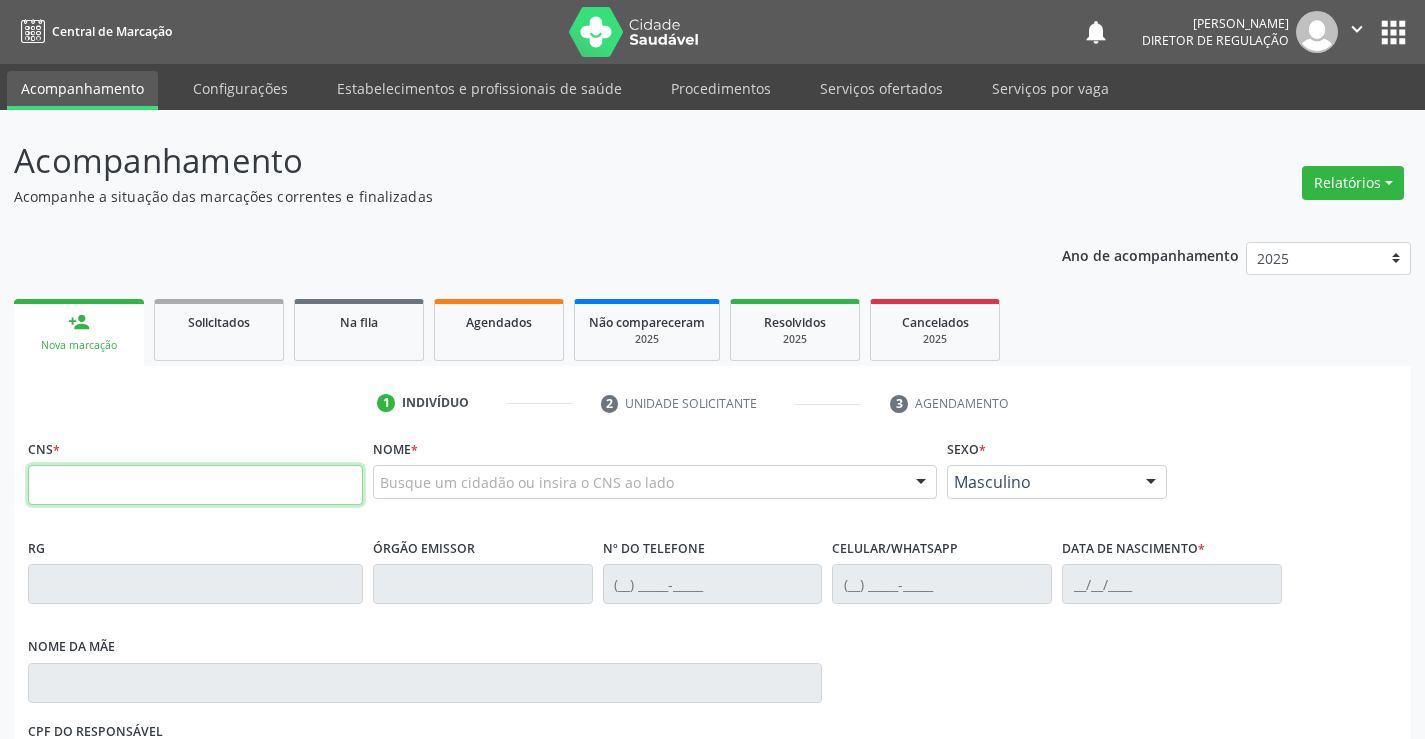 drag, startPoint x: 95, startPoint y: 313, endPoint x: 156, endPoint y: 474, distance: 172.16852 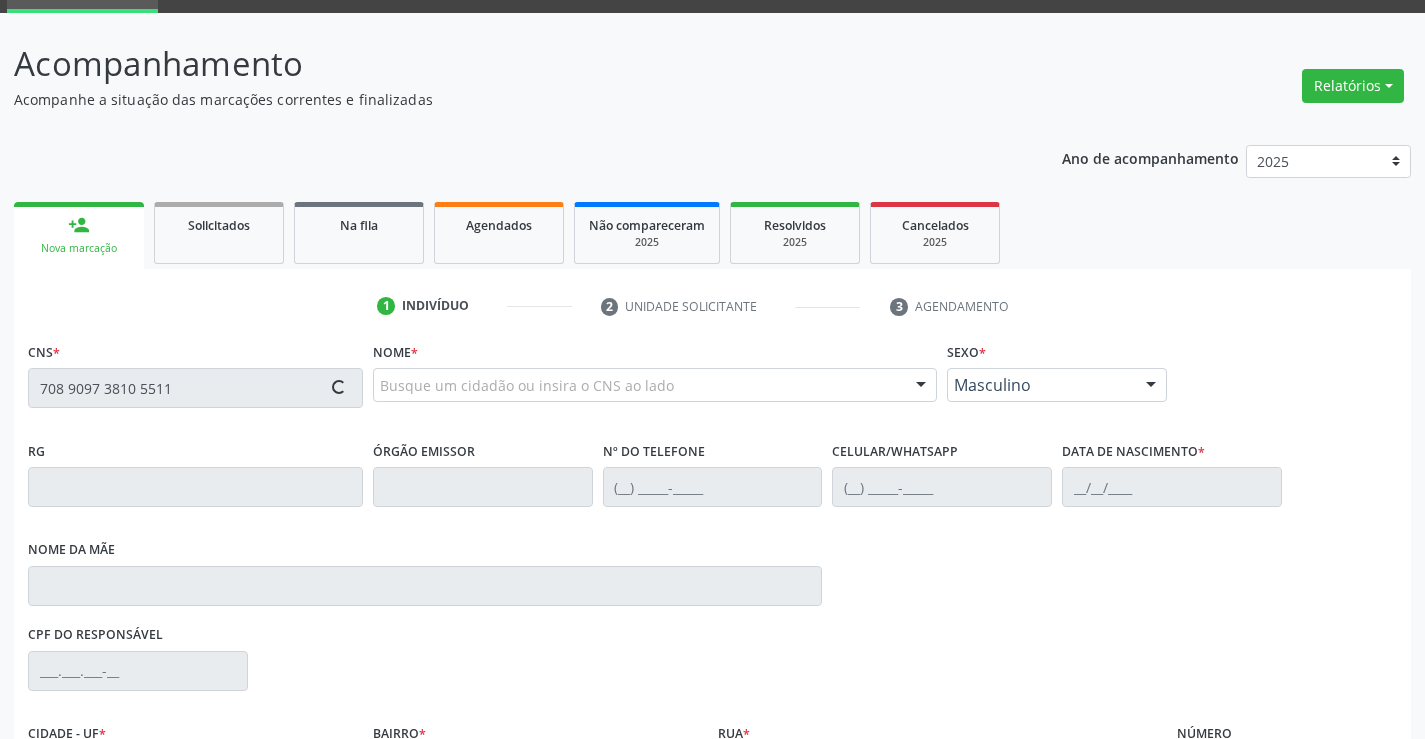 scroll, scrollTop: 331, scrollLeft: 0, axis: vertical 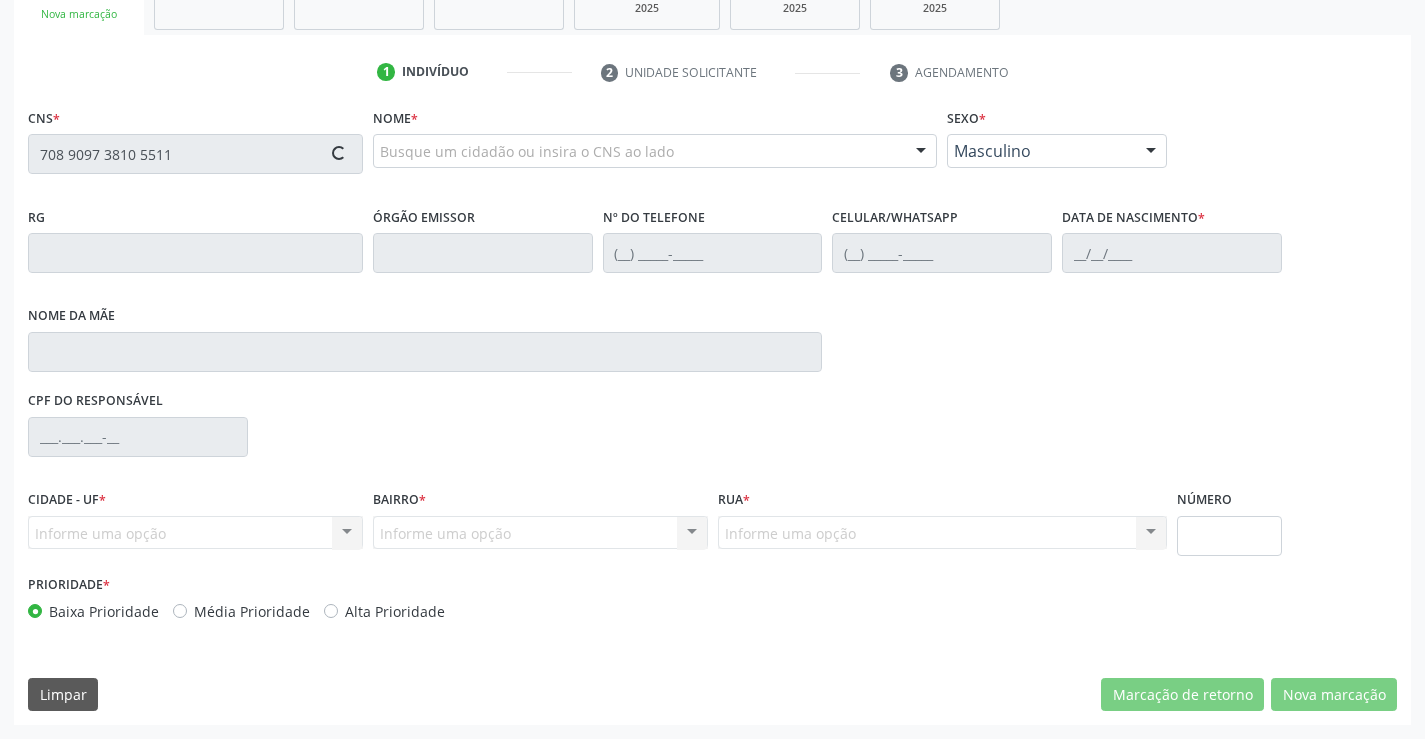 type on "708 9097 3810 5511" 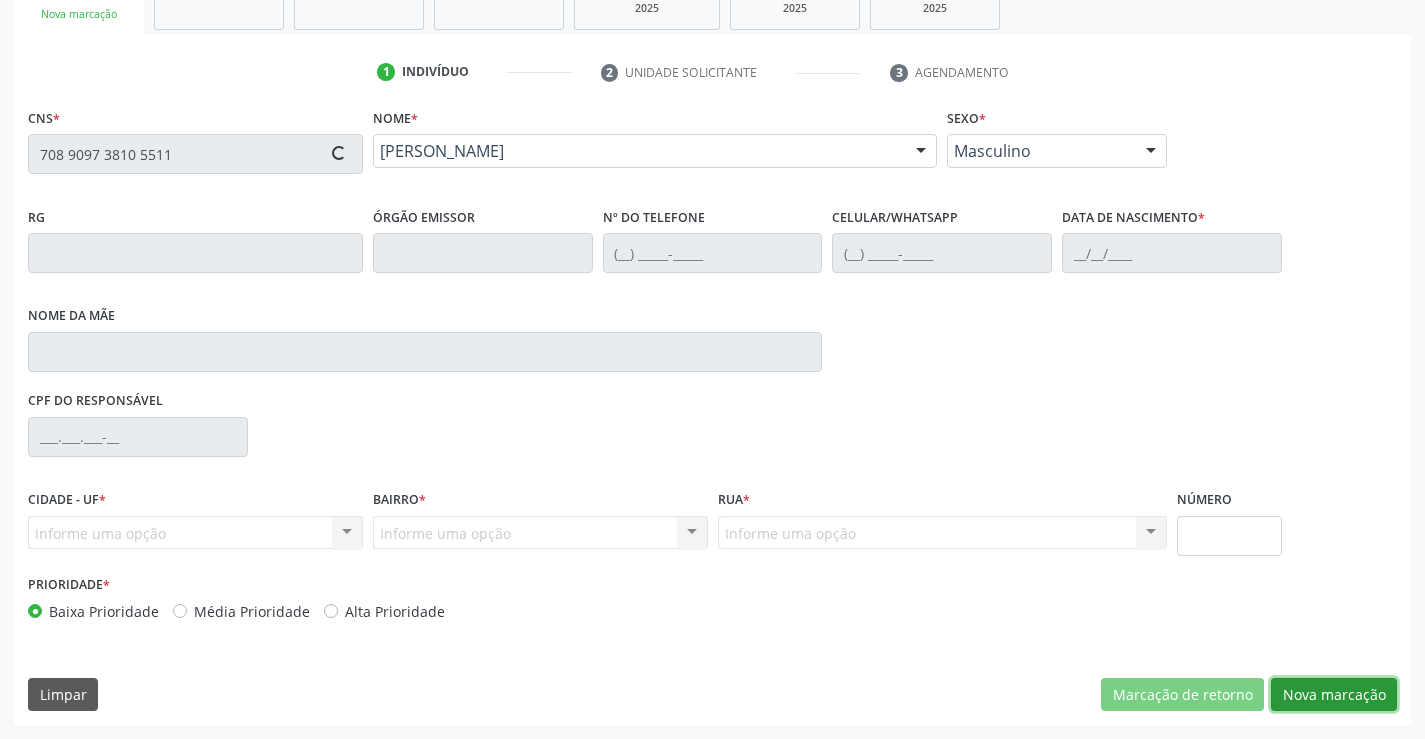 type on "1169119484" 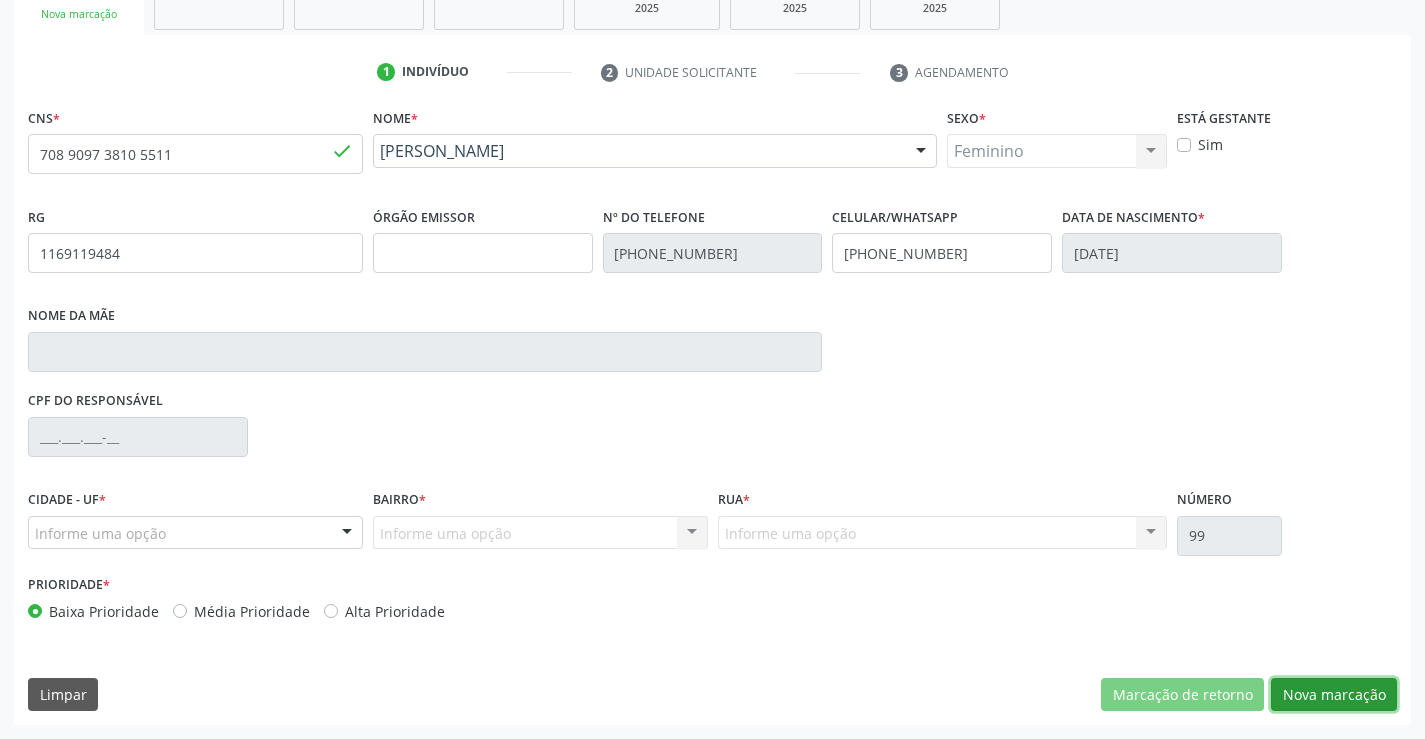 click on "Nova marcação" at bounding box center (1334, 695) 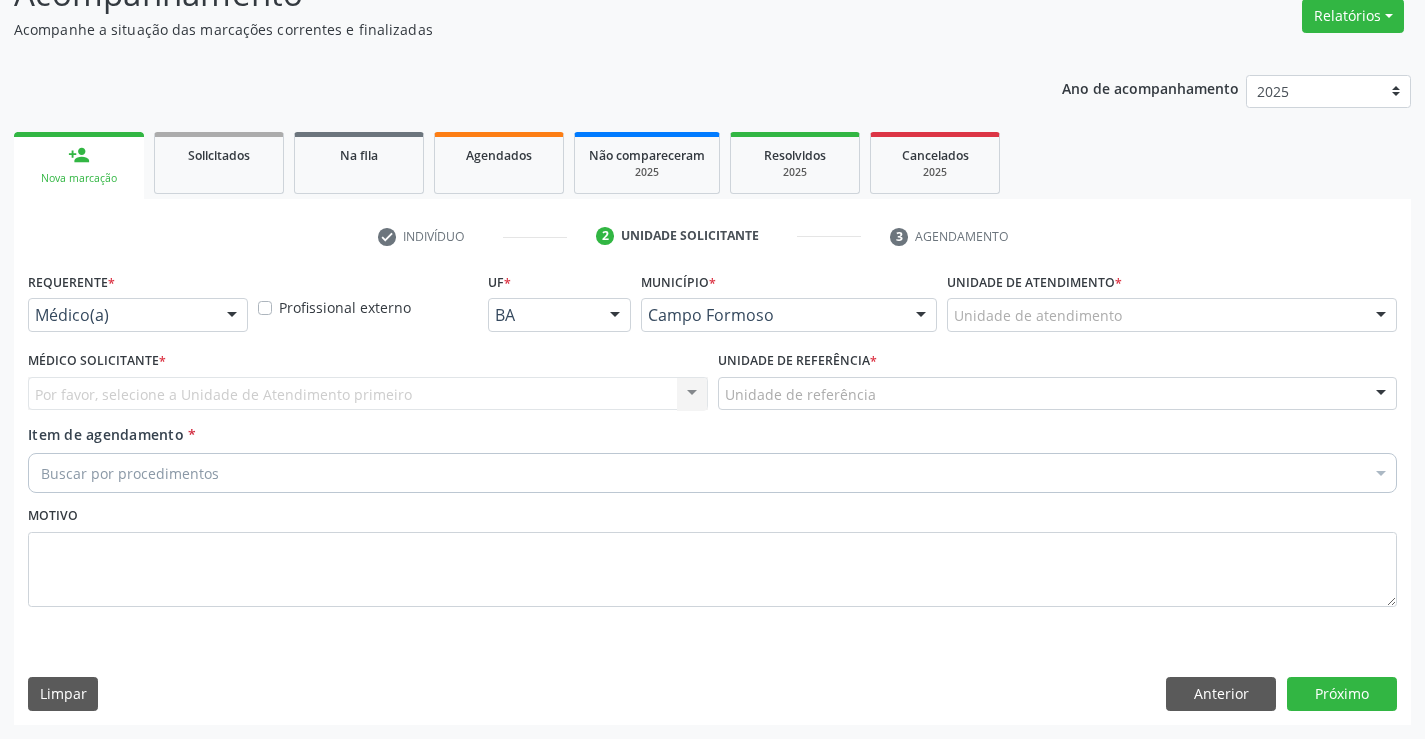 scroll, scrollTop: 167, scrollLeft: 0, axis: vertical 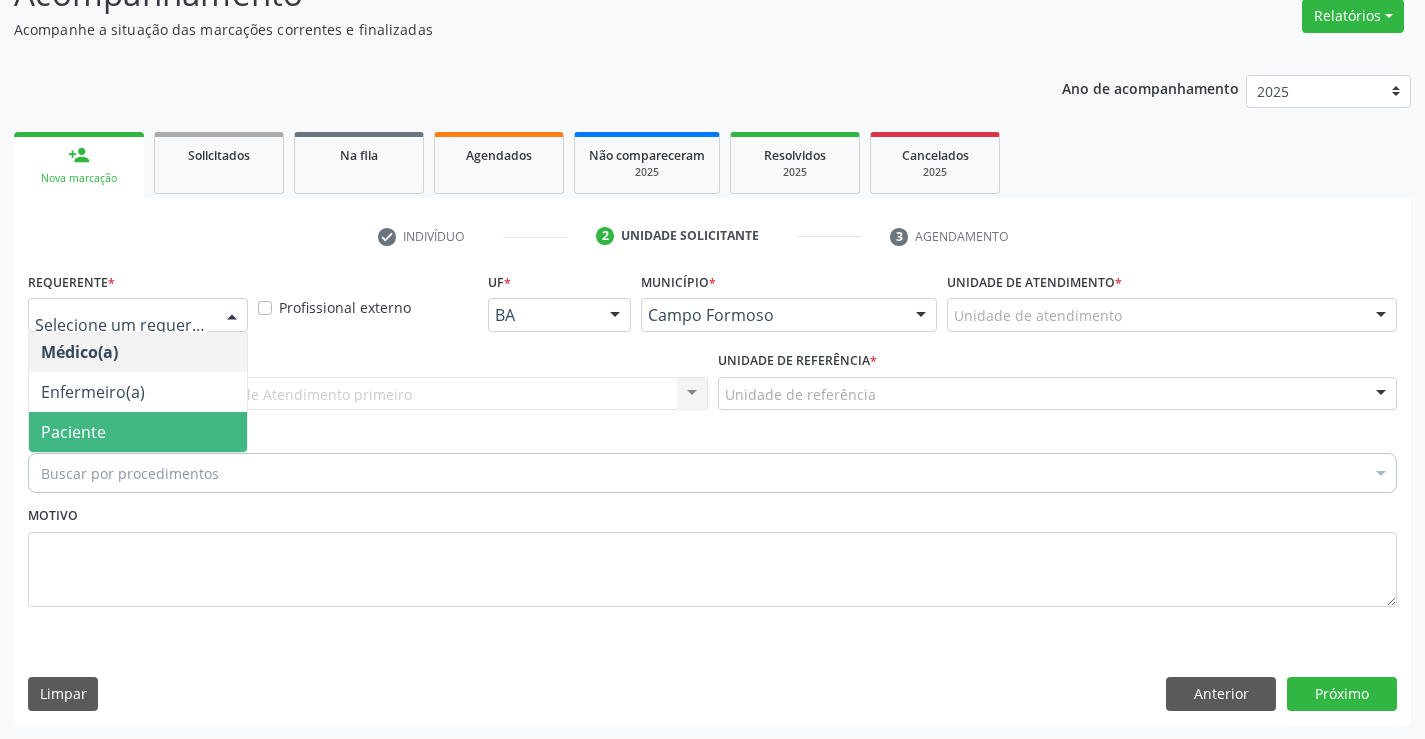 drag, startPoint x: 171, startPoint y: 424, endPoint x: 435, endPoint y: 363, distance: 270.95572 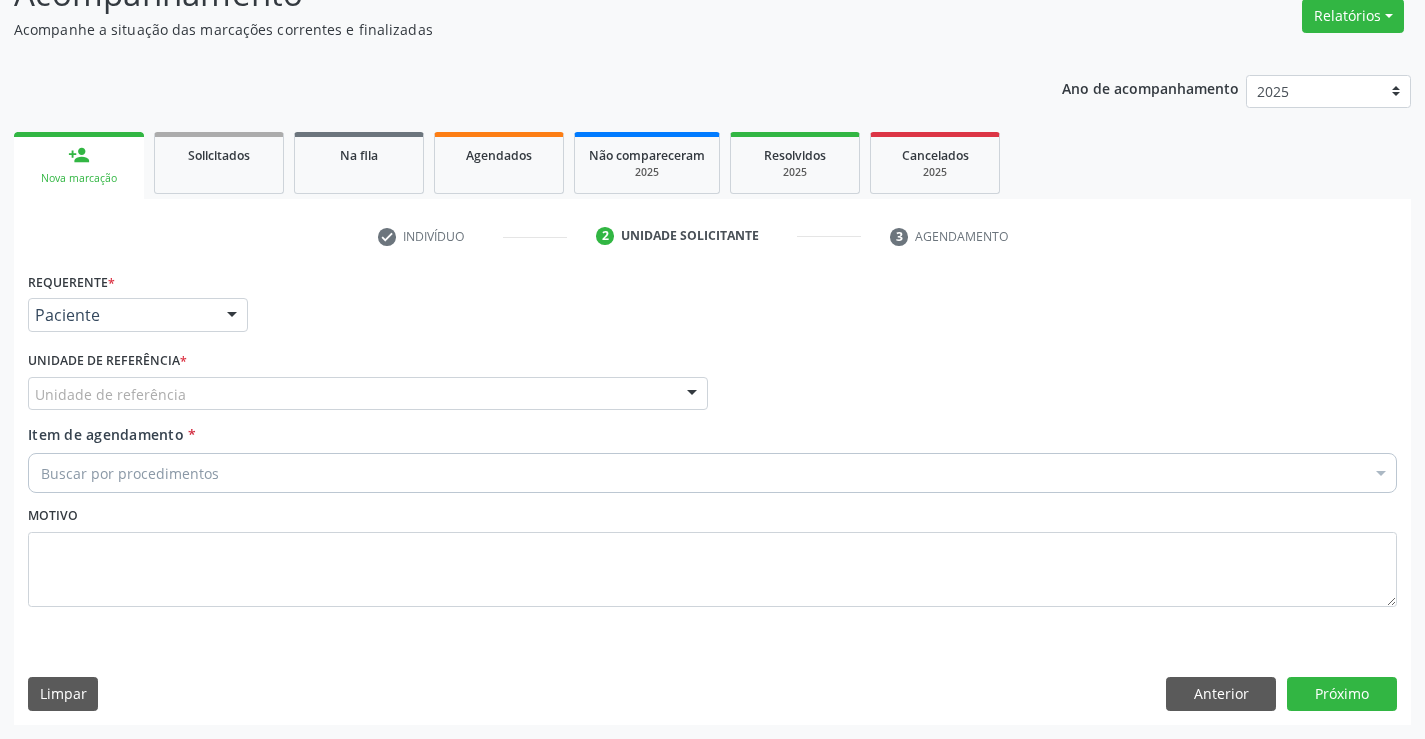 drag, startPoint x: 441, startPoint y: 360, endPoint x: 439, endPoint y: 398, distance: 38.052597 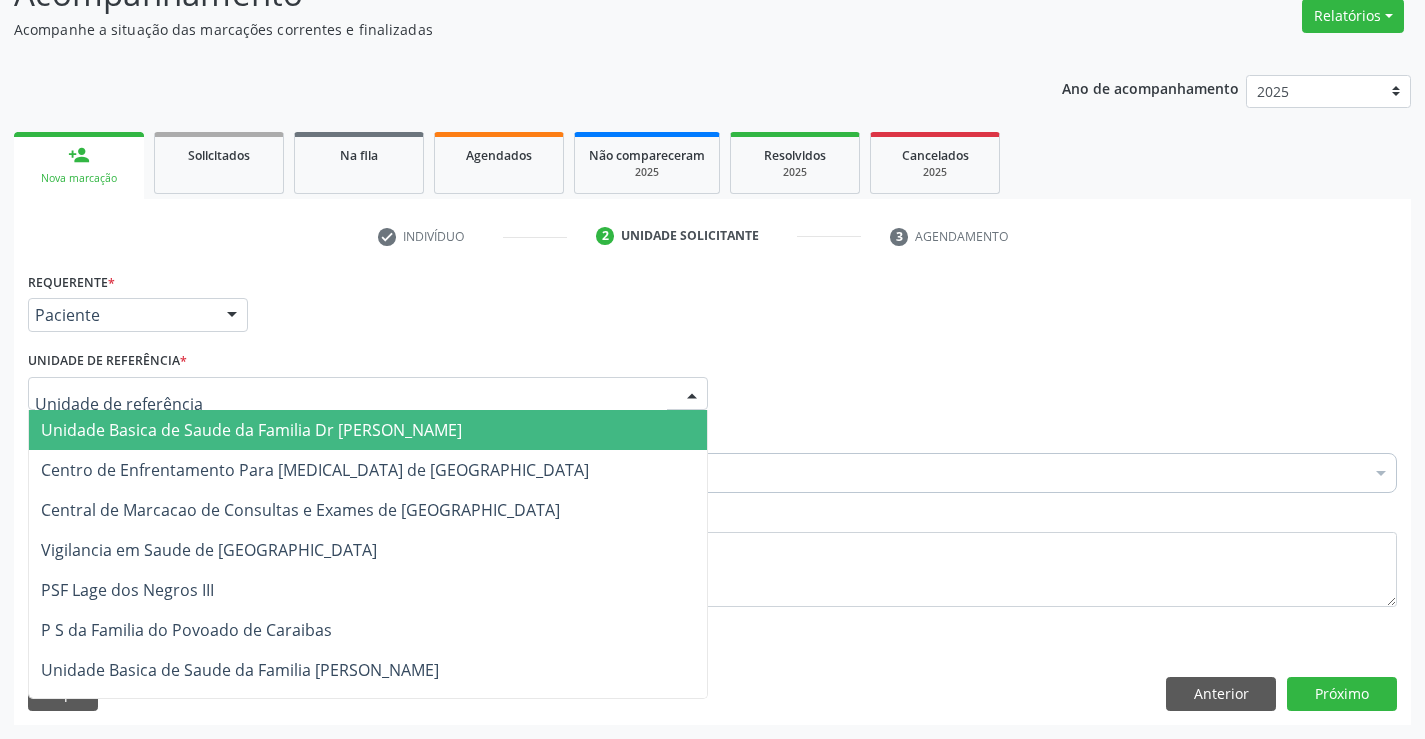 click at bounding box center (368, 394) 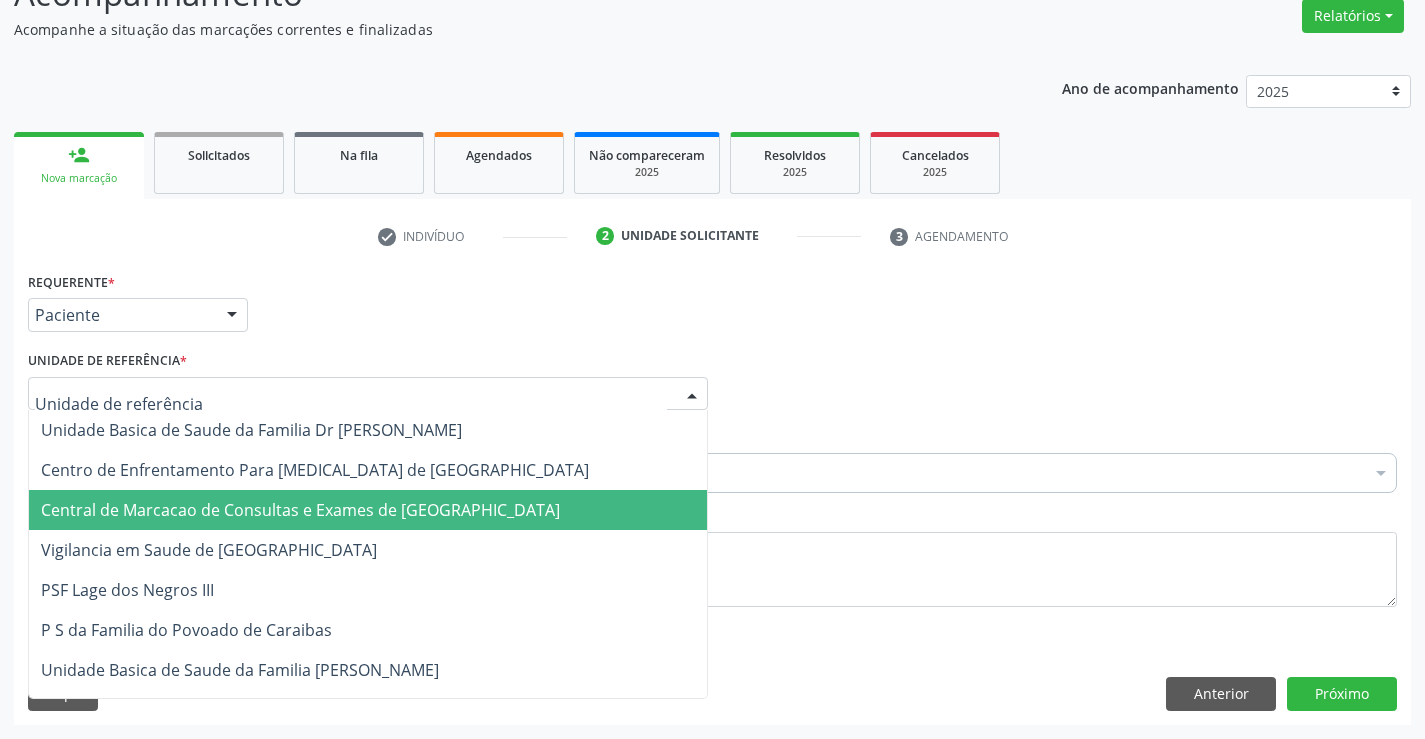 click on "Central de Marcacao de Consultas e Exames de [GEOGRAPHIC_DATA]" at bounding box center [300, 510] 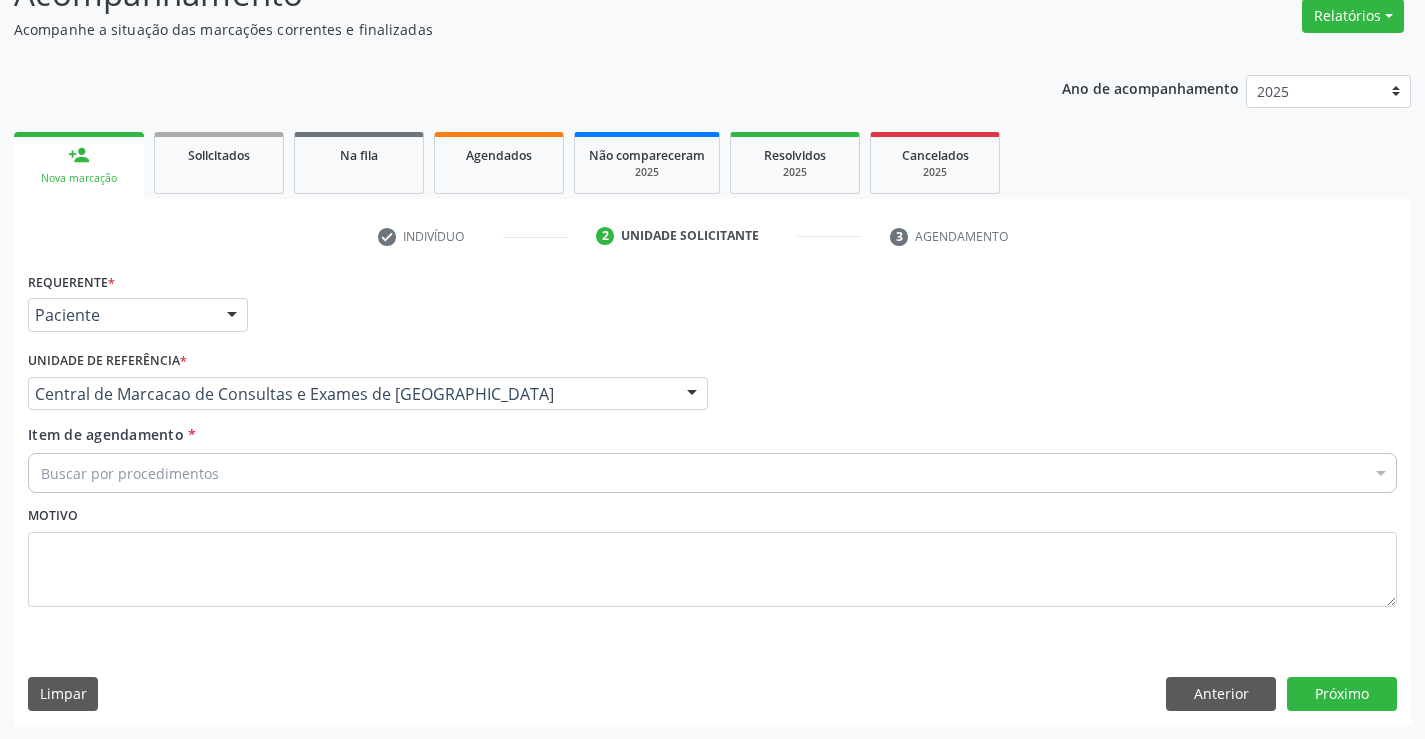 click on "Buscar por procedimentos" at bounding box center [712, 473] 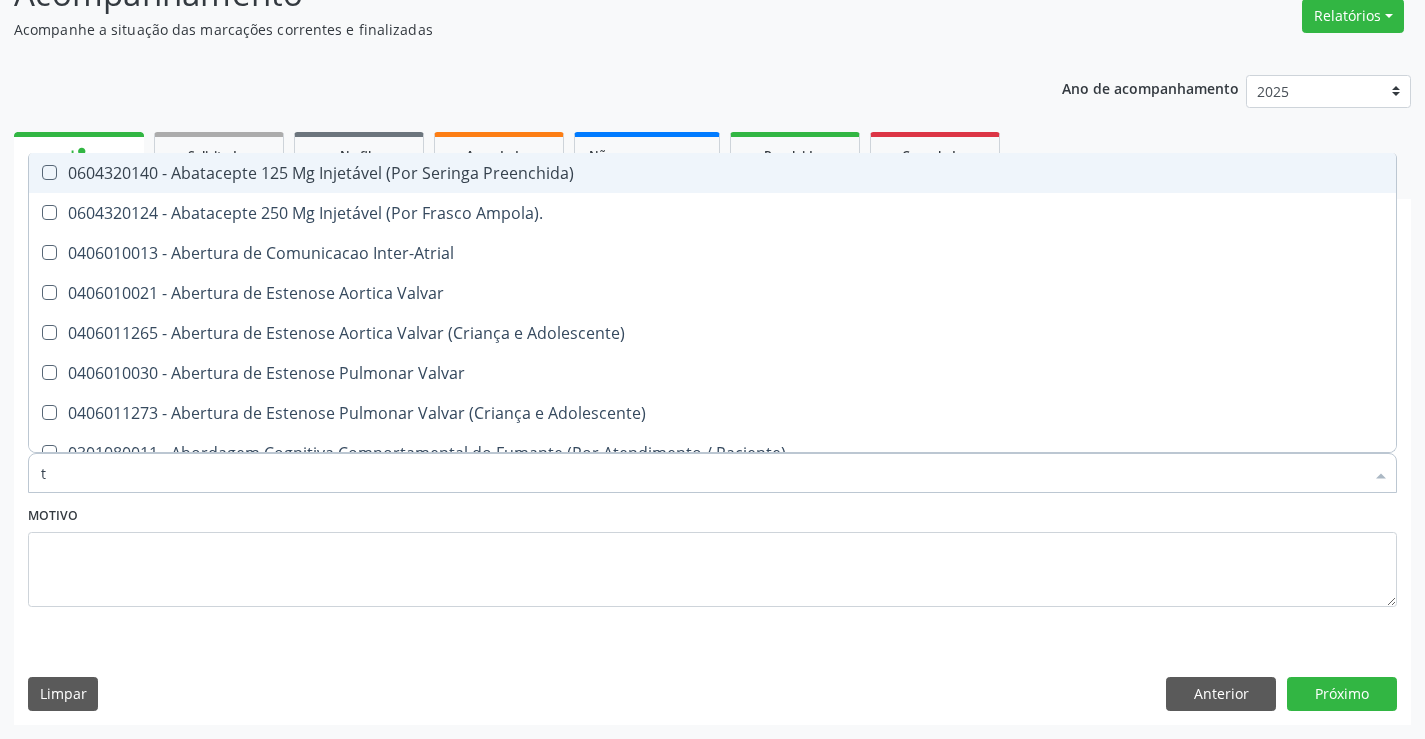 type on "tr" 